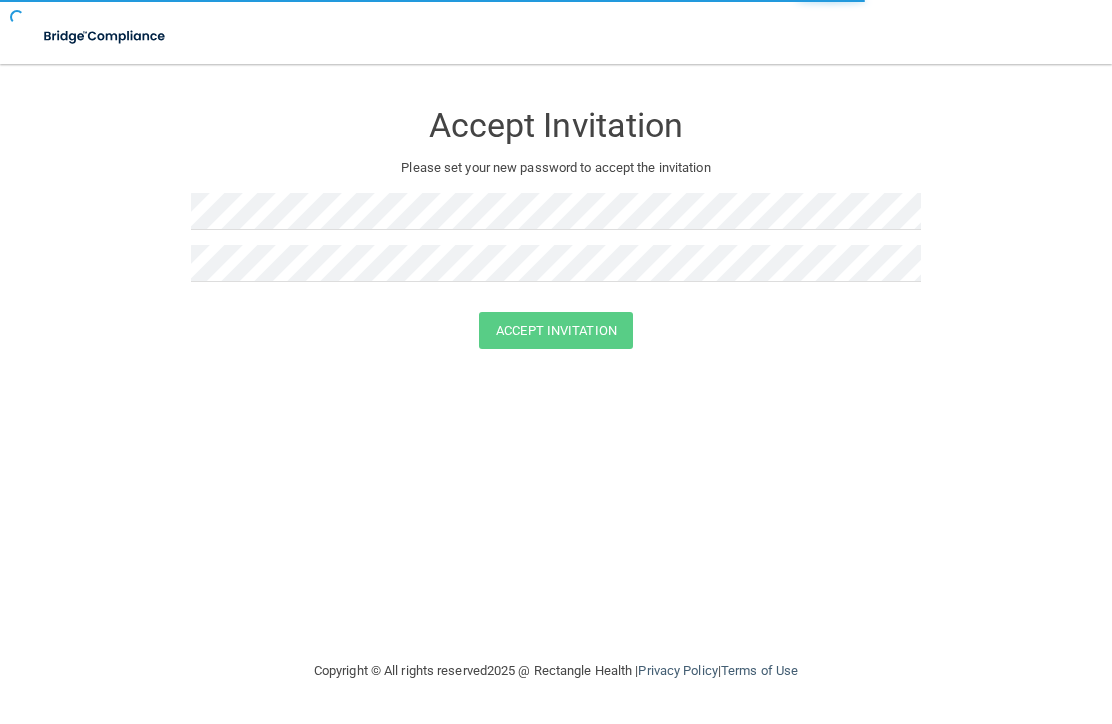 scroll, scrollTop: 0, scrollLeft: 0, axis: both 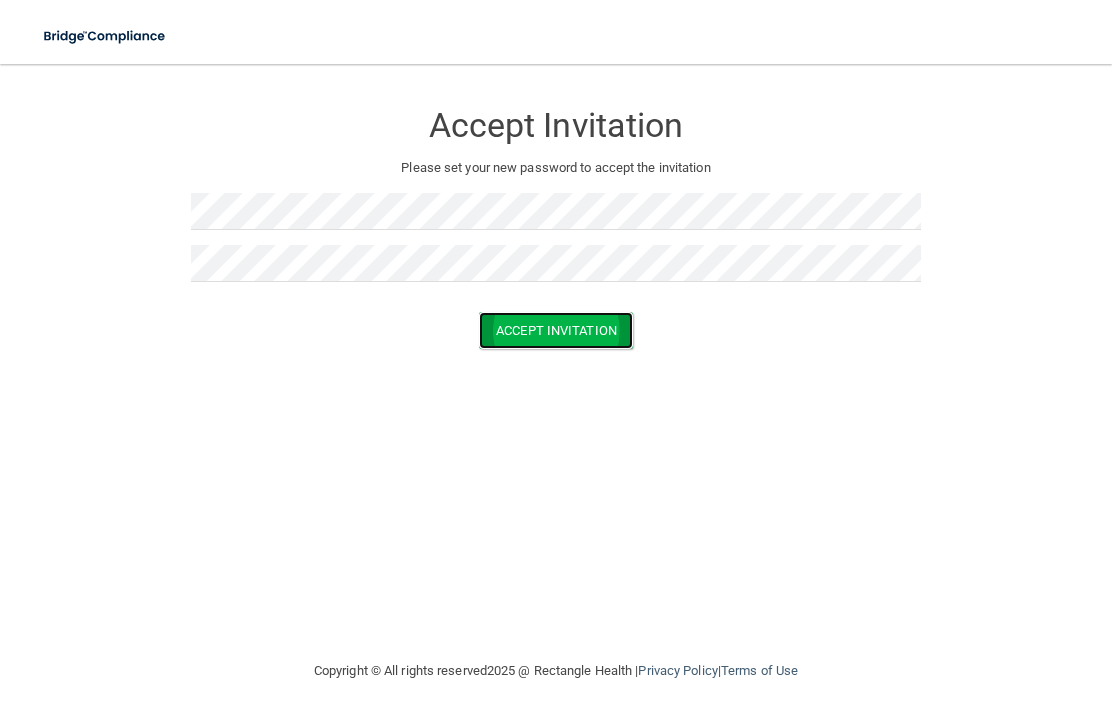 click on "Accept Invitation" at bounding box center [556, 330] 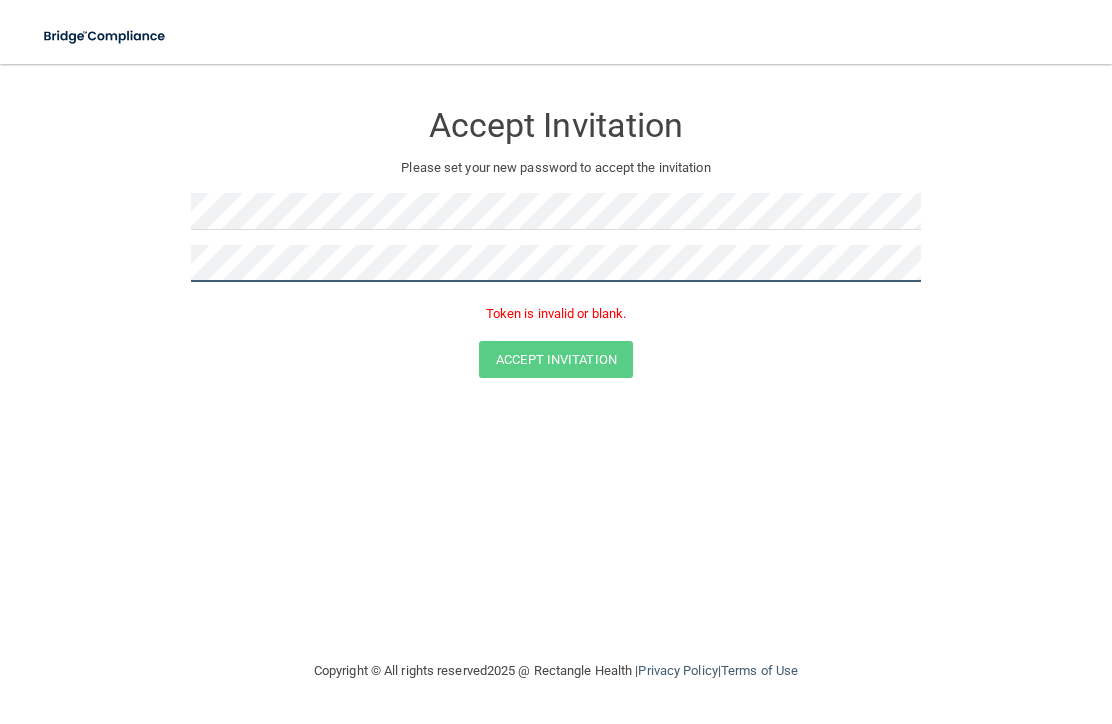 click on "Accept Invitation     Please set your new password to accept the invitation                                   Token is invalid or blank.               Accept Invitation              You have successfully accepted the invitation!   Click here to login ." at bounding box center (556, 243) 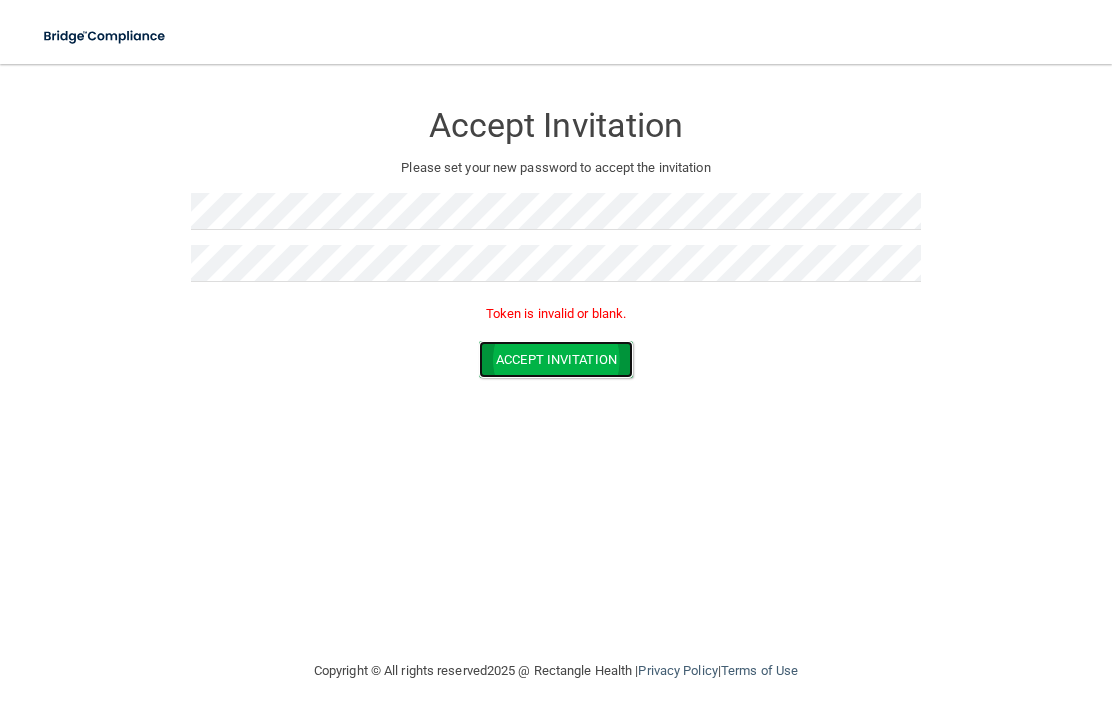click on "Accept Invitation" at bounding box center (556, 359) 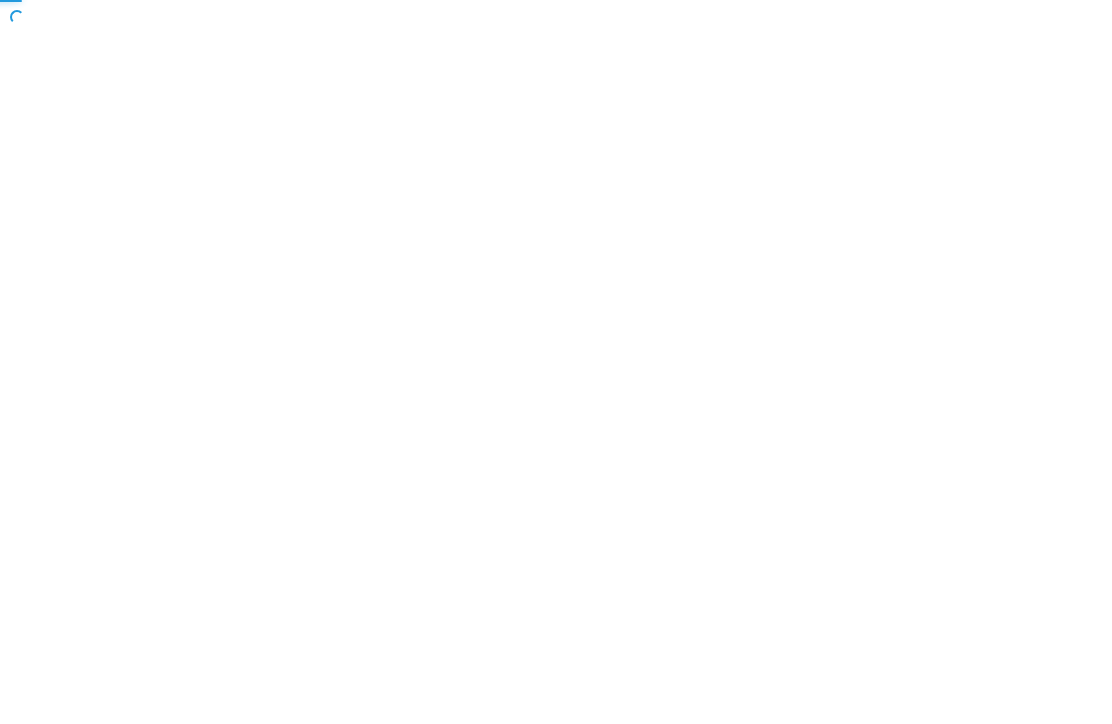 scroll, scrollTop: 0, scrollLeft: 0, axis: both 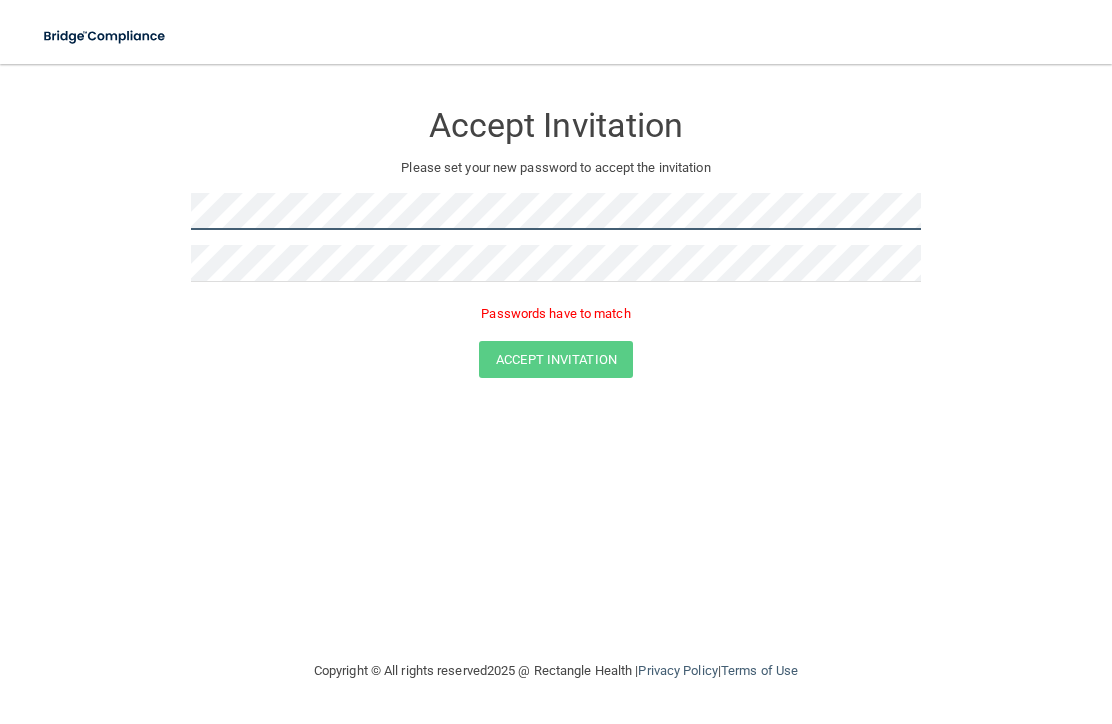 click on "Accept Invitation     Please set your new password to accept the invitation                               Passwords have to match                   Accept Invitation              You have successfully accepted the invitation!   Click here to login ." at bounding box center (556, 243) 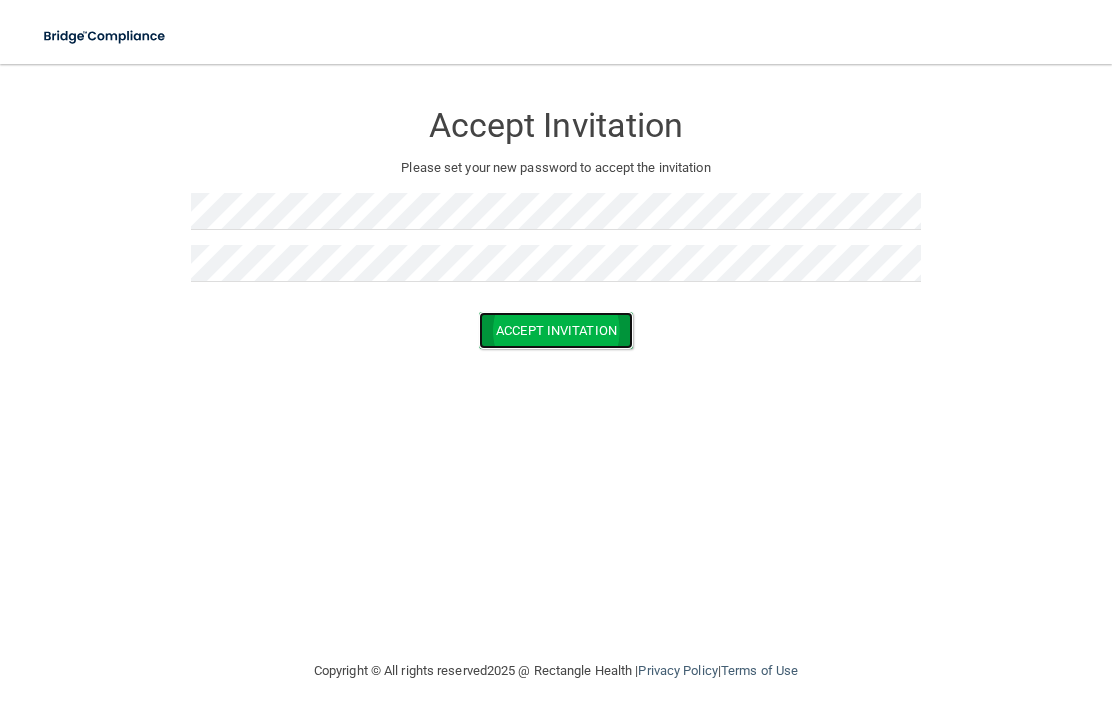 click on "Accept Invitation" at bounding box center (556, 330) 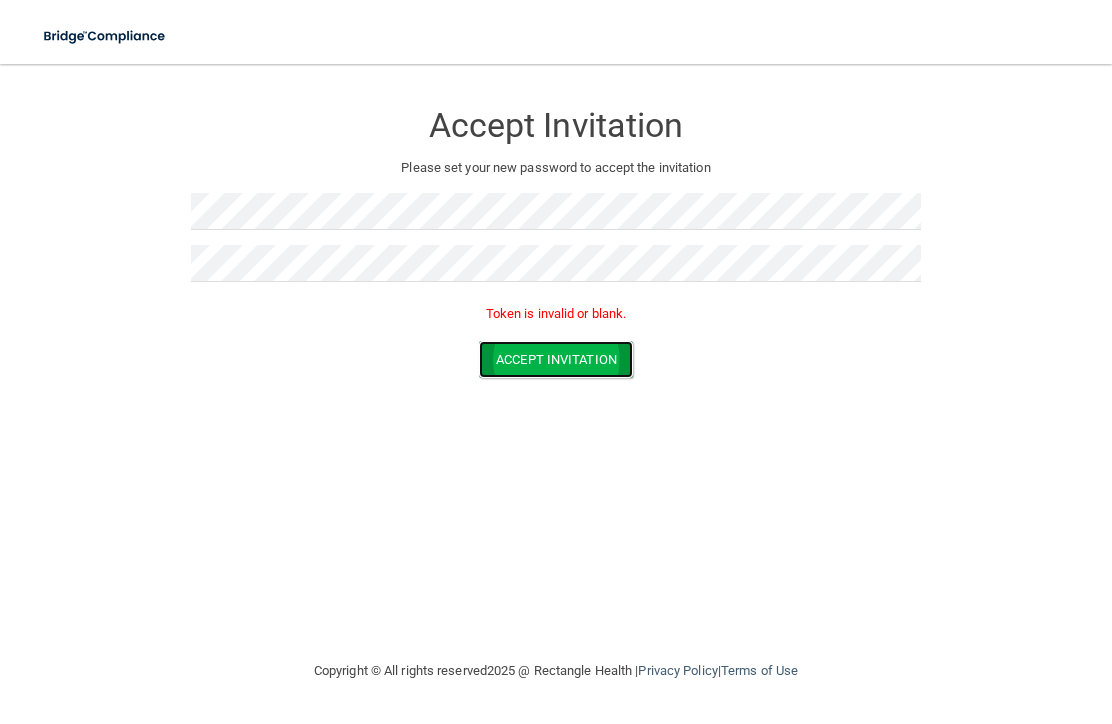 click on "Accept Invitation" at bounding box center (556, 359) 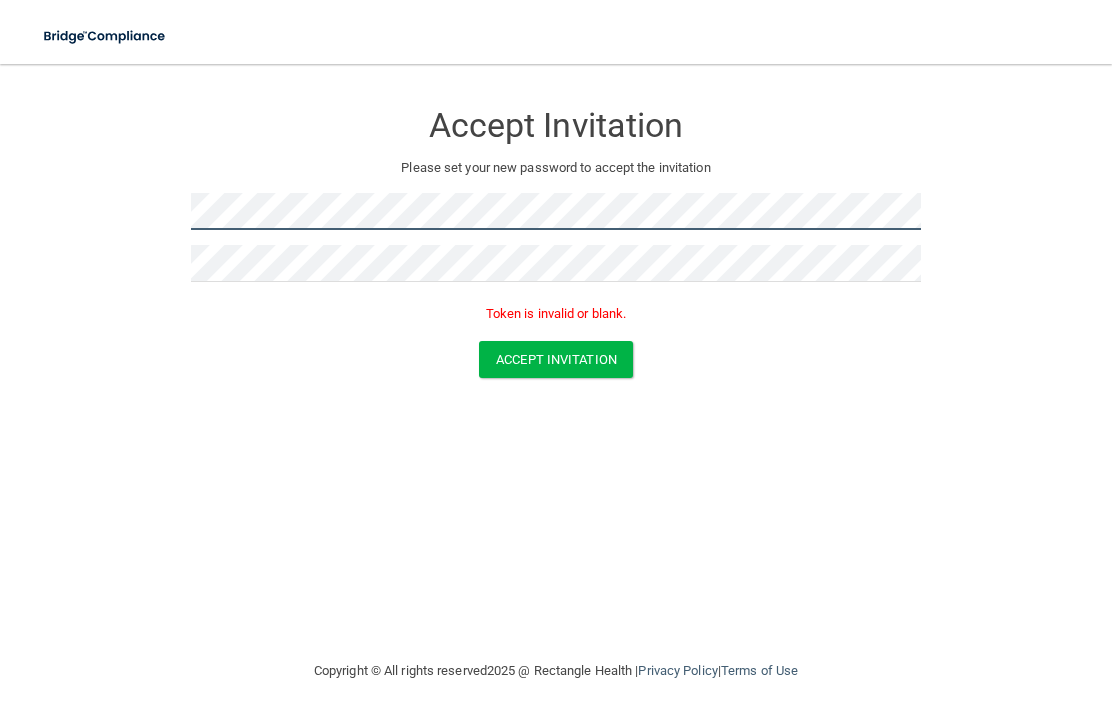 click on "Accept Invitation     Please set your new password to accept the invitation                                   Token is invalid or blank.               Accept Invitation              You have successfully accepted the invitation!   Click here to login ." at bounding box center [556, 243] 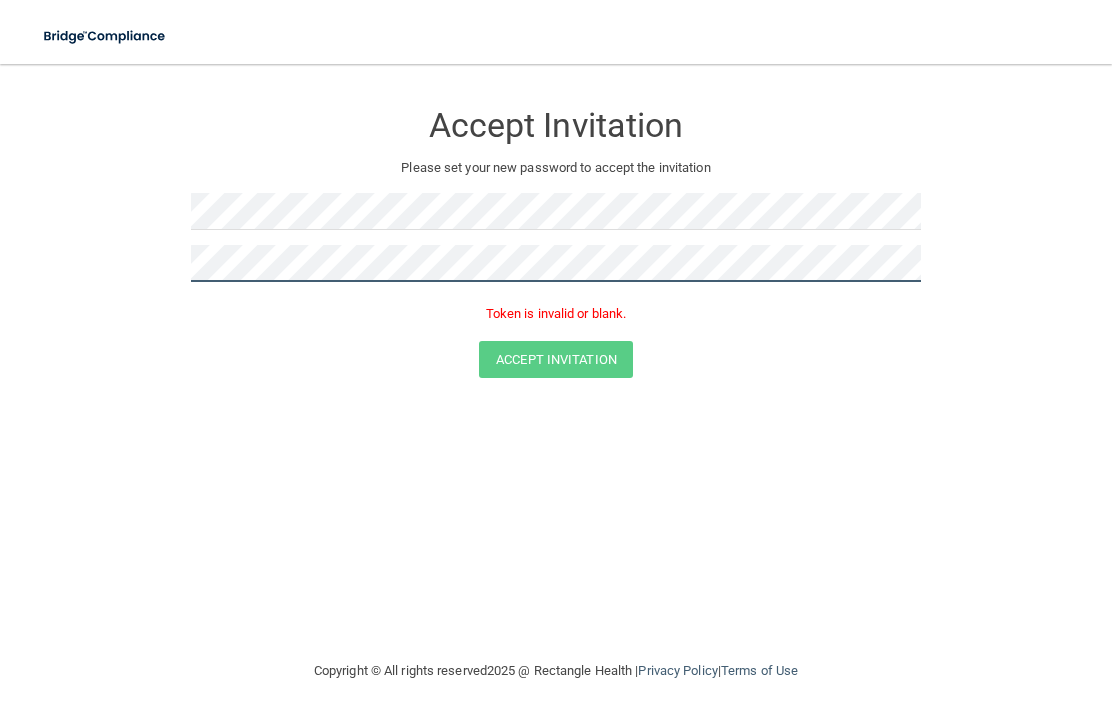 click on "Accept Invitation     Please set your new password to accept the invitation                                   Token is invalid or blank.               Accept Invitation              You have successfully accepted the invitation!   Click here to login ." at bounding box center [556, 243] 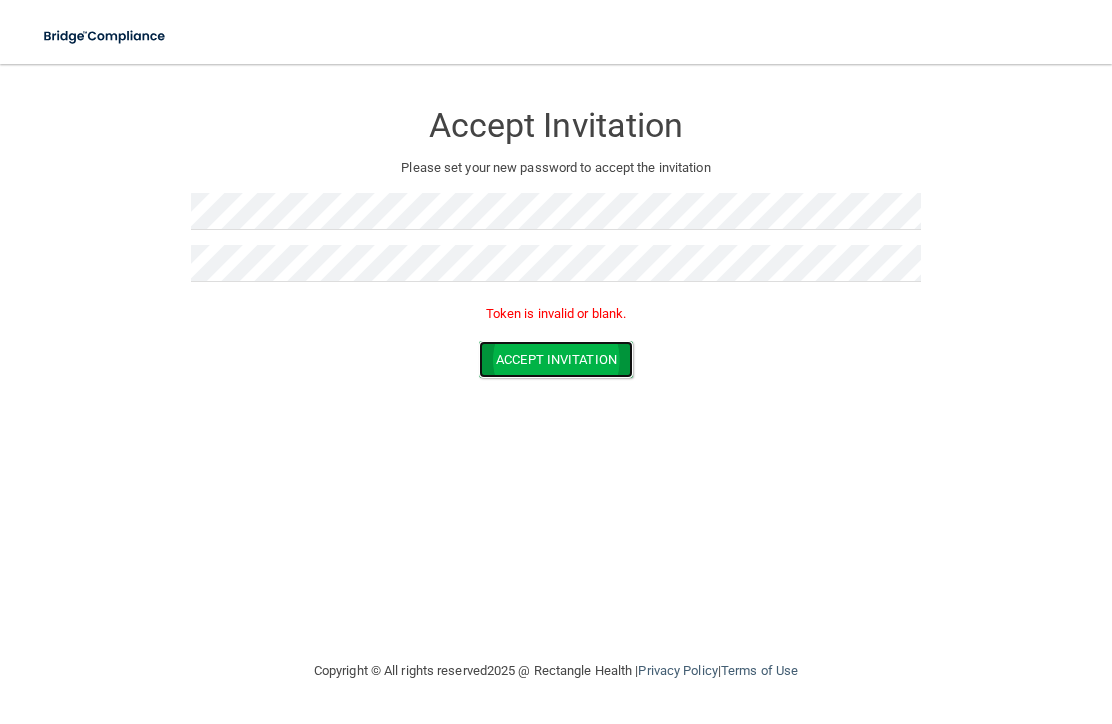 click on "Accept Invitation" at bounding box center [556, 359] 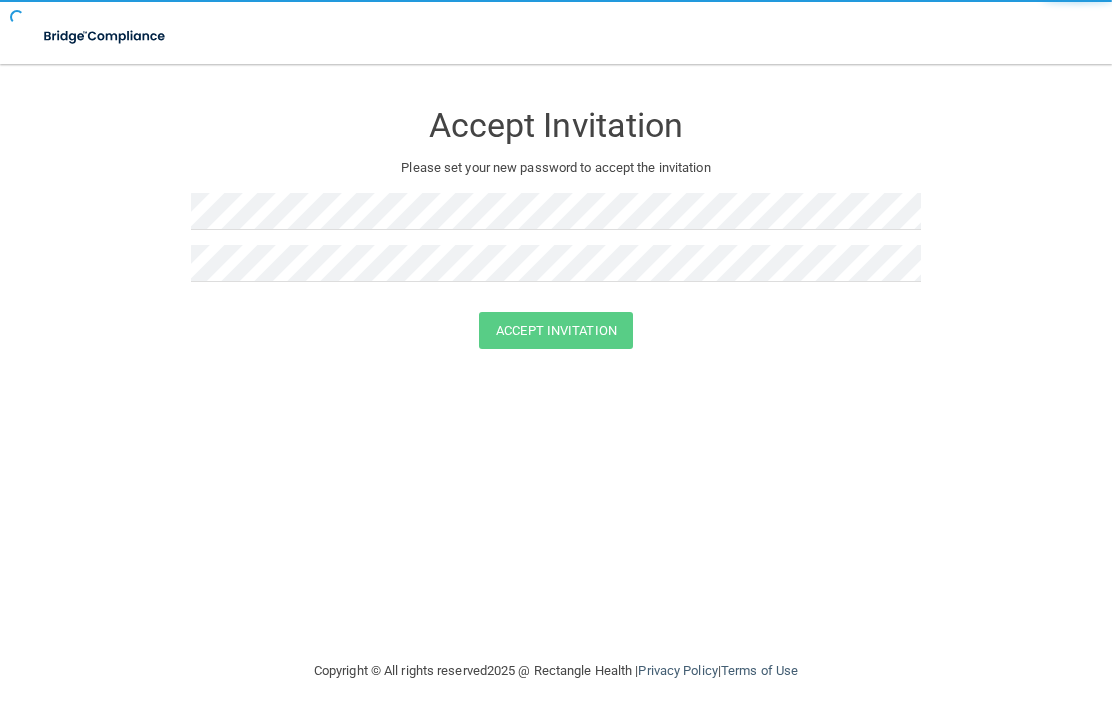 scroll, scrollTop: 0, scrollLeft: 0, axis: both 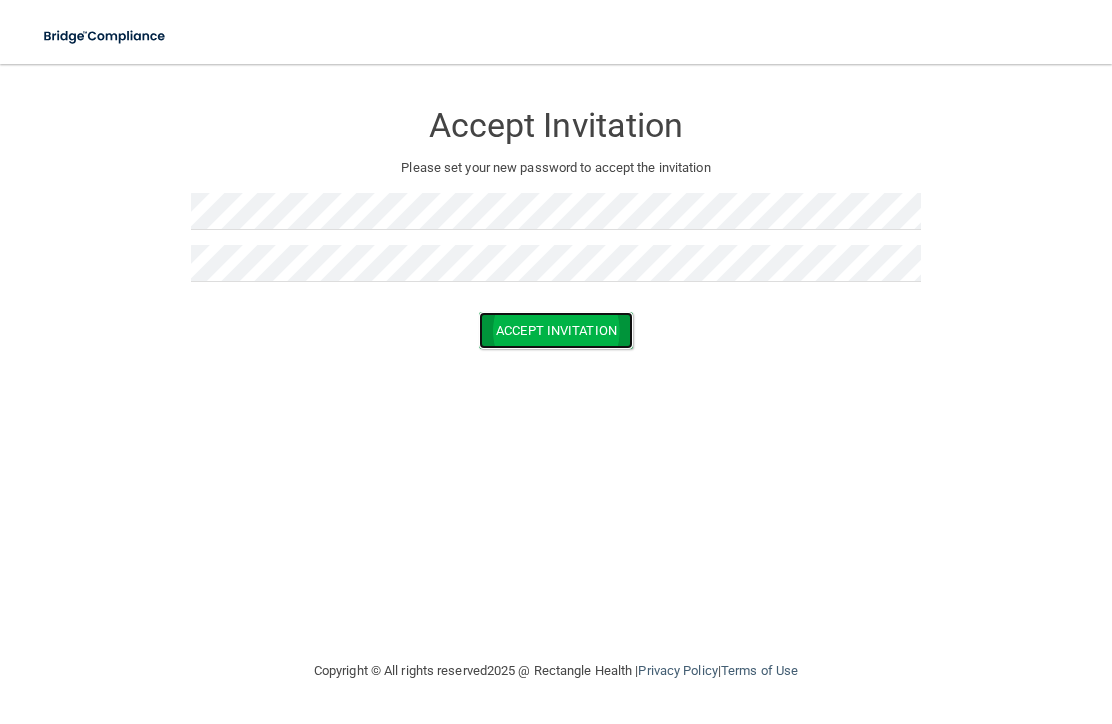 click on "Accept Invitation" at bounding box center (556, 330) 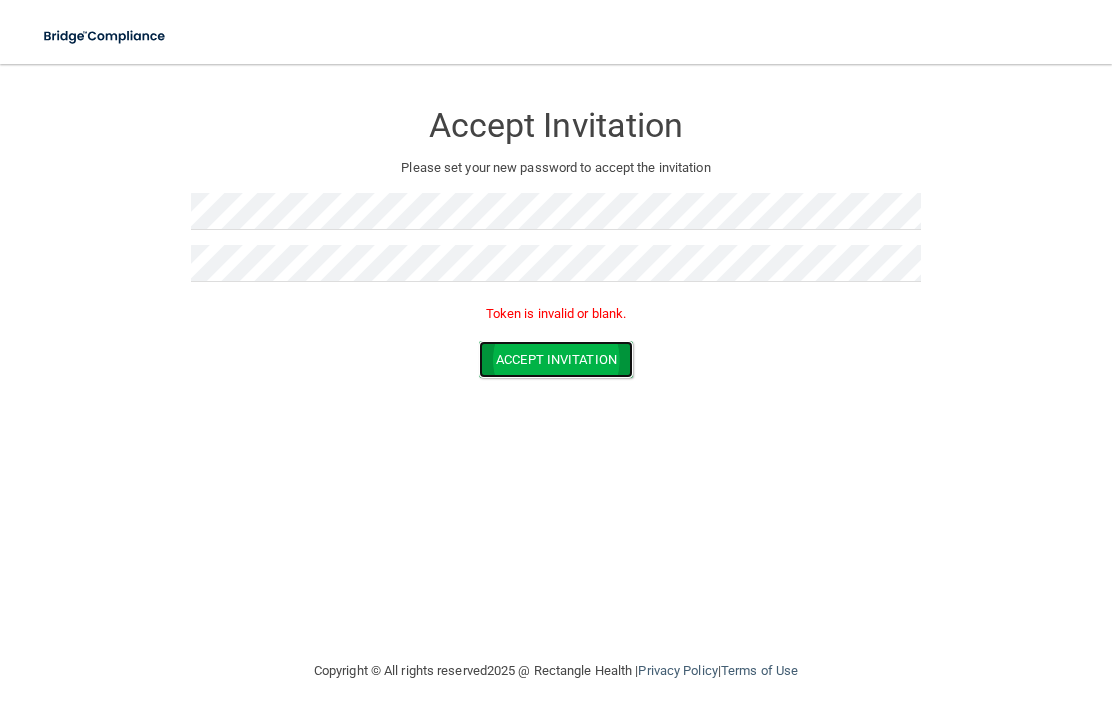 click on "Accept Invitation" at bounding box center (556, 359) 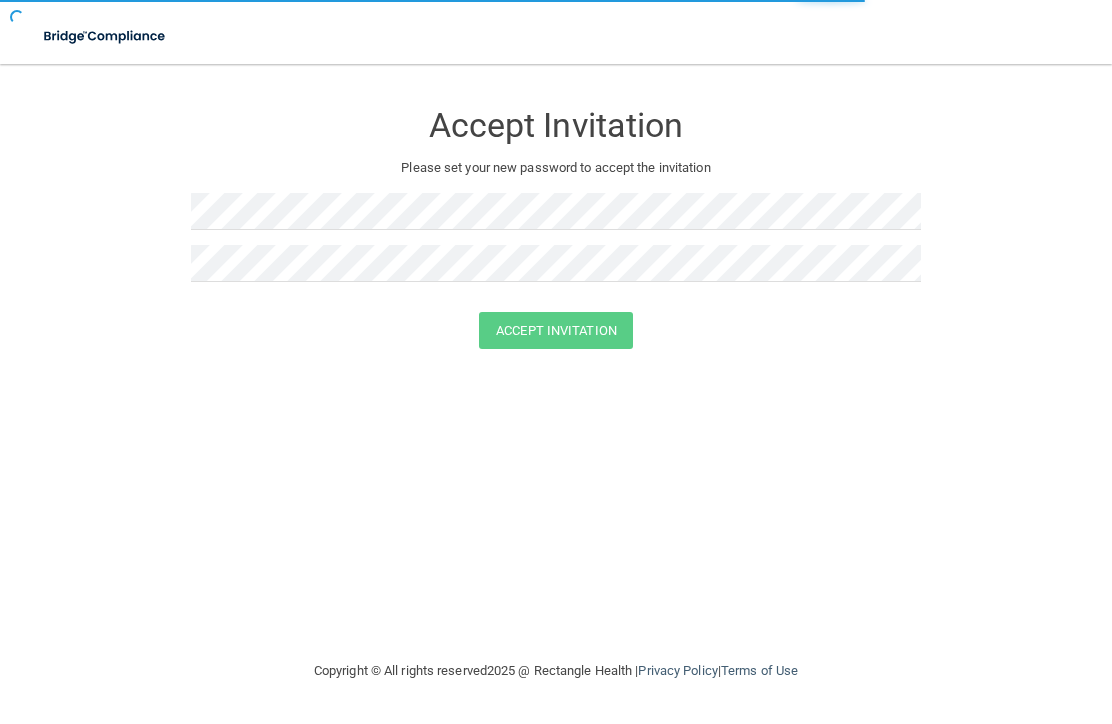 scroll, scrollTop: 0, scrollLeft: 0, axis: both 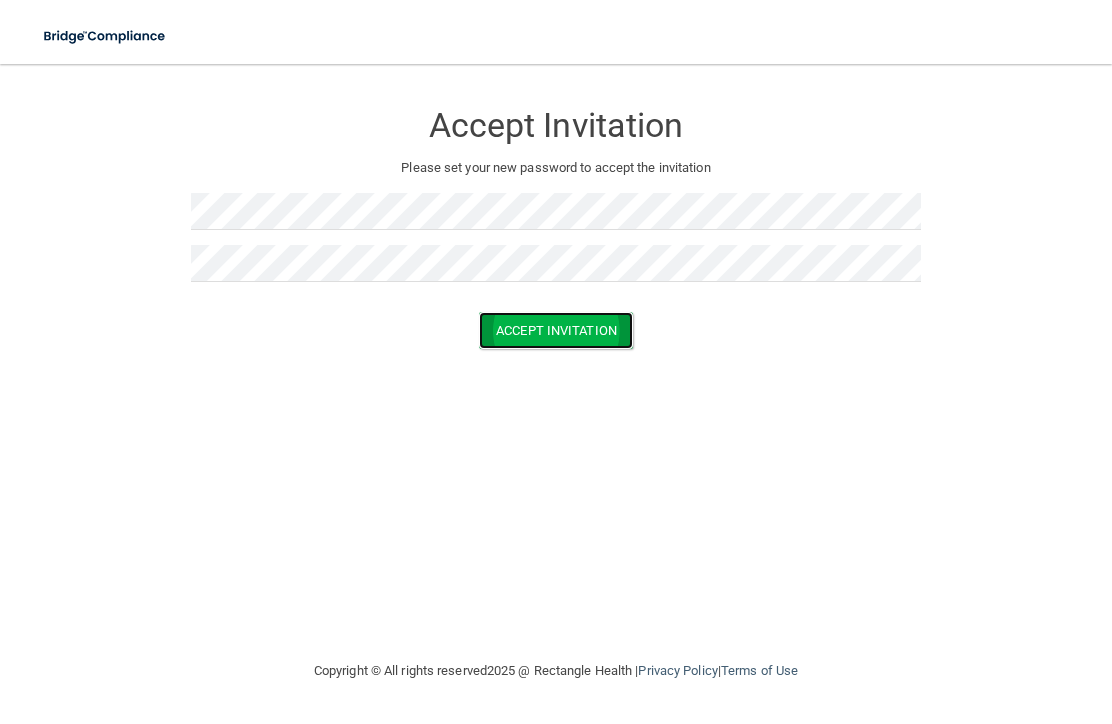 click on "Accept Invitation" at bounding box center [556, 330] 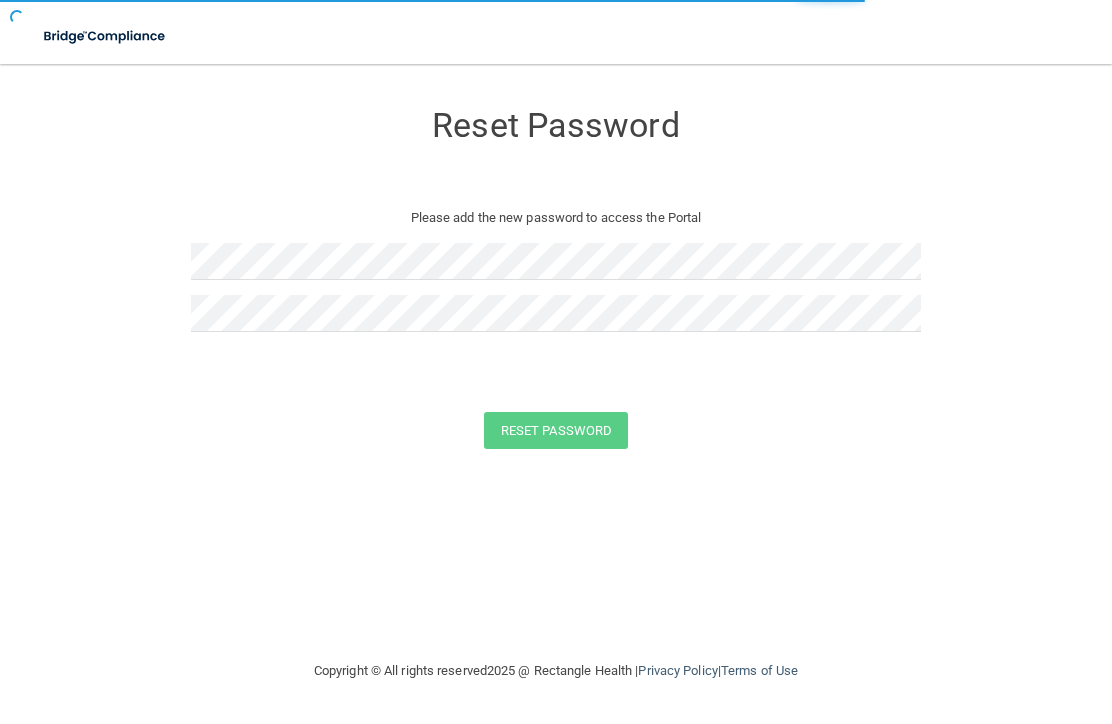 scroll, scrollTop: 0, scrollLeft: 0, axis: both 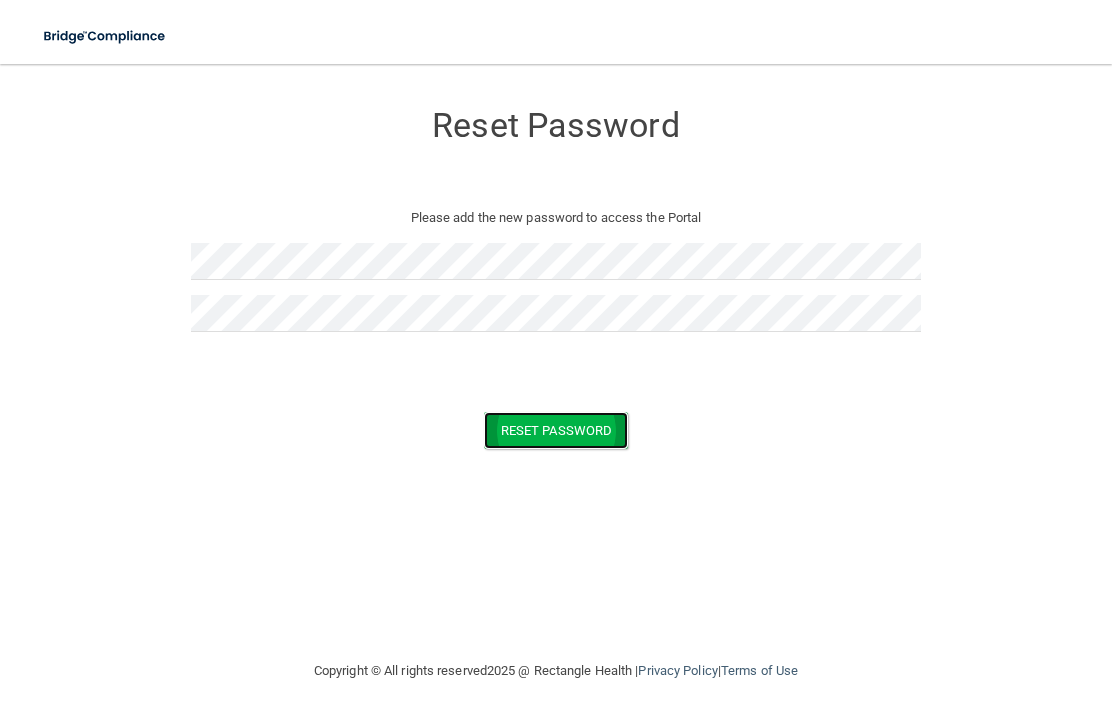 click on "Reset Password" at bounding box center (556, 430) 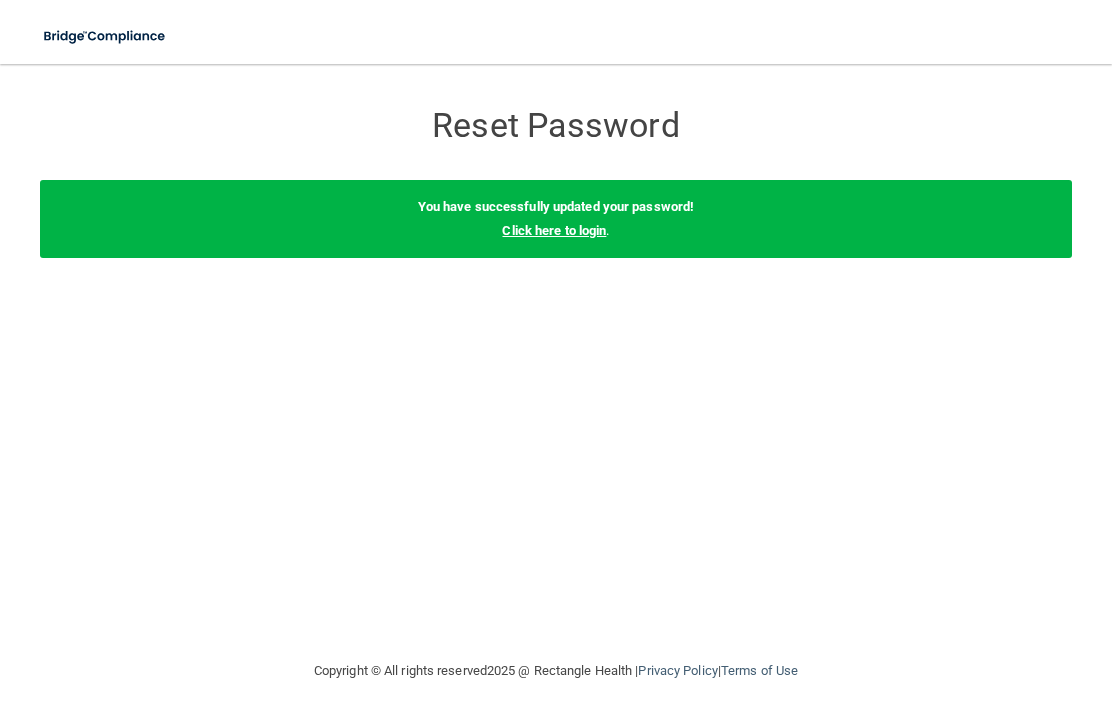 click on "Click here to login" at bounding box center [554, 230] 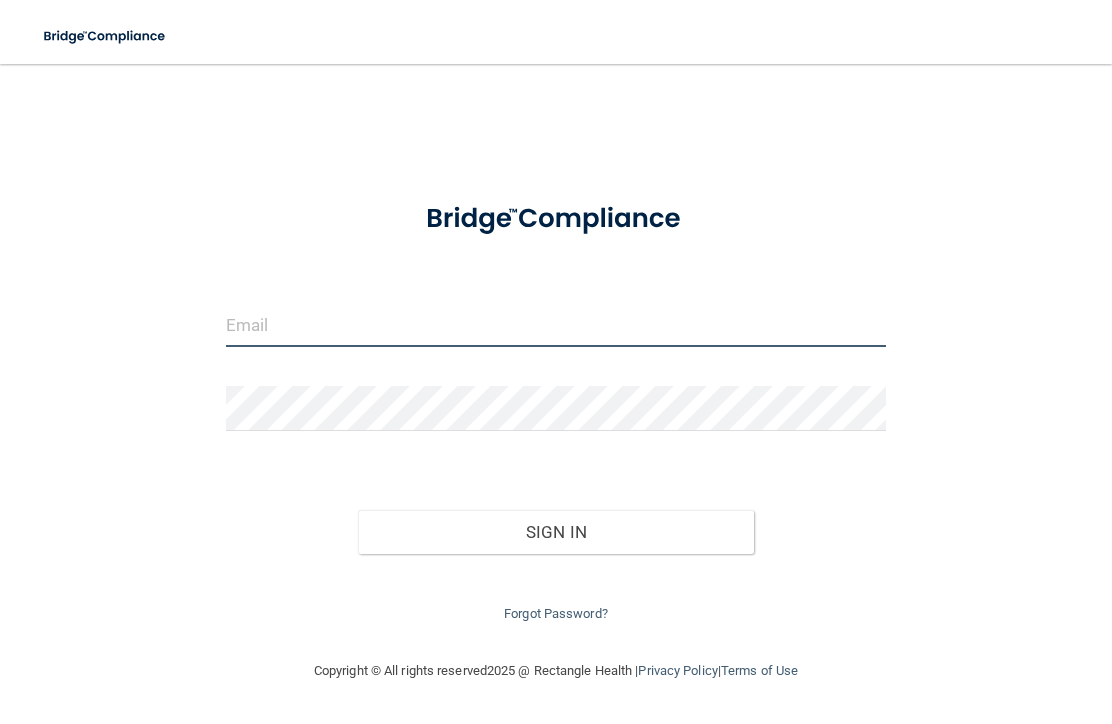 click at bounding box center (556, 324) 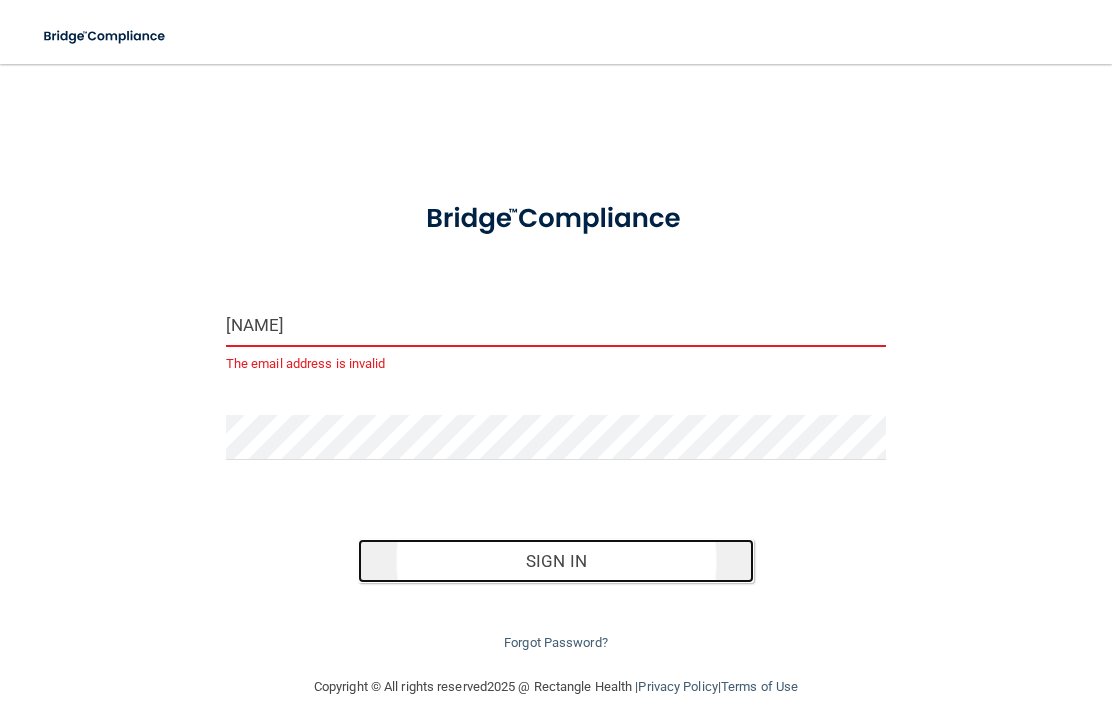 click on "Sign In" at bounding box center (556, 561) 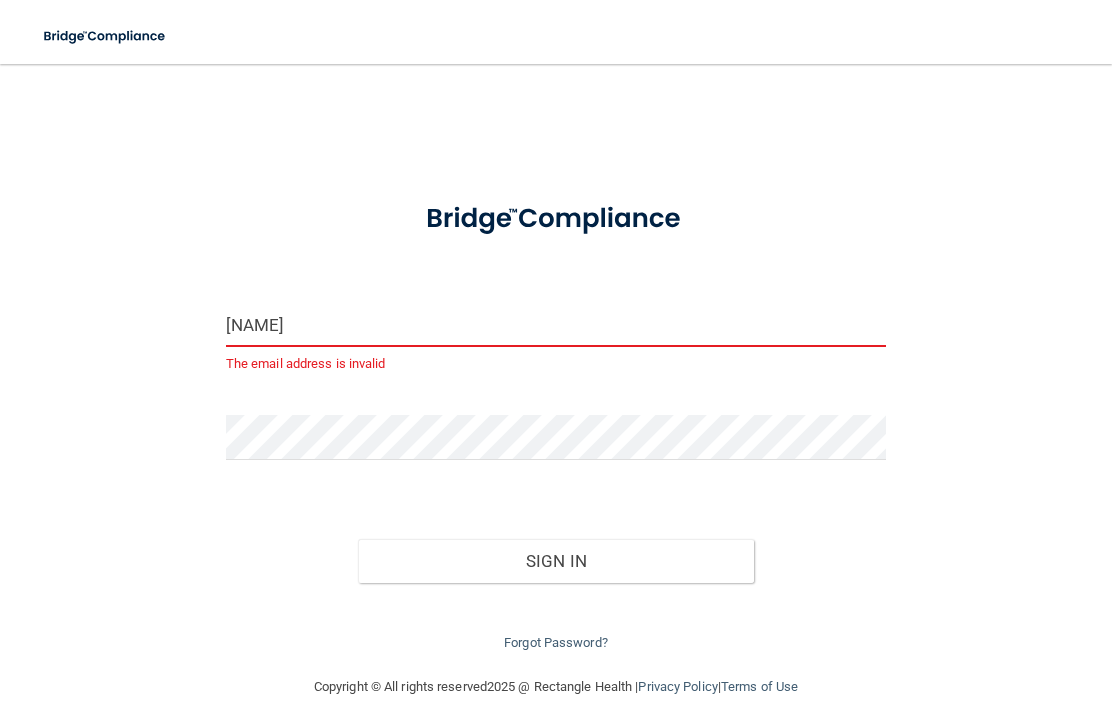 click on "sshuchtergomez" at bounding box center [556, 324] 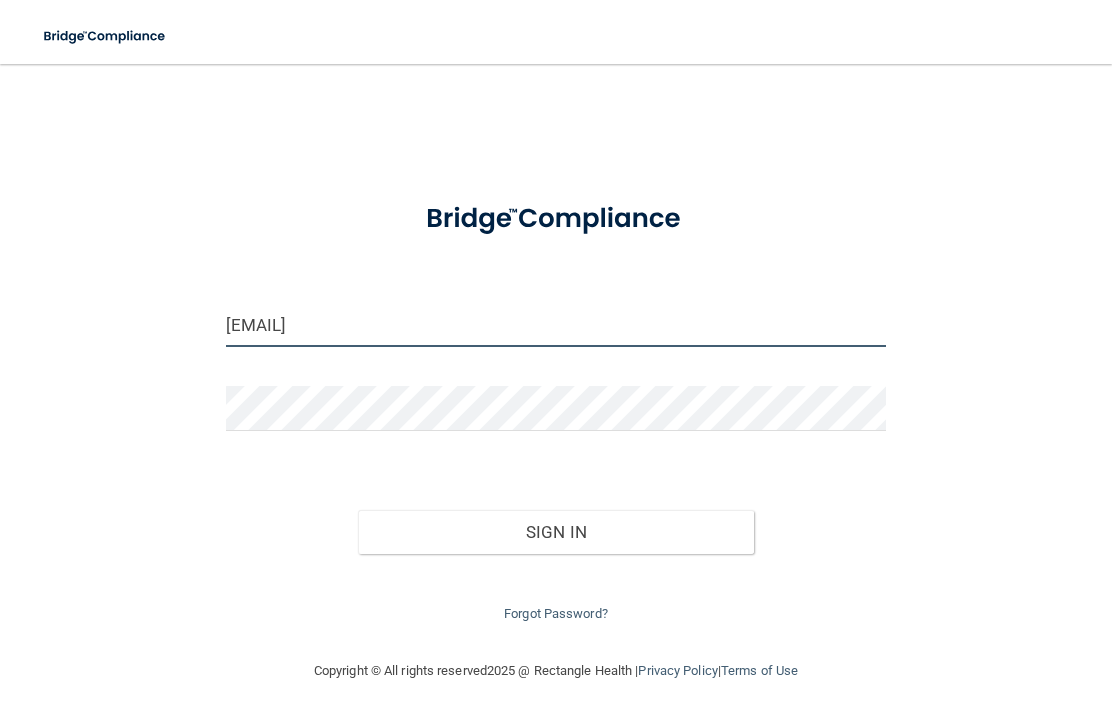 type on "[EMAIL]" 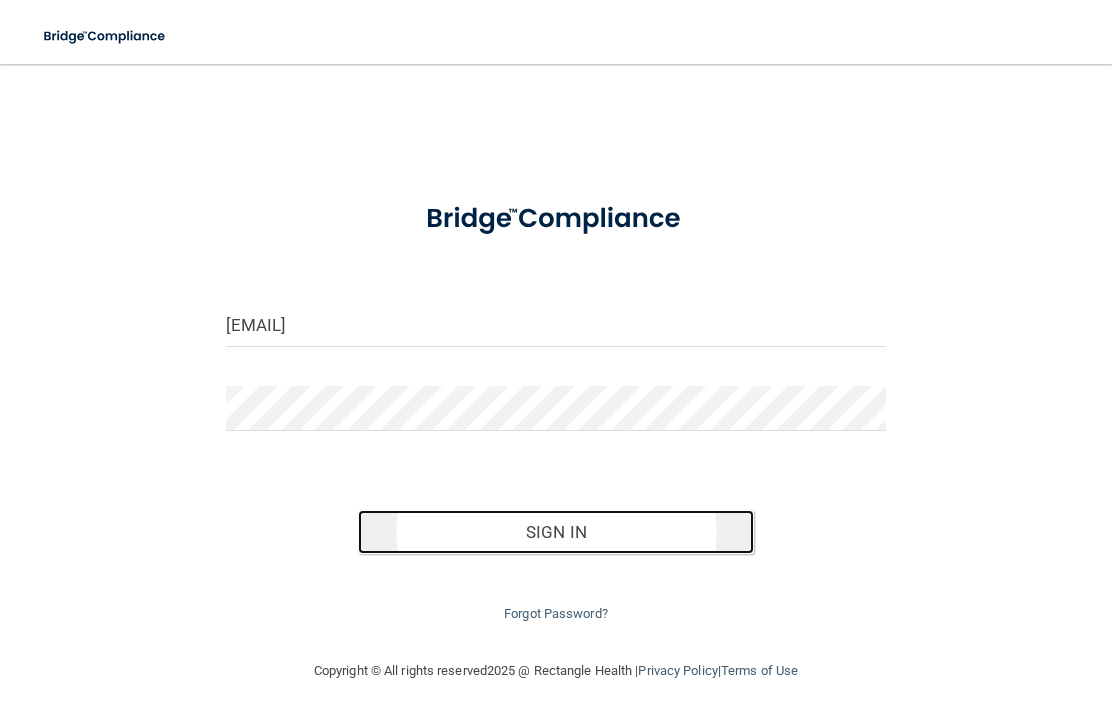 click on "Sign In" at bounding box center (556, 532) 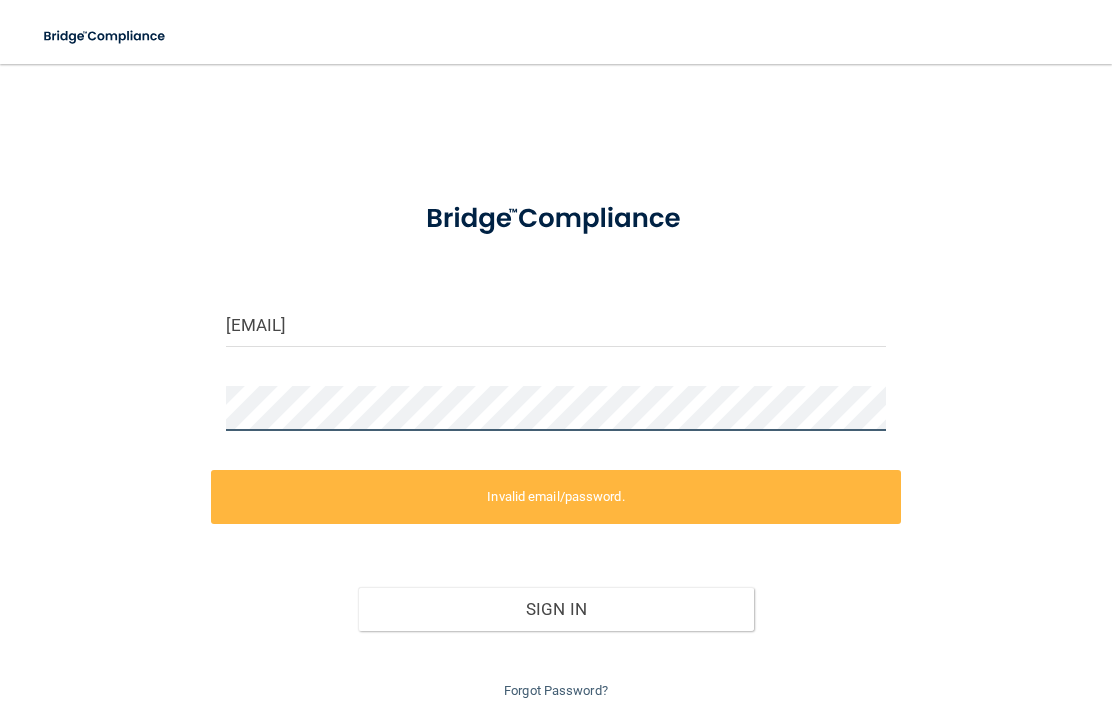 click on "sshuchtergomez@gmail.com                                    Invalid email/password.     You don't have permission to access that page.       Sign In            Forgot Password?" at bounding box center (556, 393) 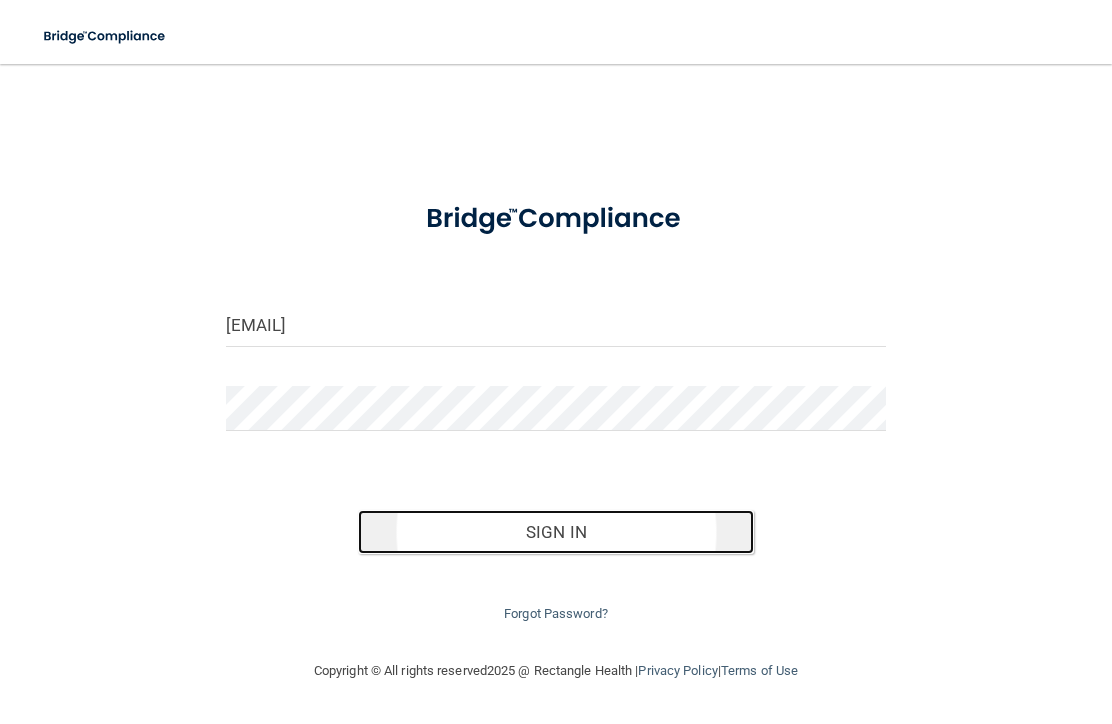 click on "Sign In" at bounding box center (556, 532) 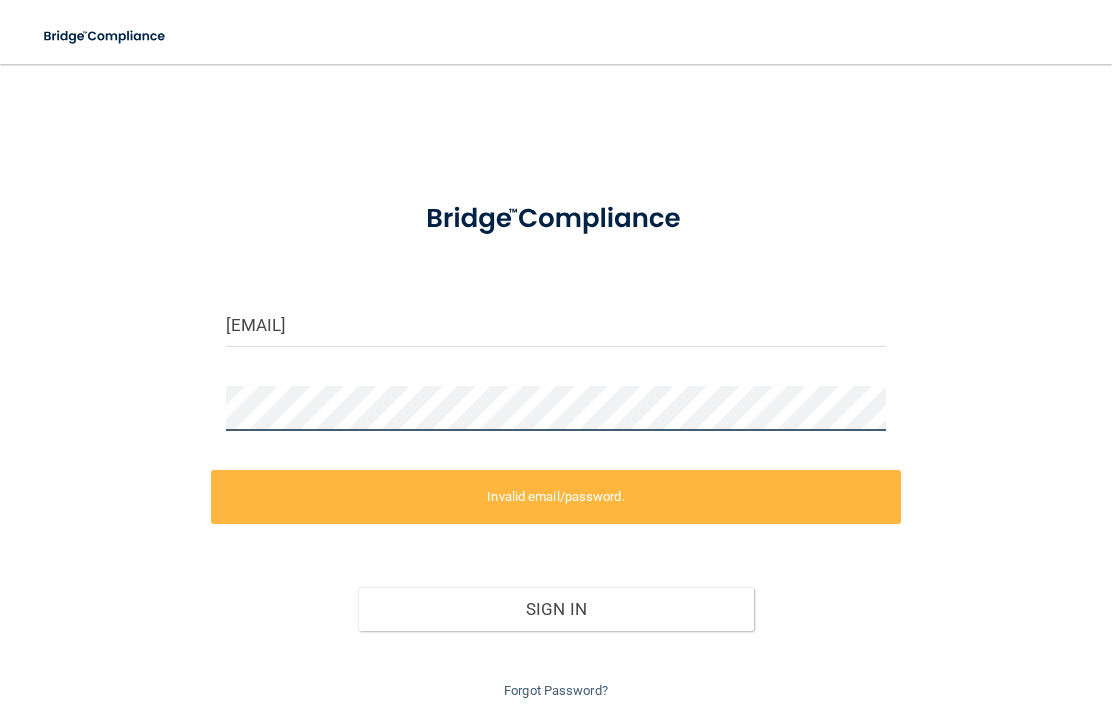 click on "sshuchtergomez@gmail.com                                    Invalid email/password.     You don't have permission to access that page.       Sign In            Forgot Password?" at bounding box center [556, 393] 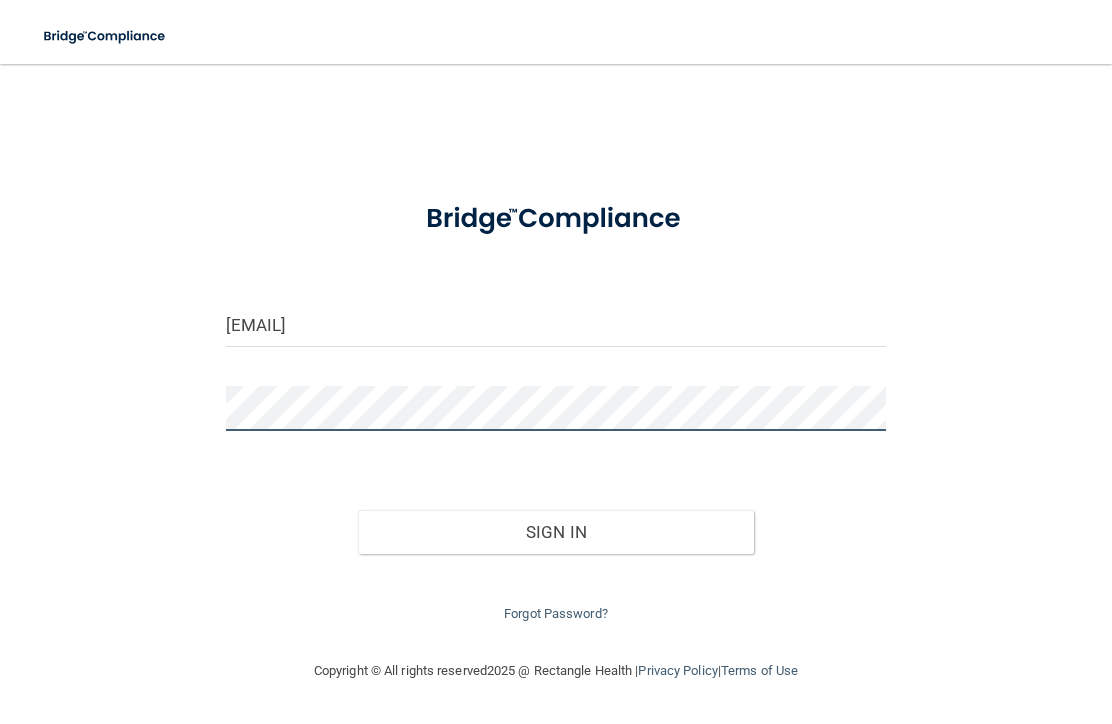 scroll, scrollTop: 0, scrollLeft: 0, axis: both 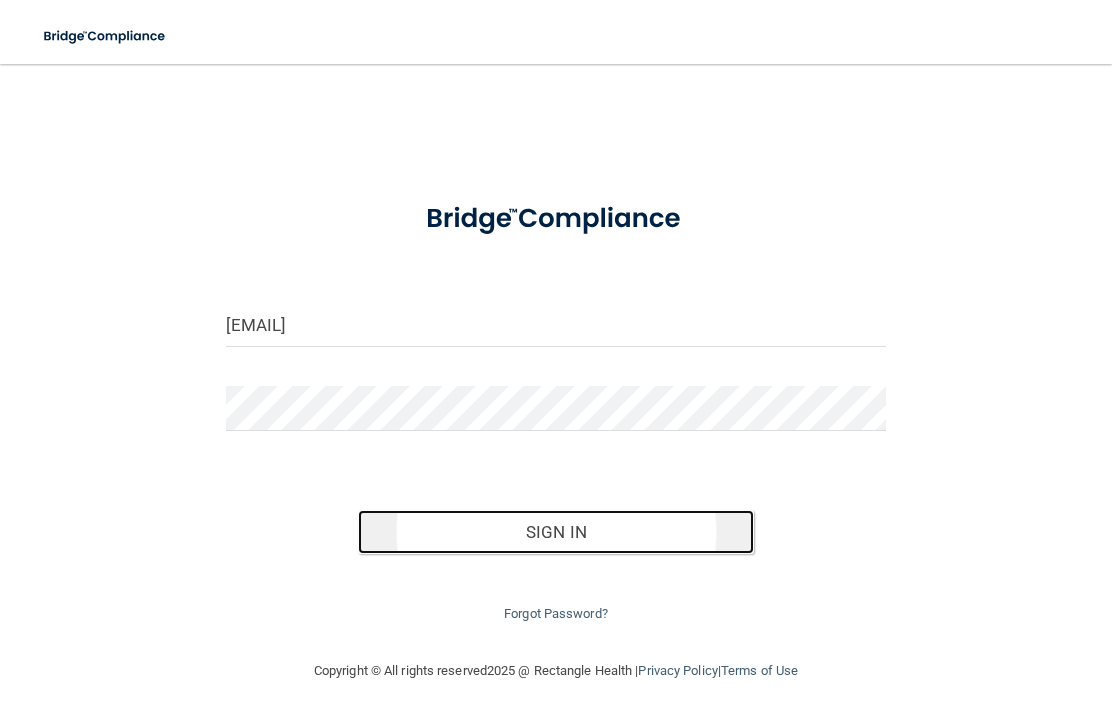 click on "Sign In" at bounding box center [556, 532] 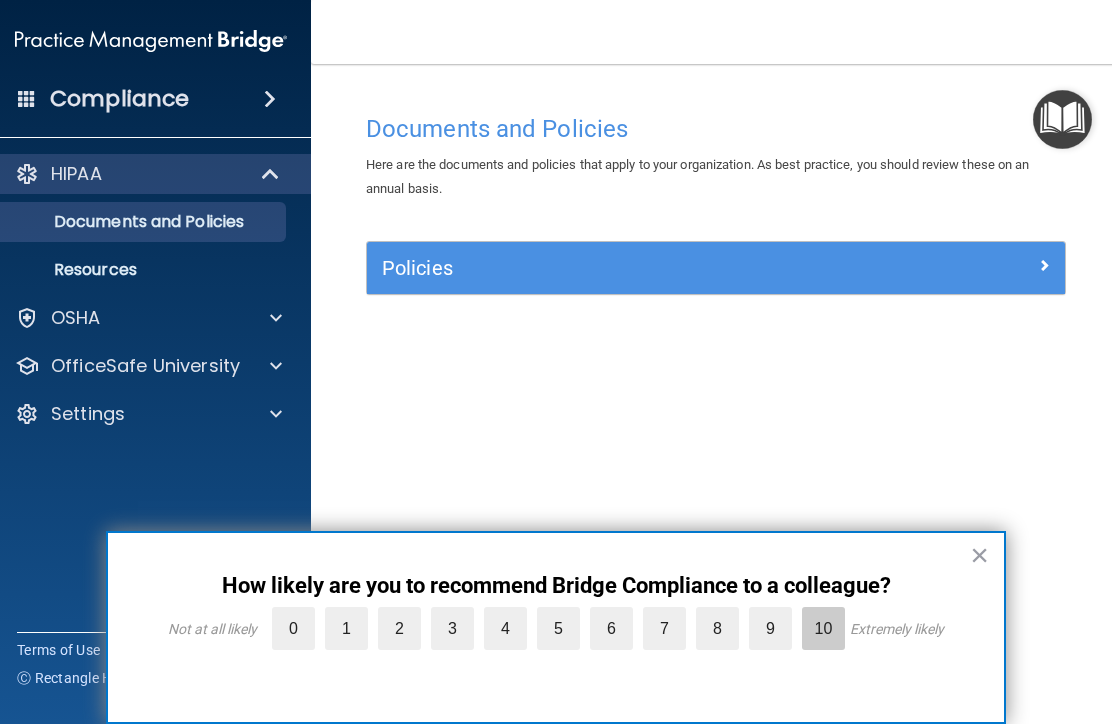 click on "10" at bounding box center [823, 628] 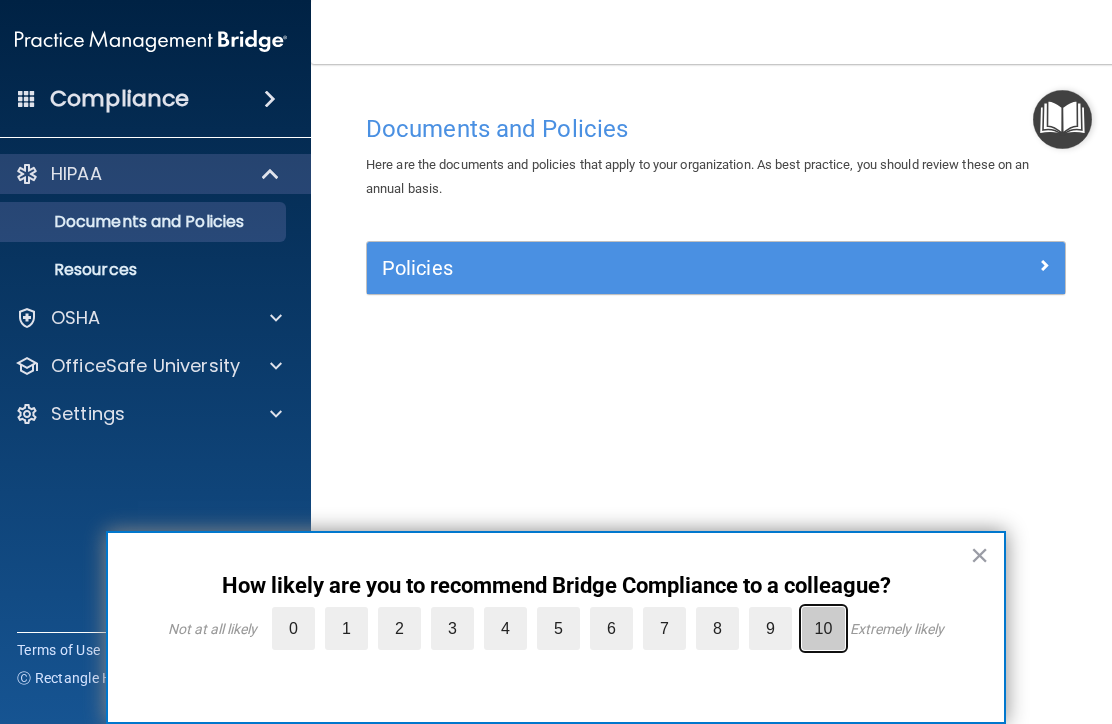 click on "10" at bounding box center (777, 612) 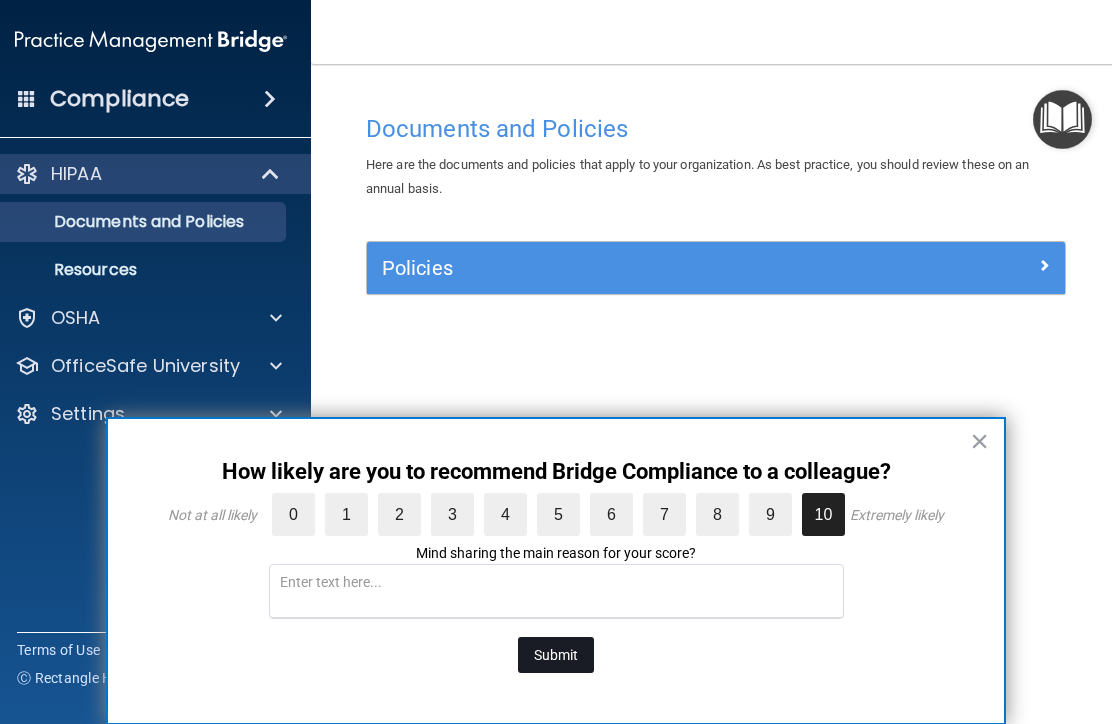 click on "Submit" at bounding box center [556, 655] 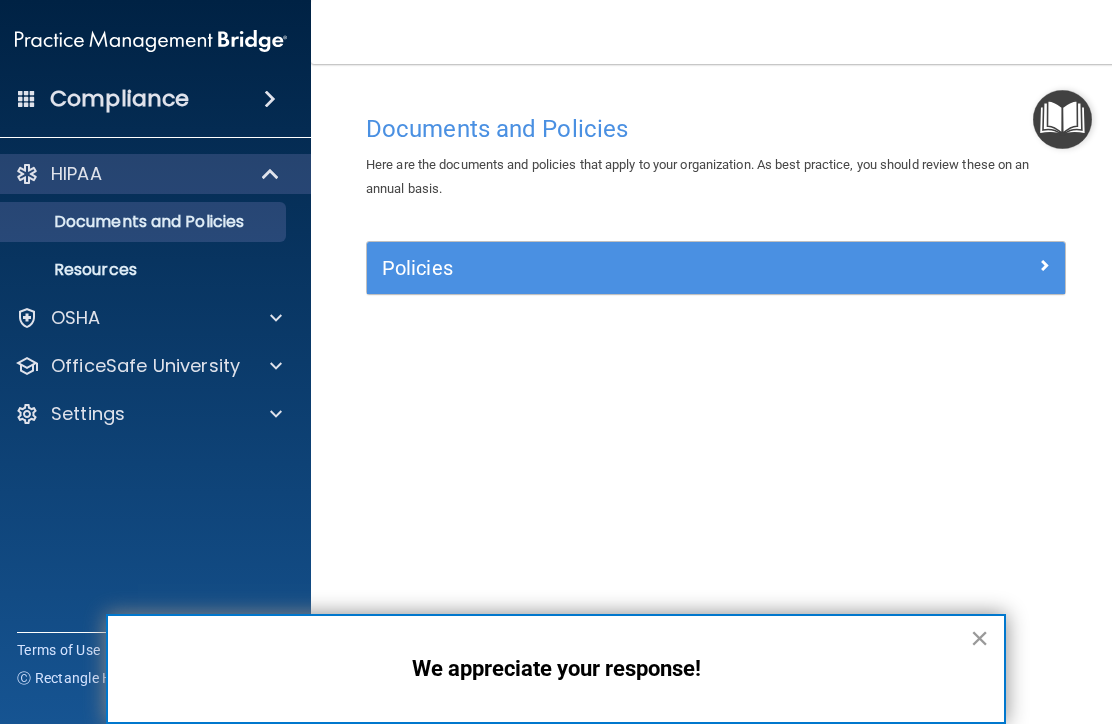 click on "×" at bounding box center [979, 638] 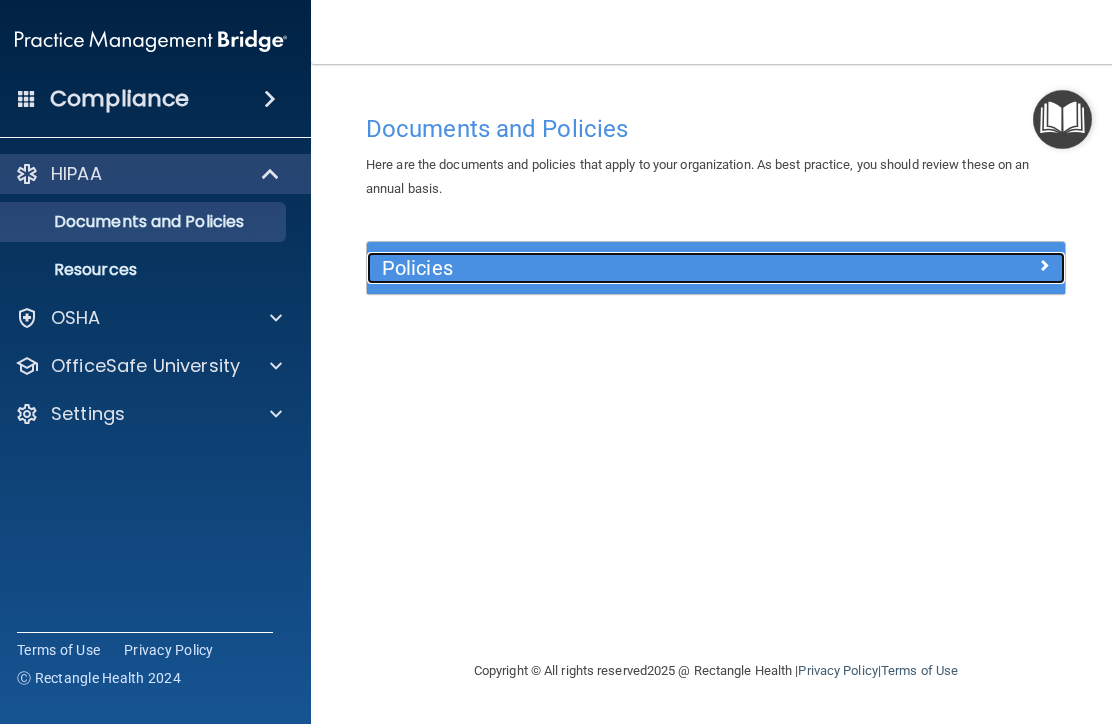 click on "Policies" at bounding box center (629, 268) 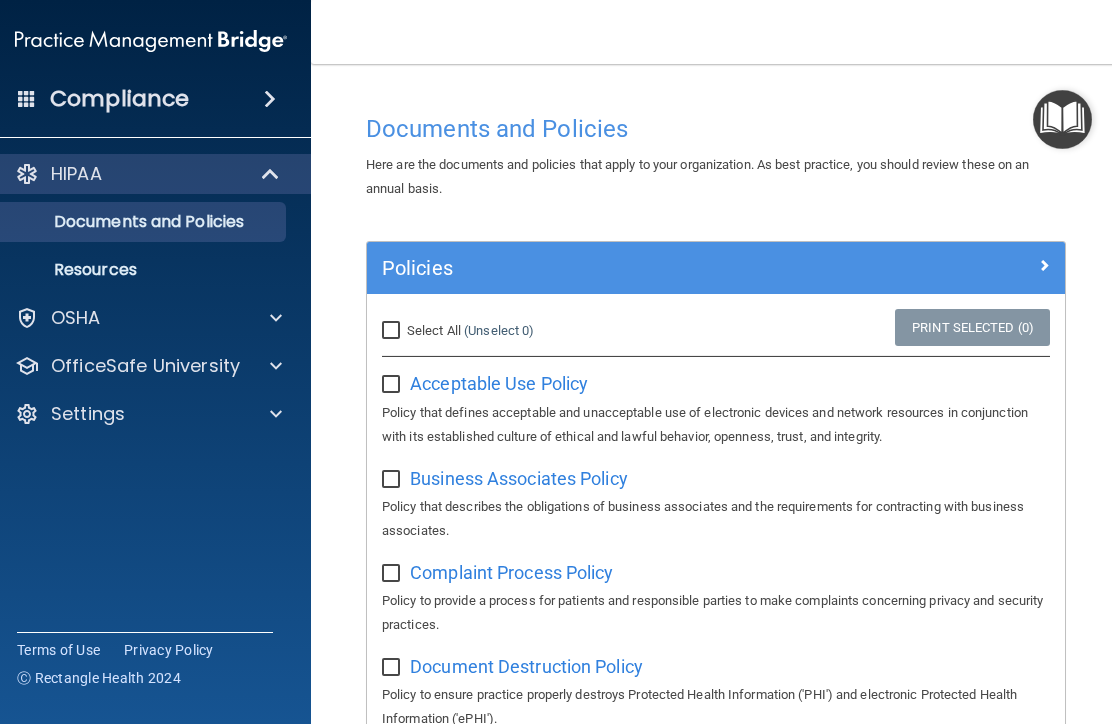 click on "Select All   (Unselect 0)    Unselect All" at bounding box center [393, 331] 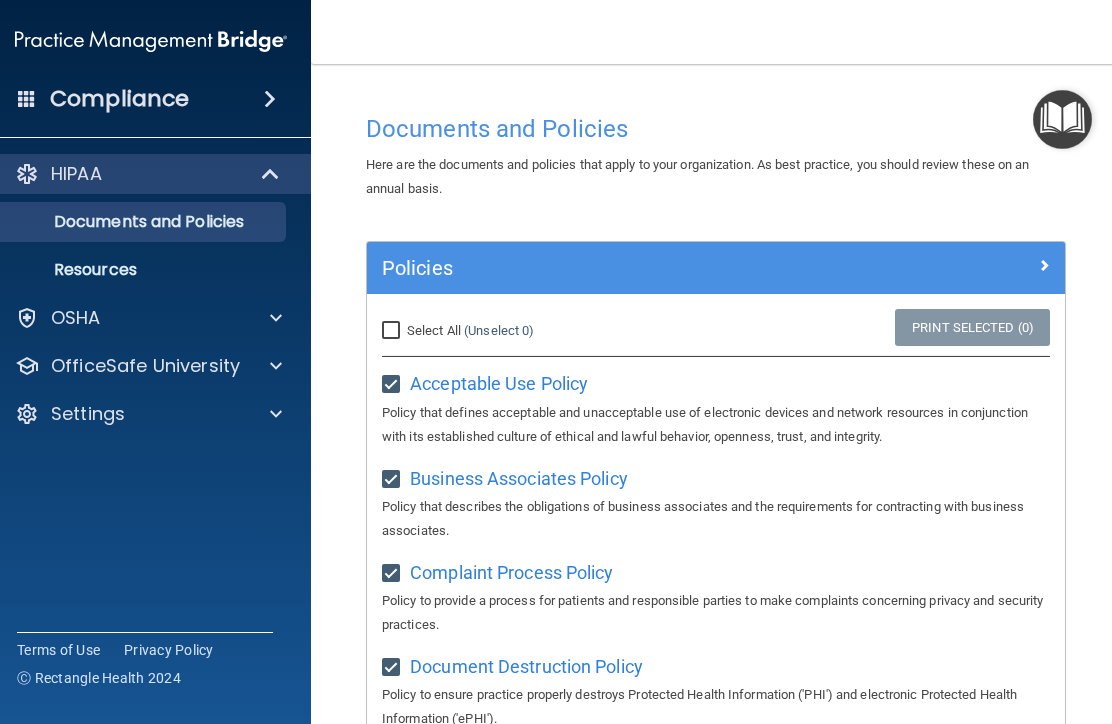 checkbox on "true" 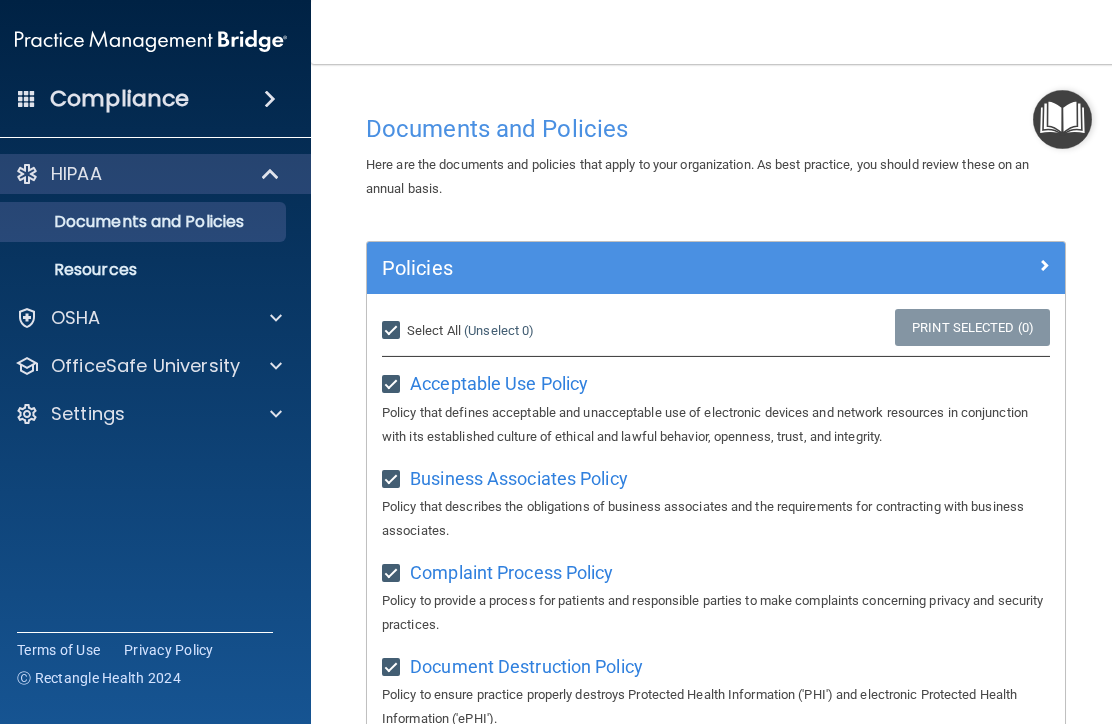 checkbox on "true" 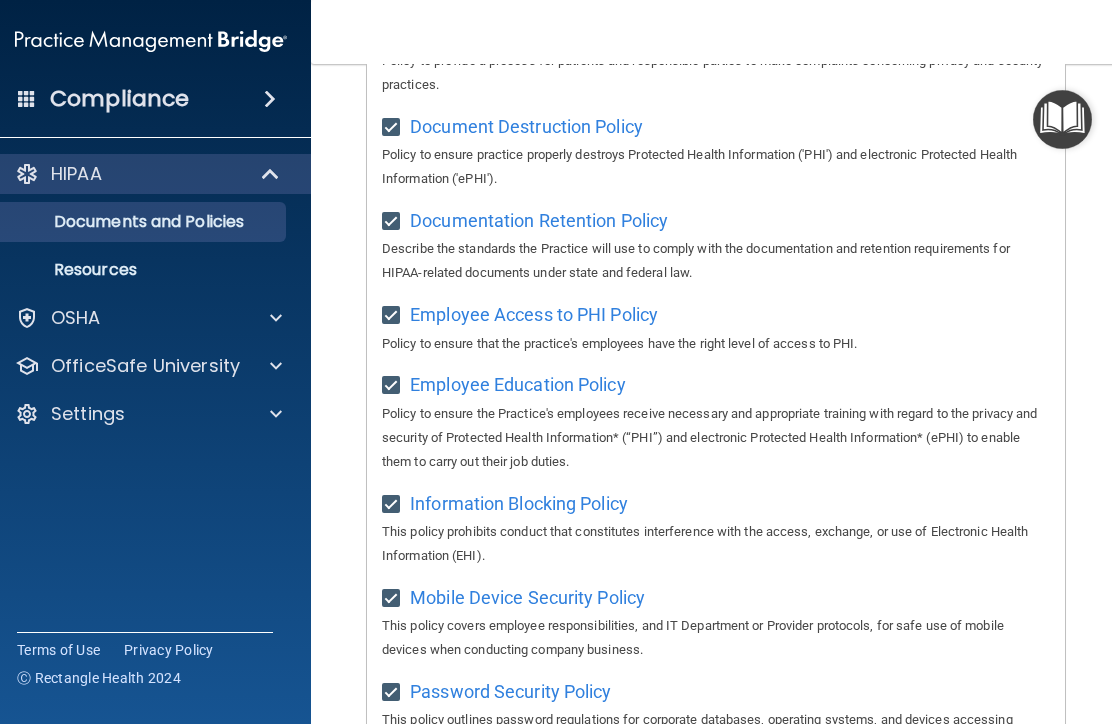 scroll, scrollTop: 0, scrollLeft: 0, axis: both 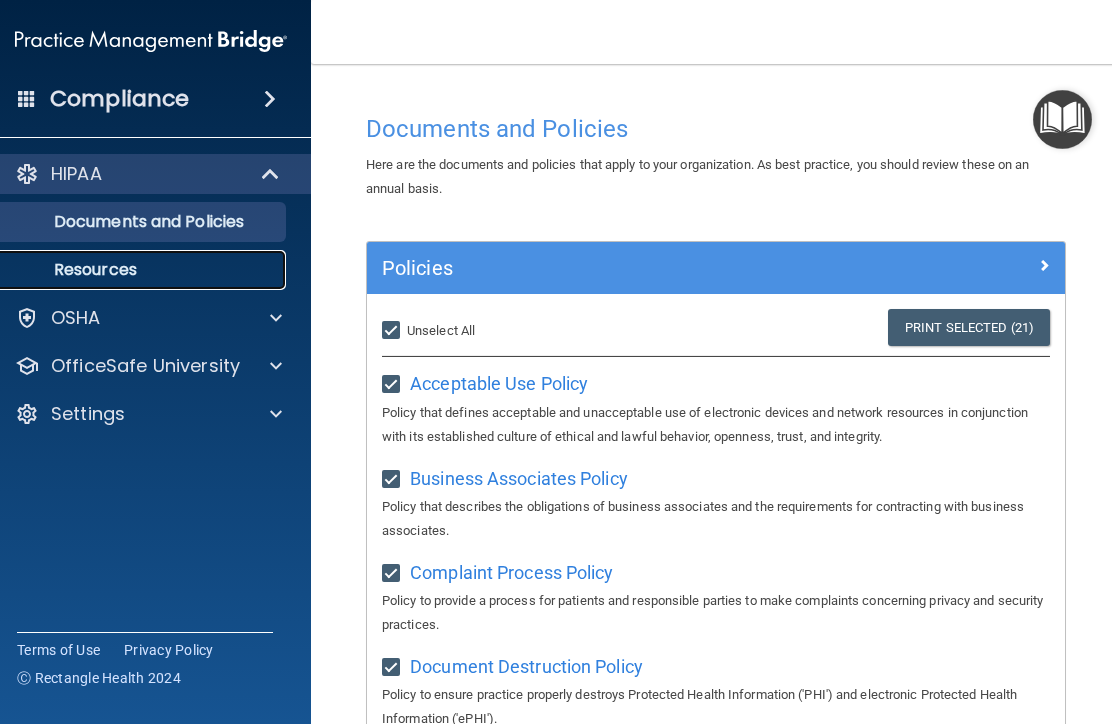 click on "Resources" at bounding box center (140, 270) 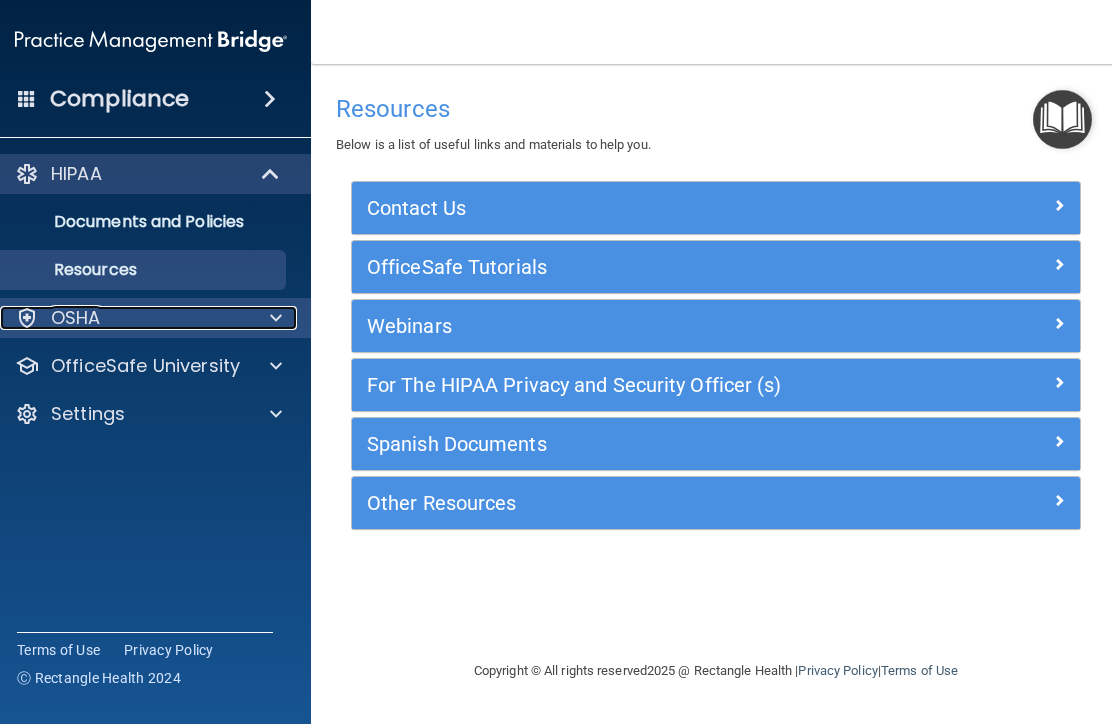 click on "OSHA" at bounding box center (76, 318) 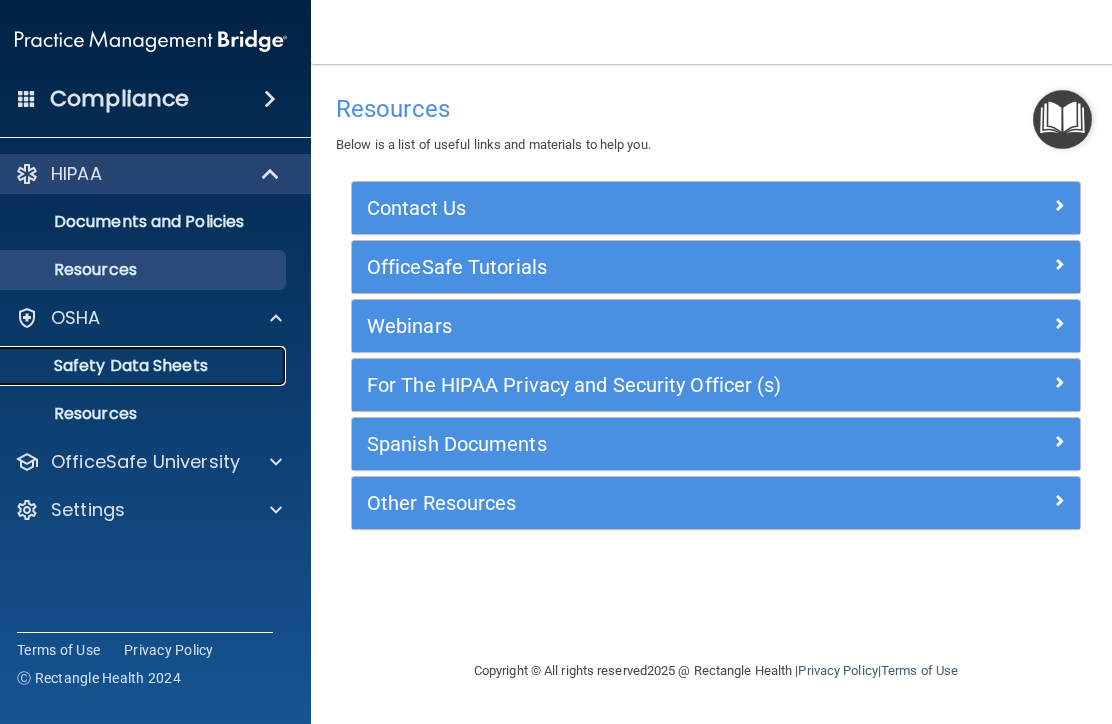 click on "Safety Data Sheets" at bounding box center [140, 366] 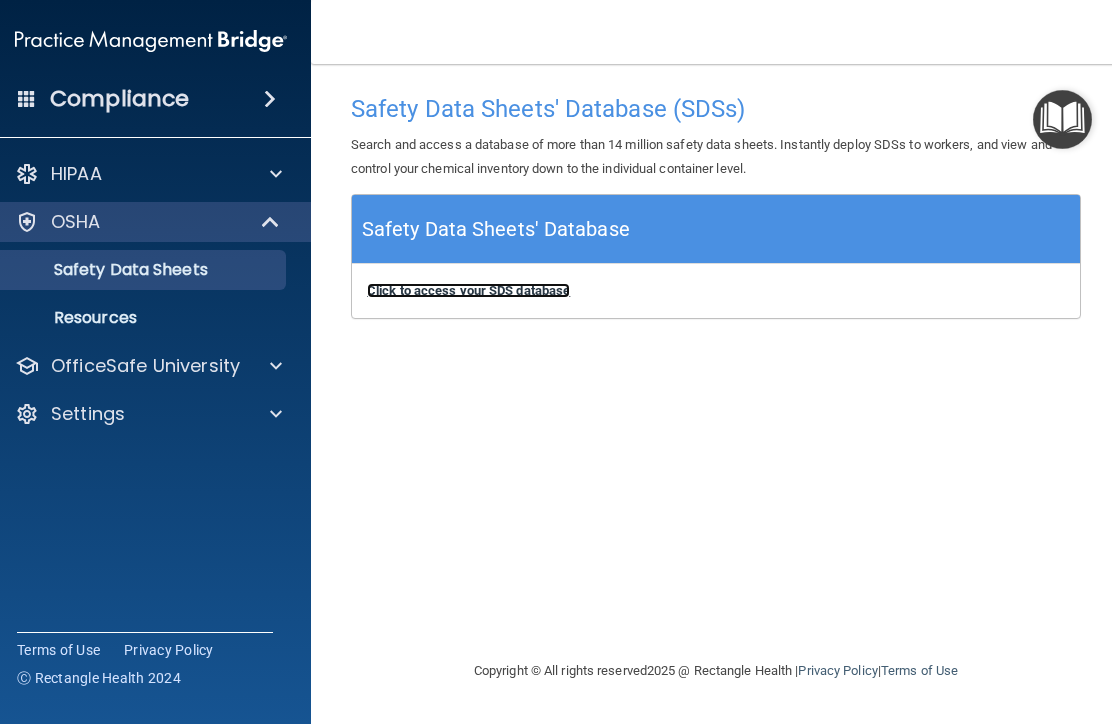 click on "Click to access your SDS database" at bounding box center [468, 290] 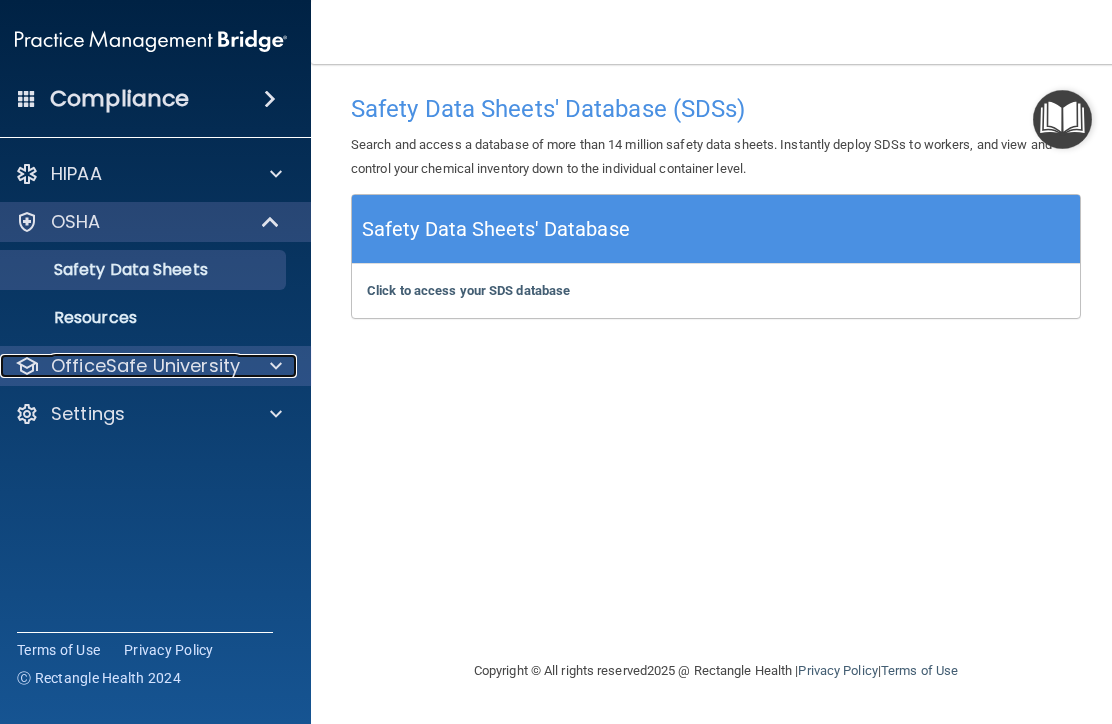 click on "OfficeSafe University" at bounding box center [145, 366] 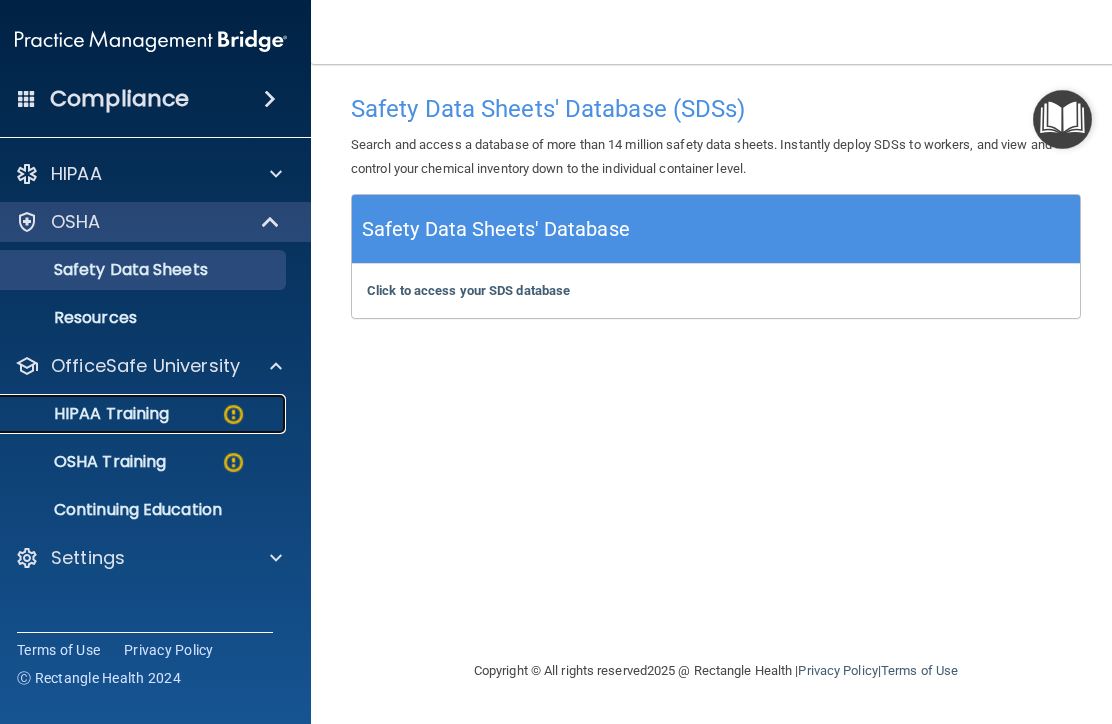 click on "HIPAA Training" at bounding box center [86, 414] 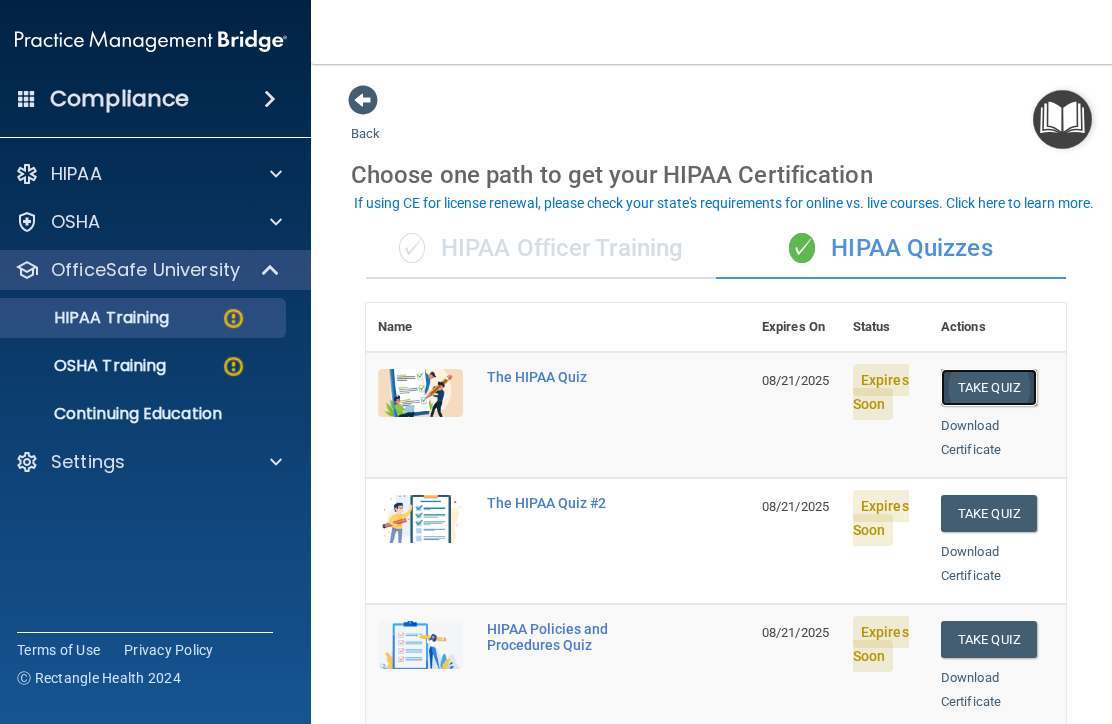 click on "Take Quiz" at bounding box center (989, 387) 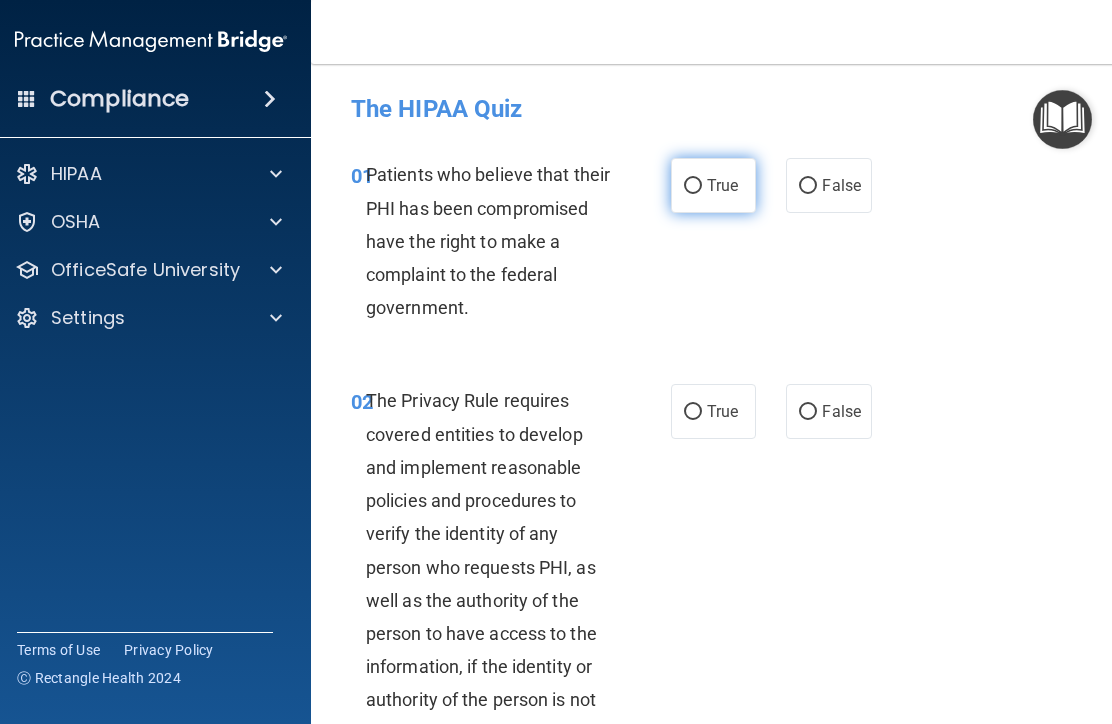 click on "True" at bounding box center (693, 186) 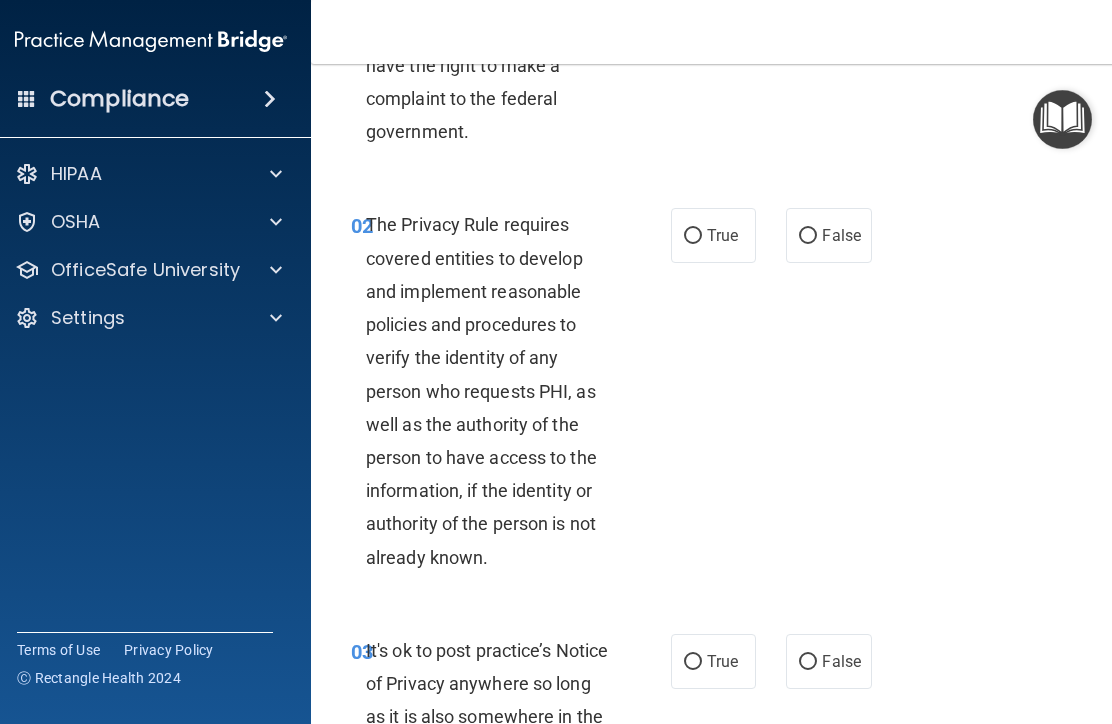 scroll, scrollTop: 177, scrollLeft: 0, axis: vertical 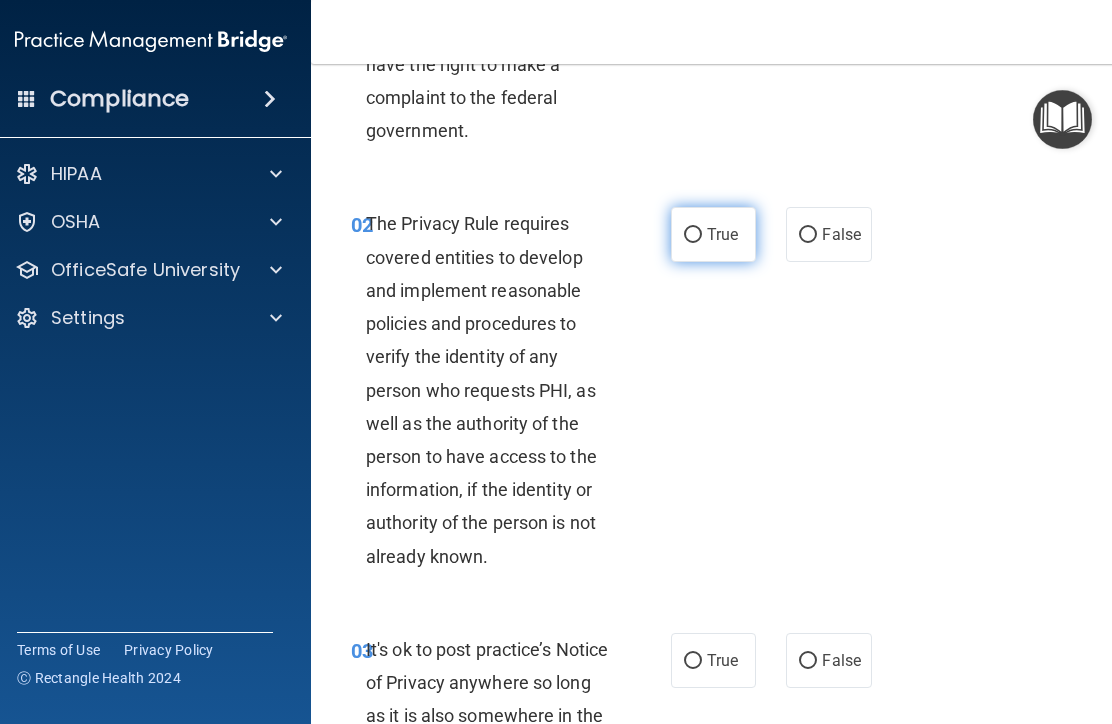 click on "True" at bounding box center [693, 235] 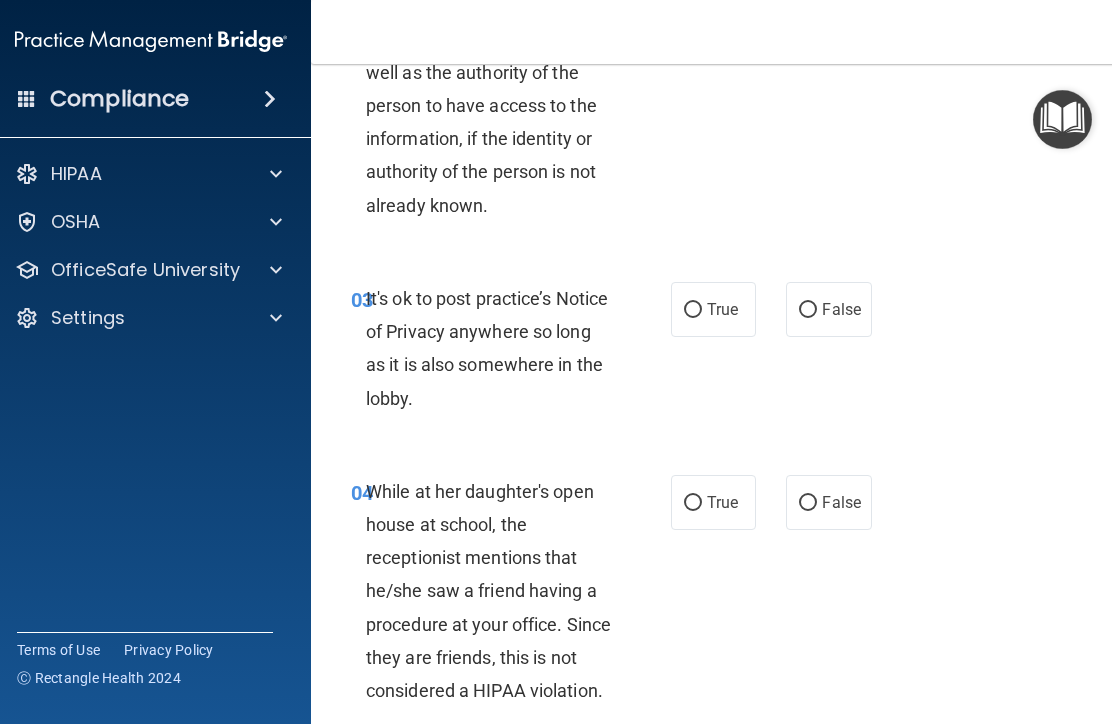 scroll, scrollTop: 527, scrollLeft: 0, axis: vertical 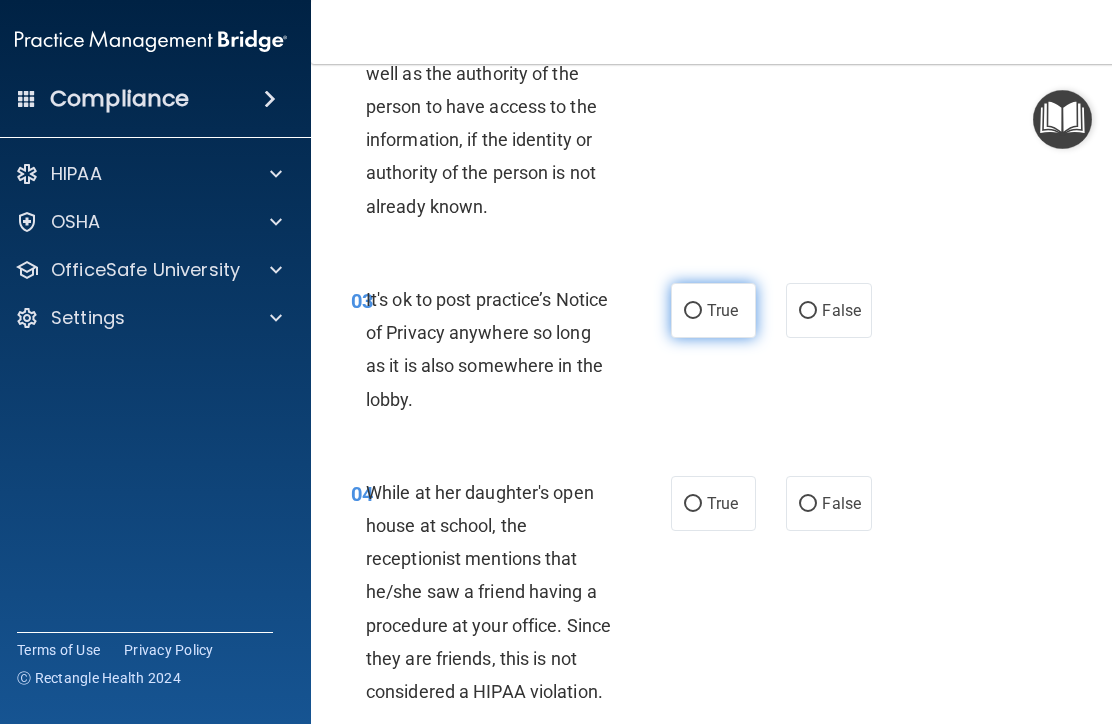 click on "True" at bounding box center (693, 311) 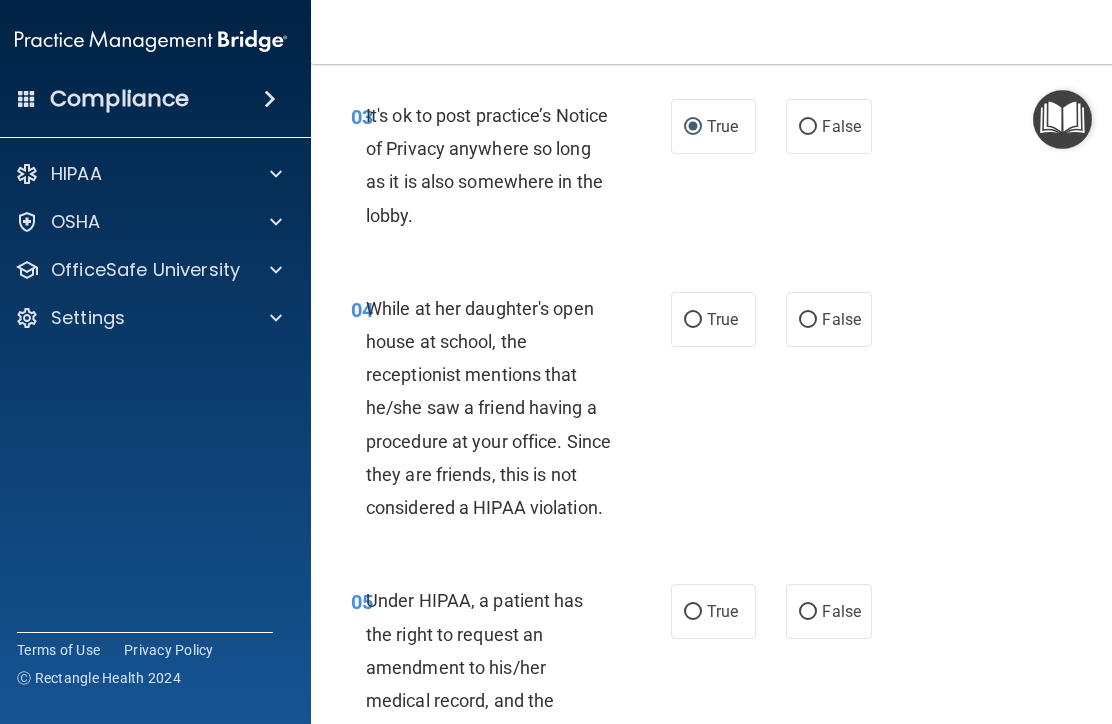 scroll, scrollTop: 734, scrollLeft: 0, axis: vertical 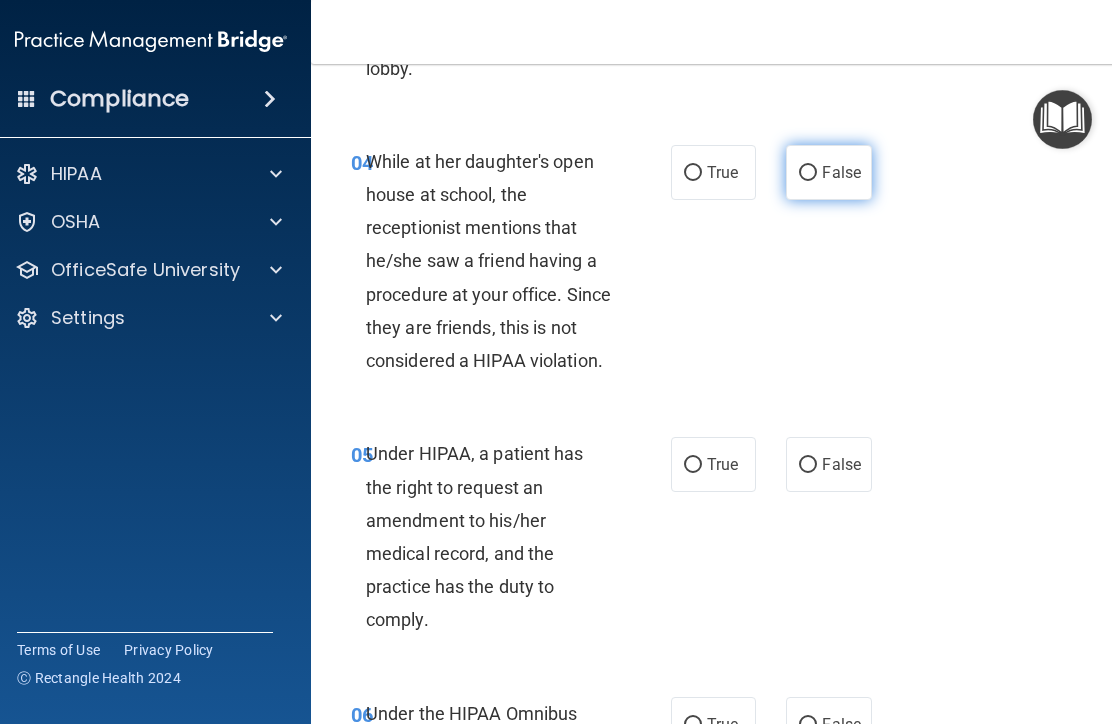 click on "False" at bounding box center [808, 173] 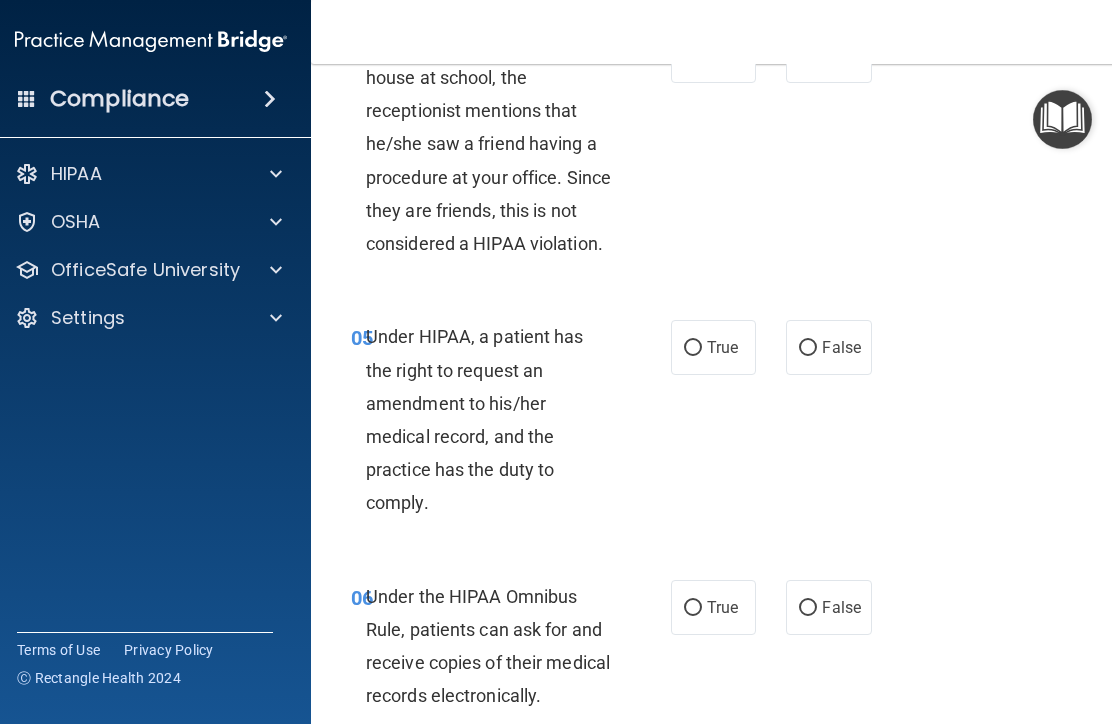 scroll, scrollTop: 983, scrollLeft: 0, axis: vertical 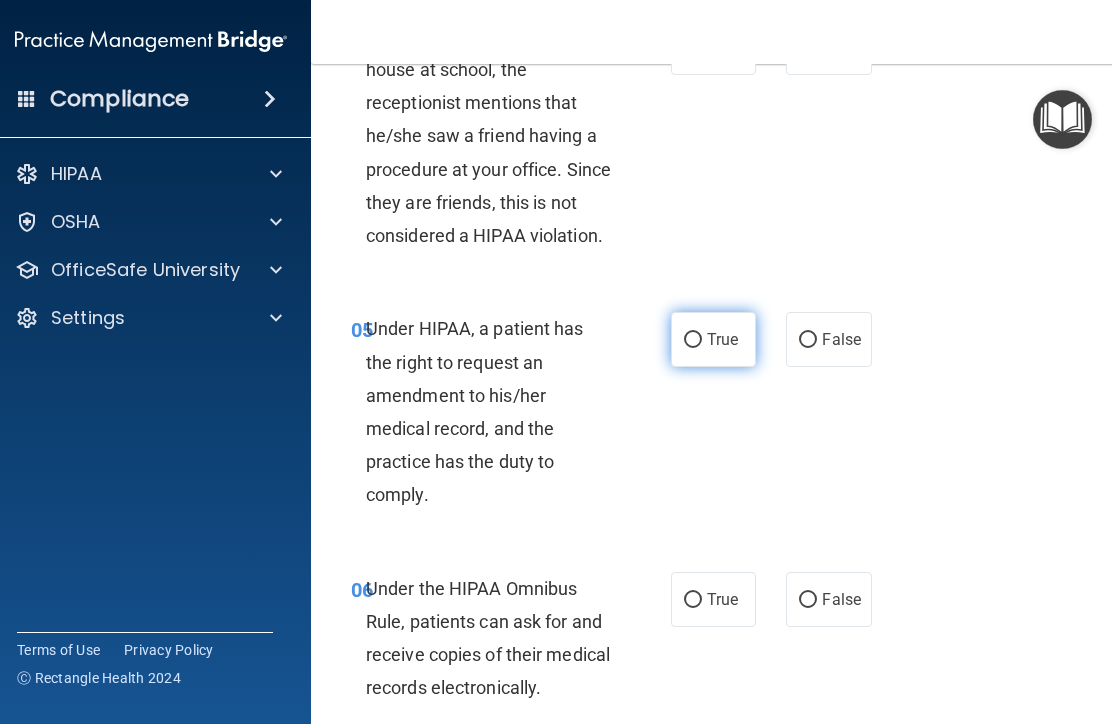 click on "True" at bounding box center (693, 340) 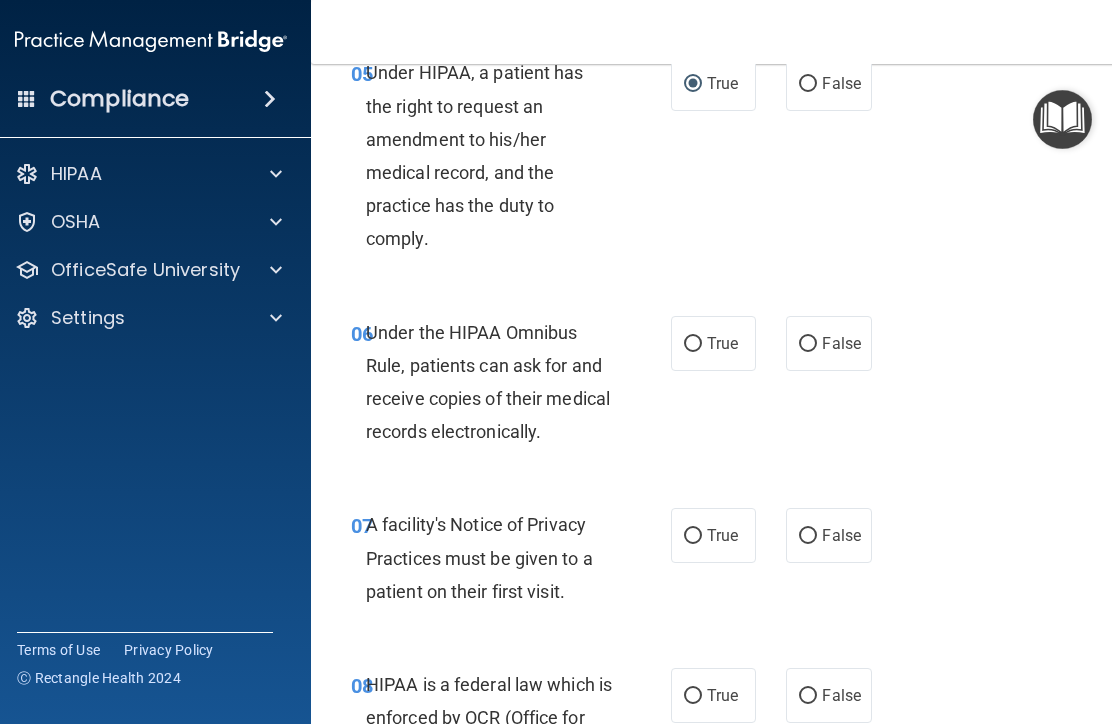scroll, scrollTop: 1248, scrollLeft: 0, axis: vertical 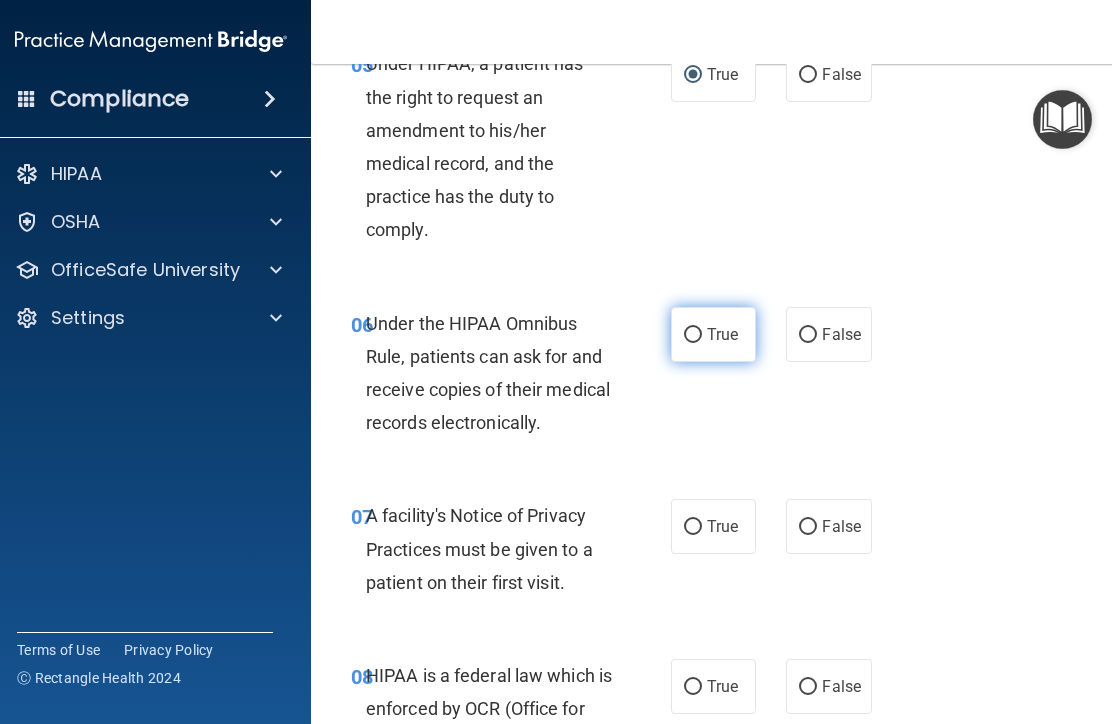 click on "True" at bounding box center [693, 335] 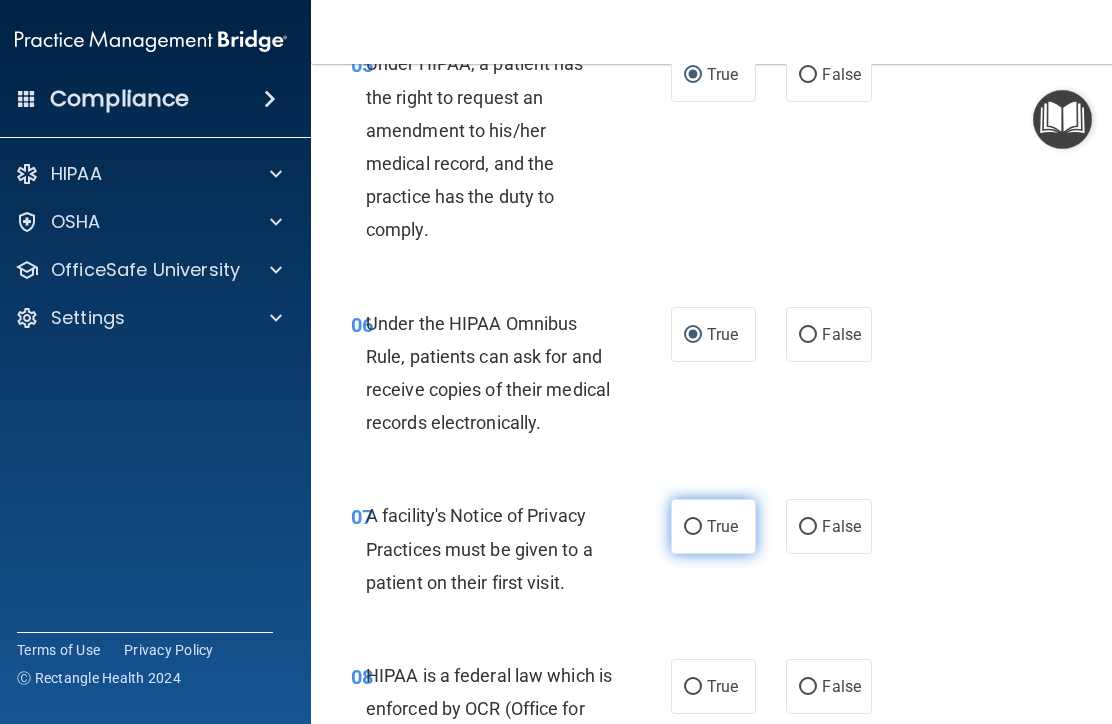 click on "True" at bounding box center (693, 527) 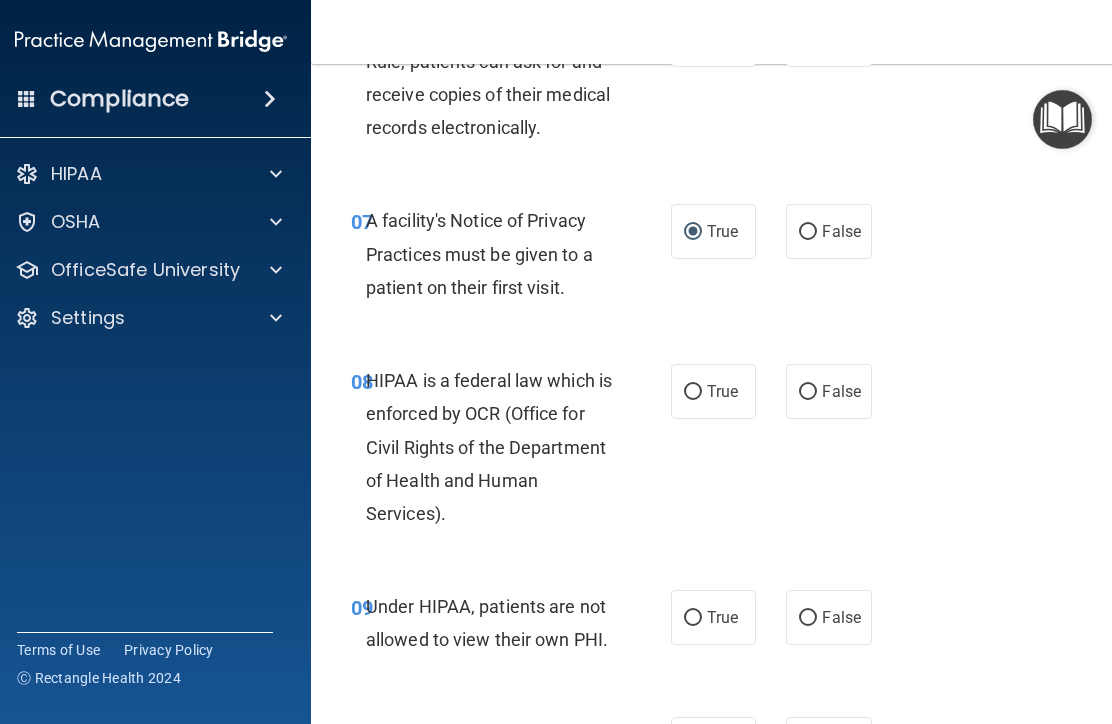 scroll, scrollTop: 1559, scrollLeft: 0, axis: vertical 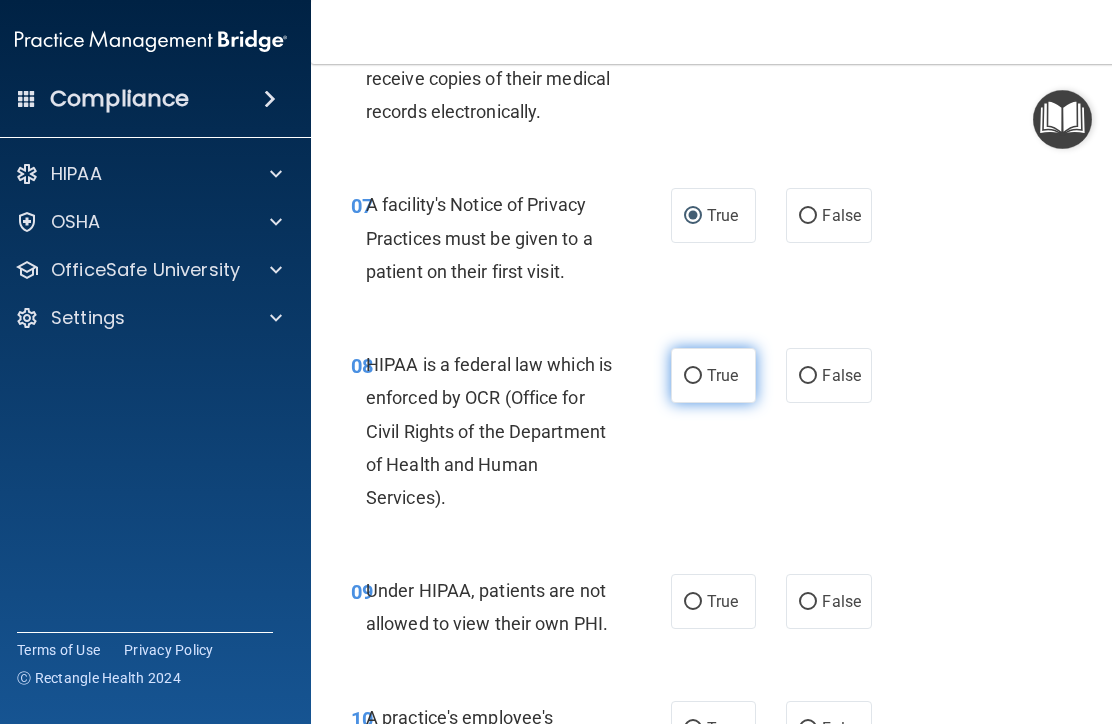 click on "True" at bounding box center (693, 376) 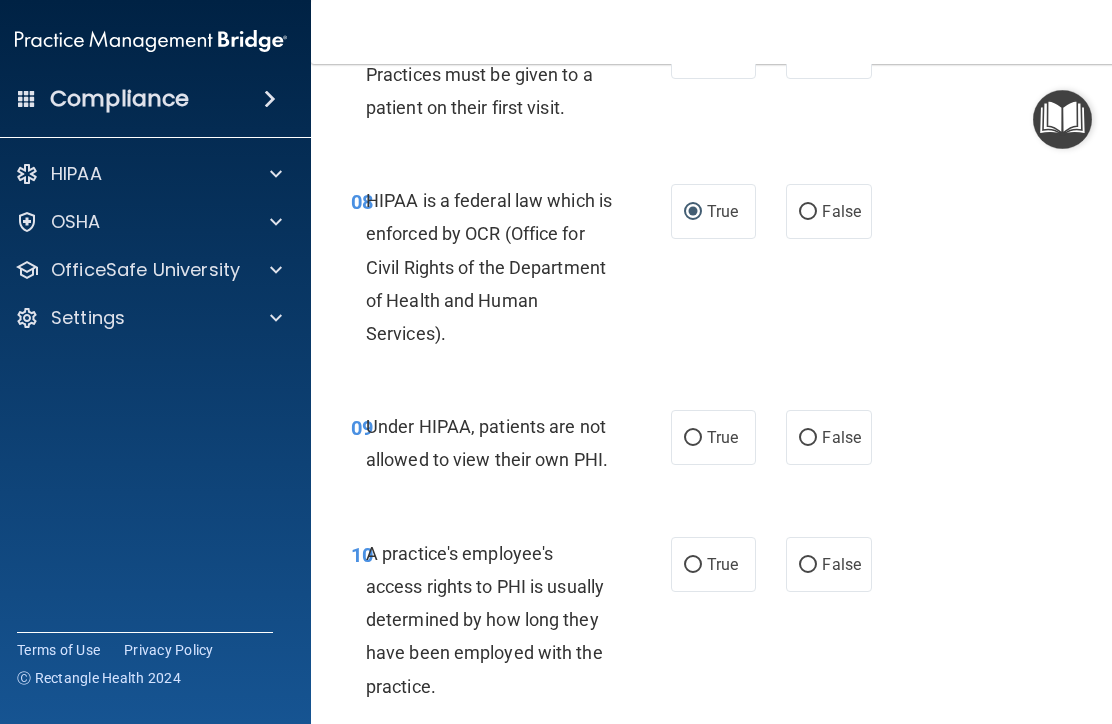 scroll, scrollTop: 1742, scrollLeft: 0, axis: vertical 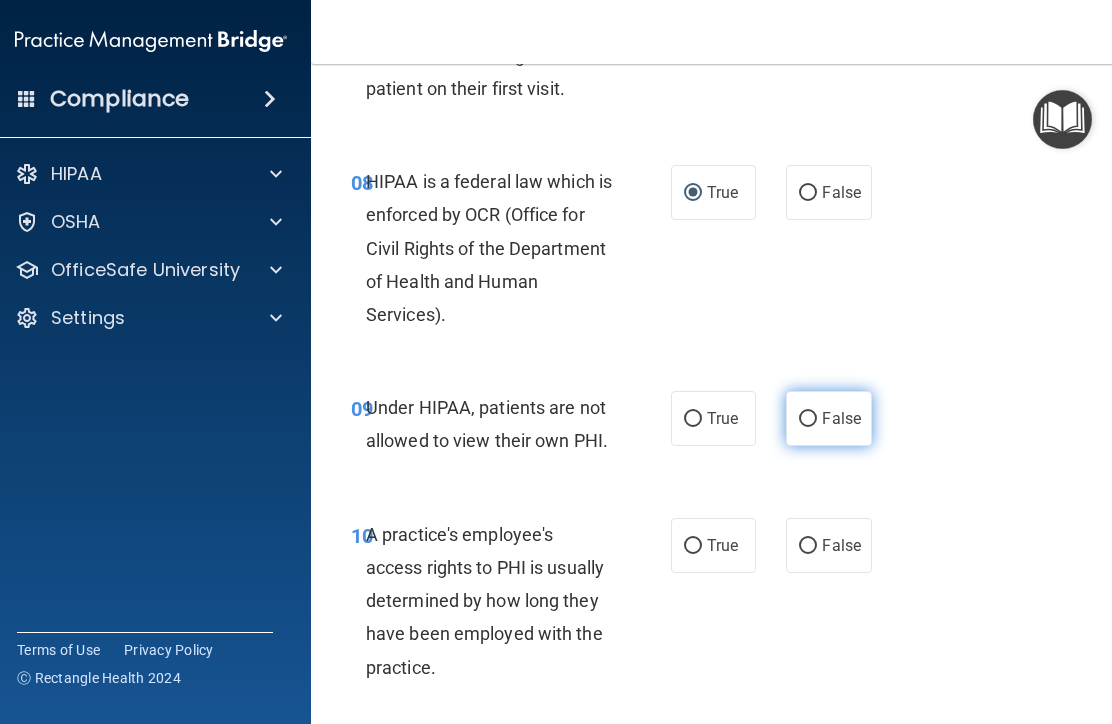 click on "False" at bounding box center (808, 419) 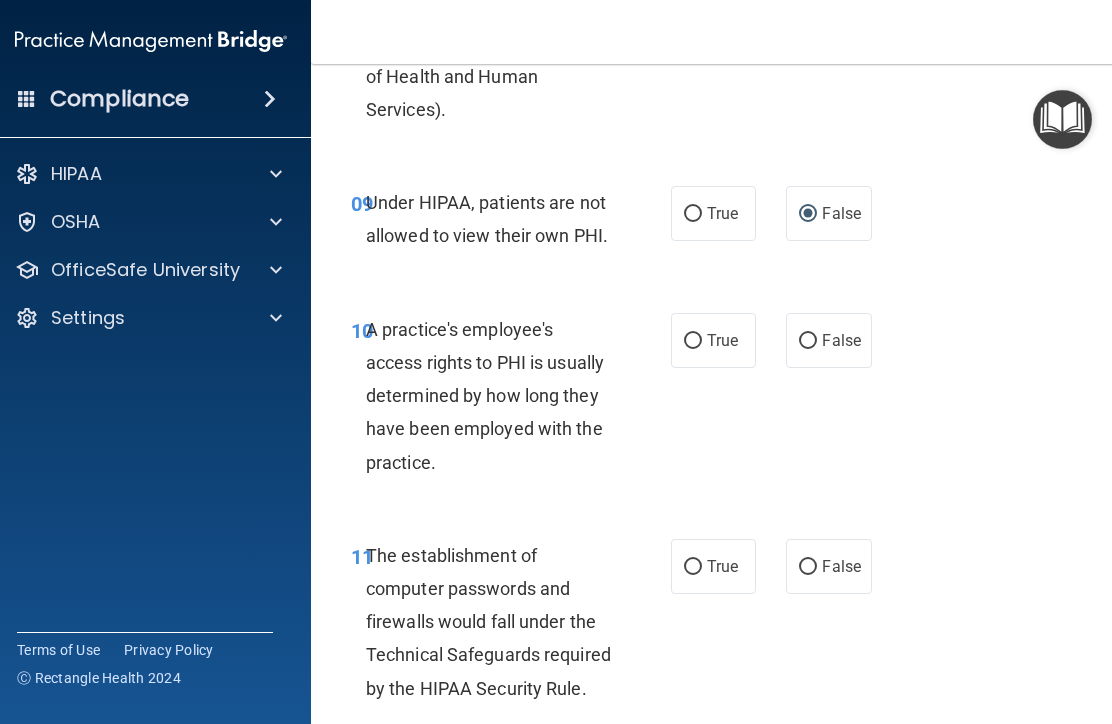 scroll, scrollTop: 1964, scrollLeft: 0, axis: vertical 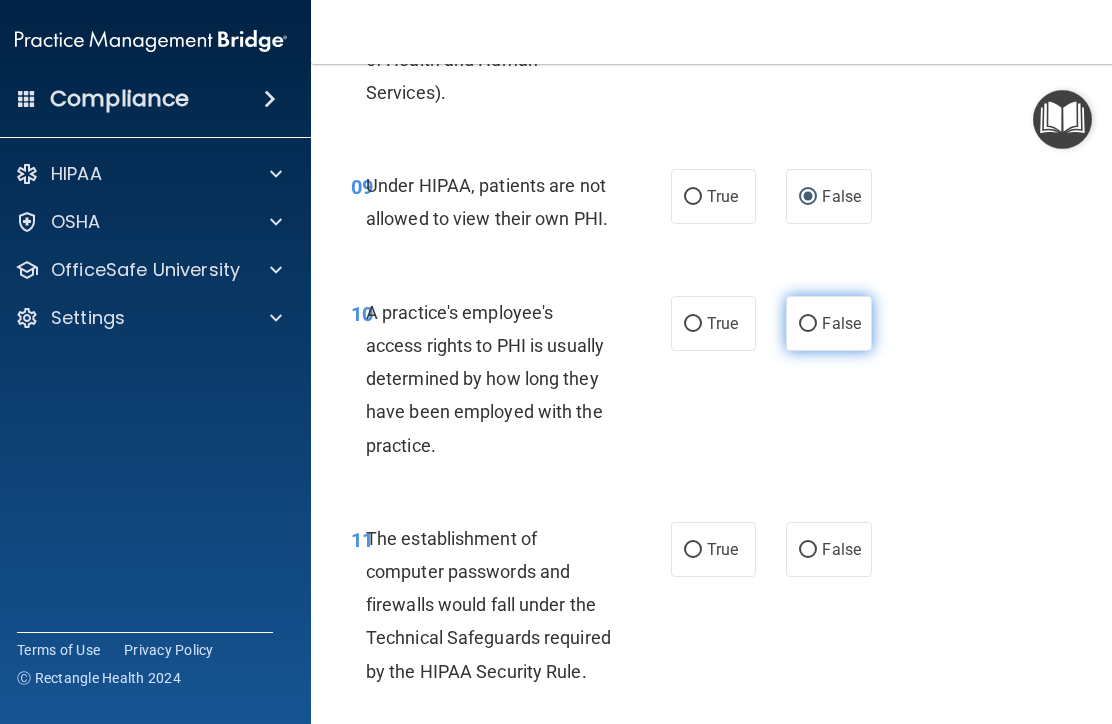 click on "False" at bounding box center (808, 324) 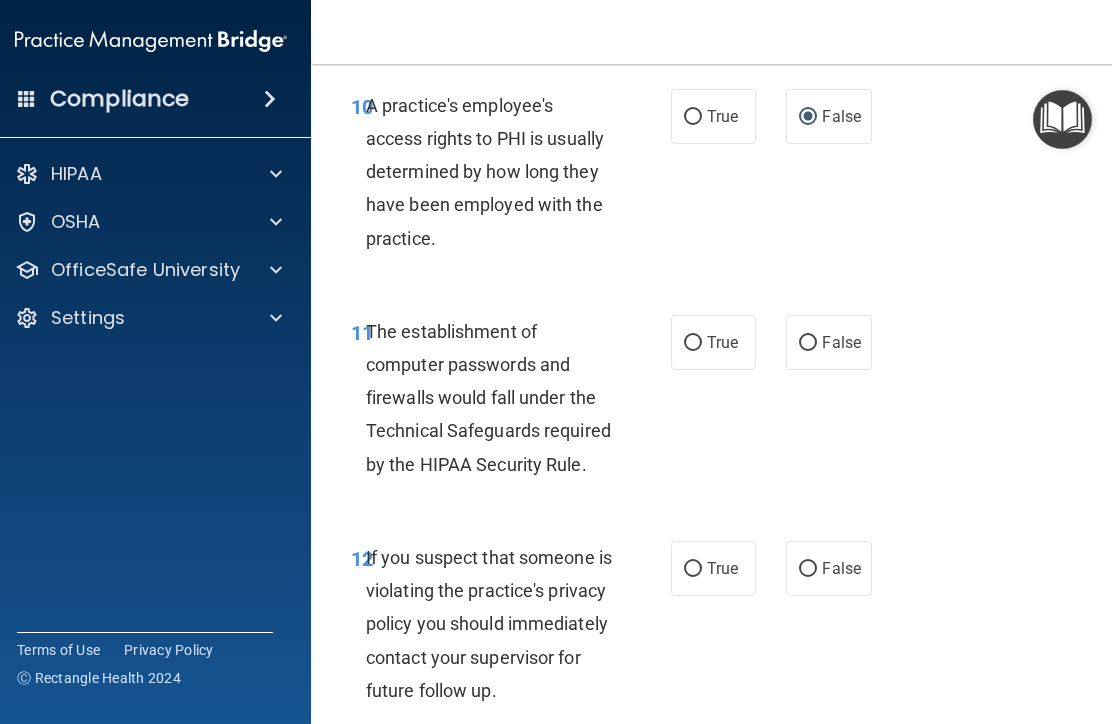 scroll, scrollTop: 2178, scrollLeft: 0, axis: vertical 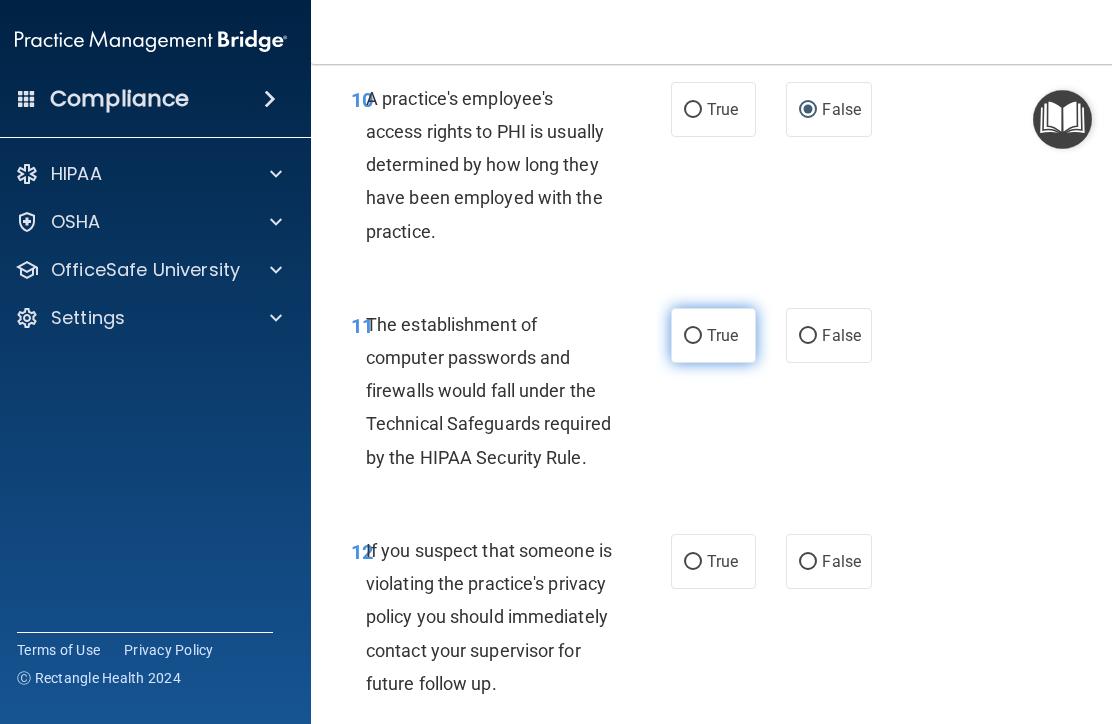click on "True" at bounding box center [693, 336] 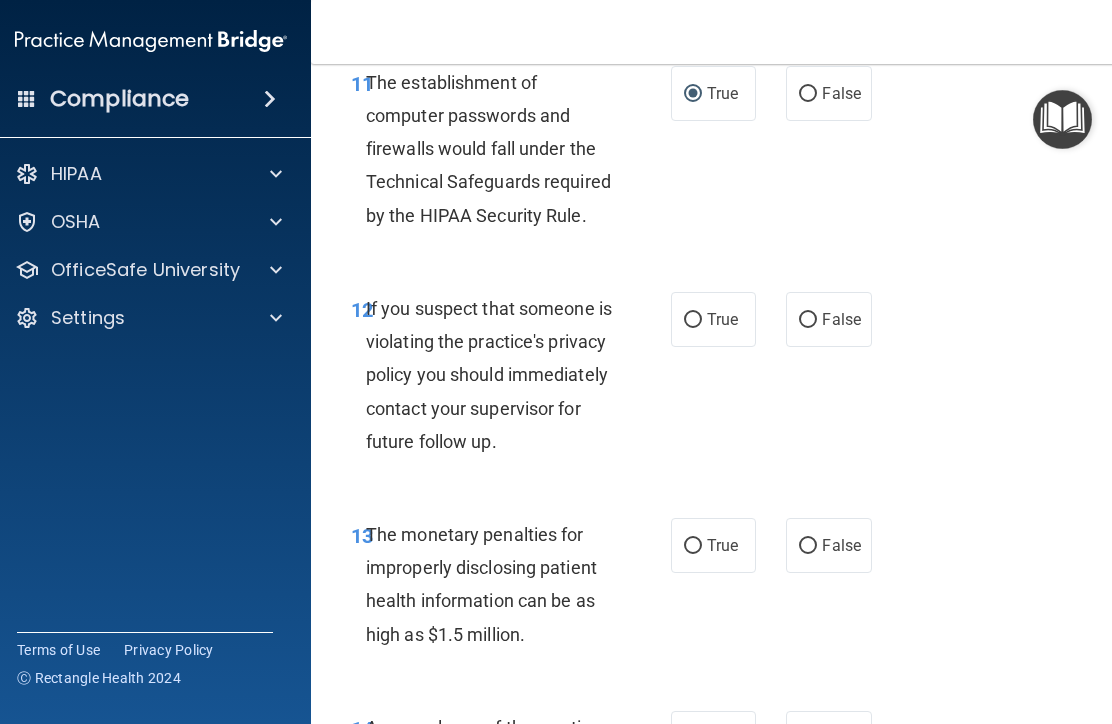 scroll, scrollTop: 2421, scrollLeft: 0, axis: vertical 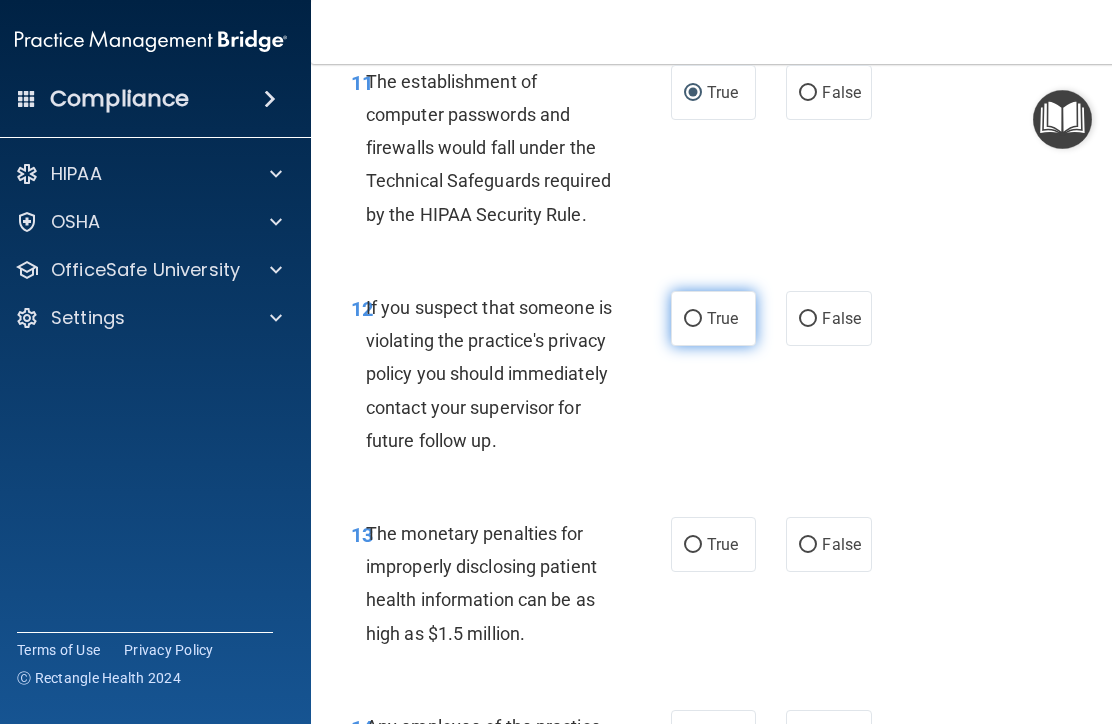 click on "True" at bounding box center (693, 319) 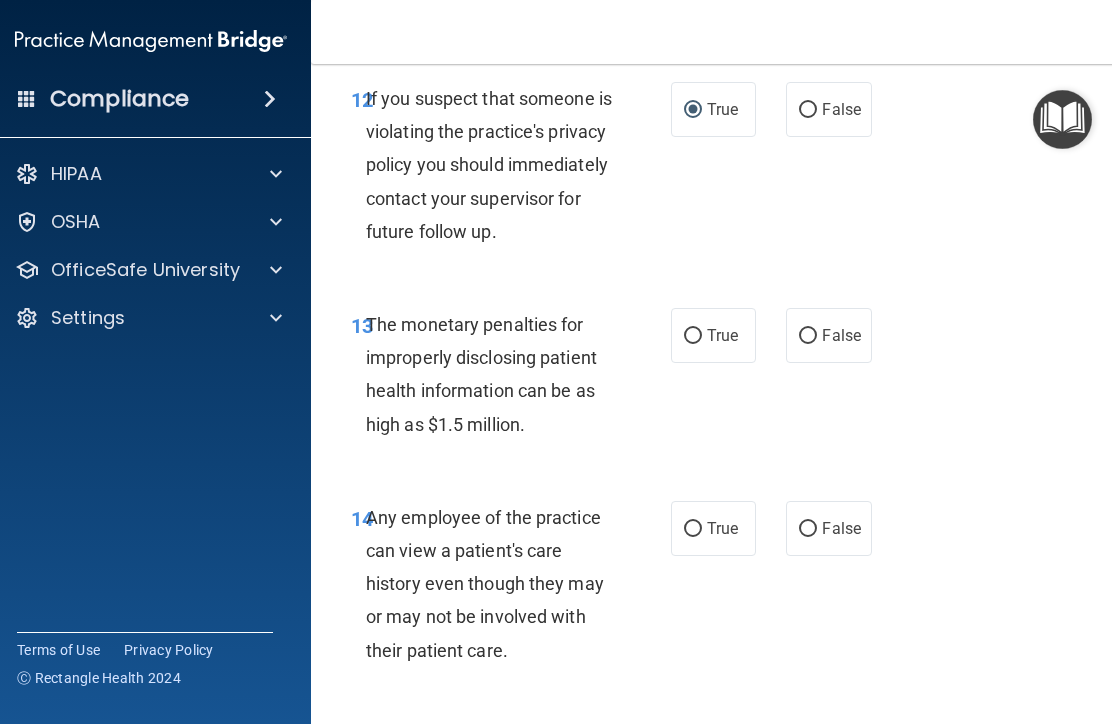 scroll, scrollTop: 2645, scrollLeft: 0, axis: vertical 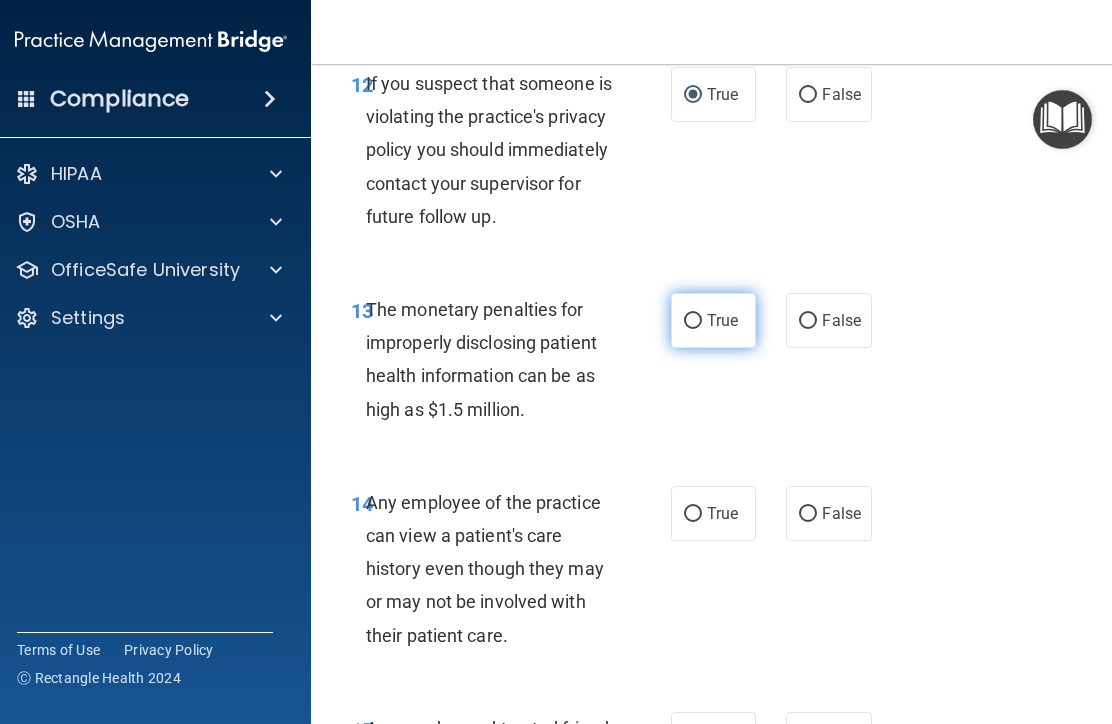 click on "True" at bounding box center (693, 321) 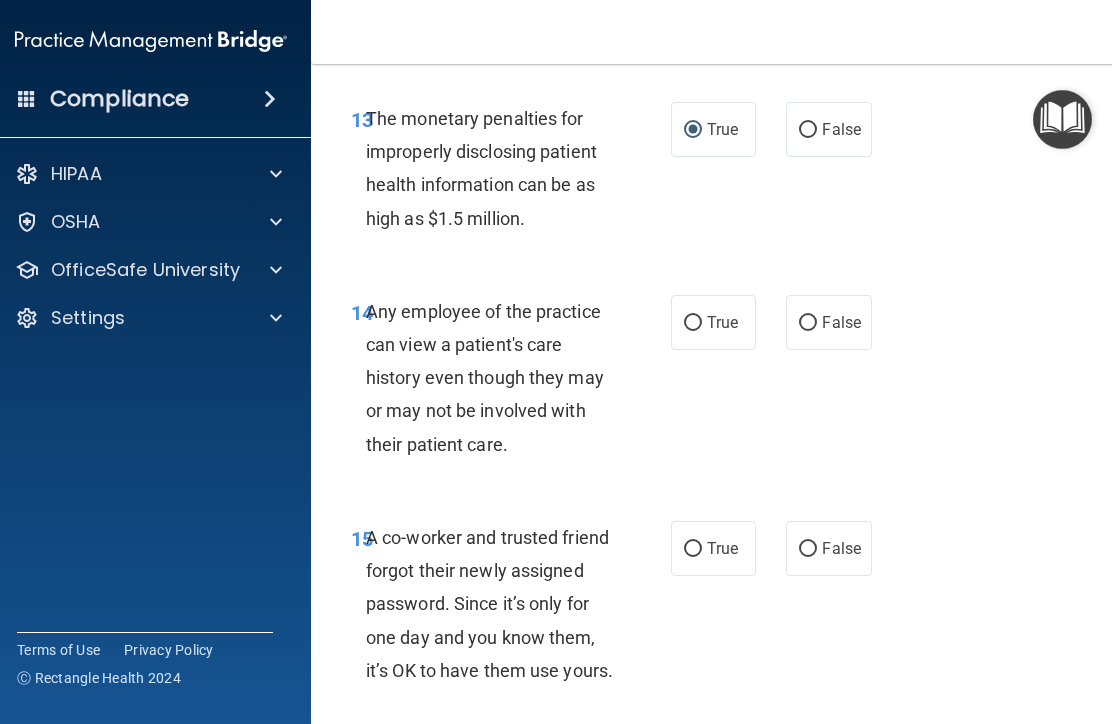 scroll, scrollTop: 2863, scrollLeft: 0, axis: vertical 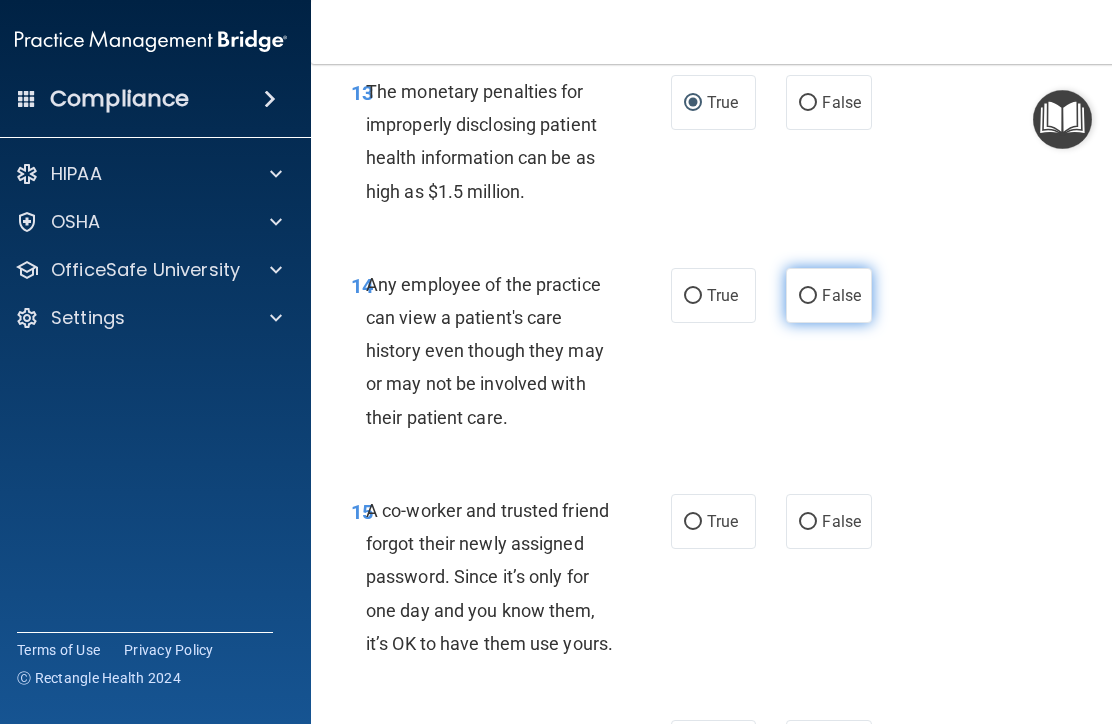 click on "False" at bounding box center [808, 296] 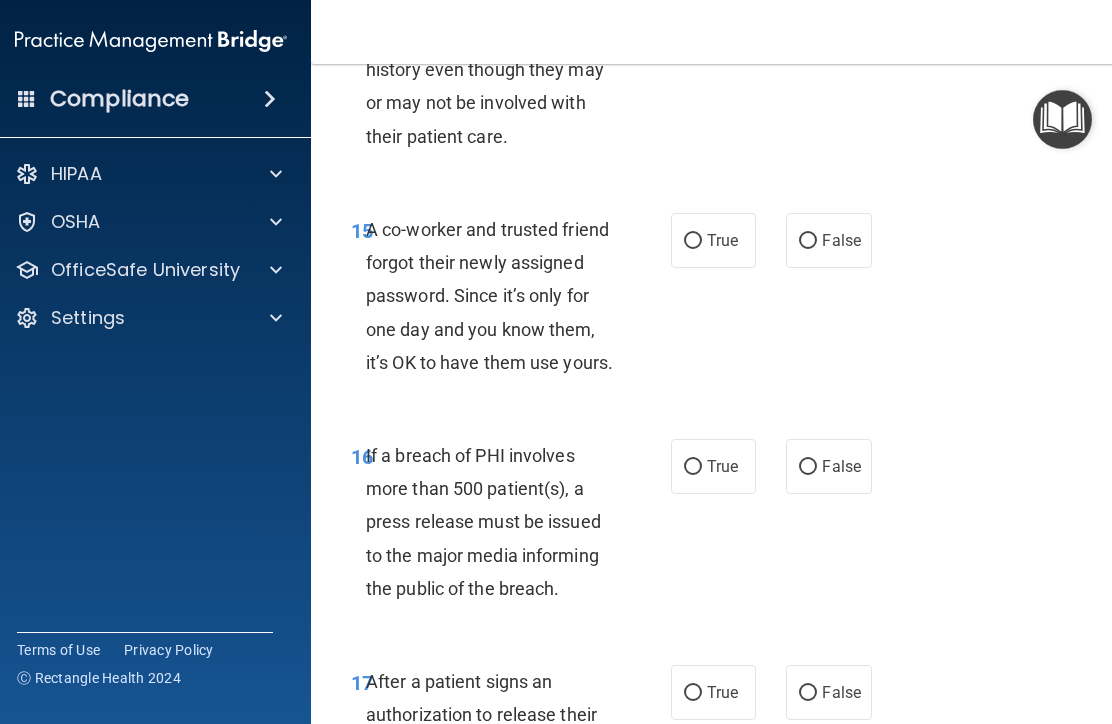 scroll, scrollTop: 3147, scrollLeft: 0, axis: vertical 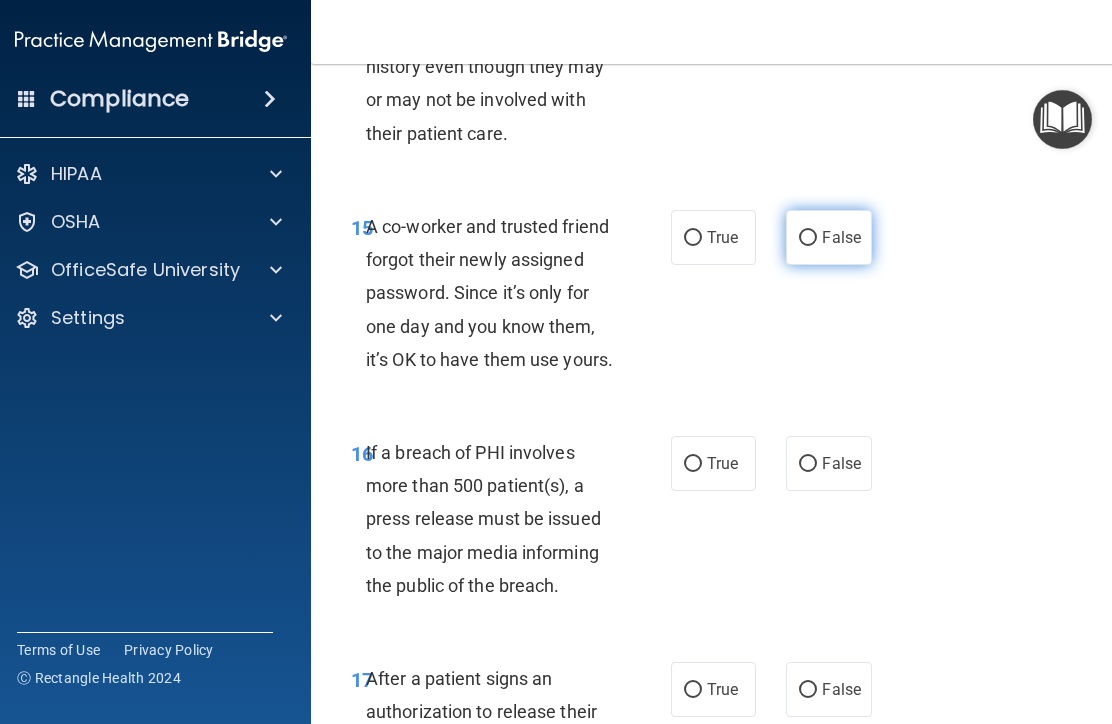 click on "False" at bounding box center [808, 238] 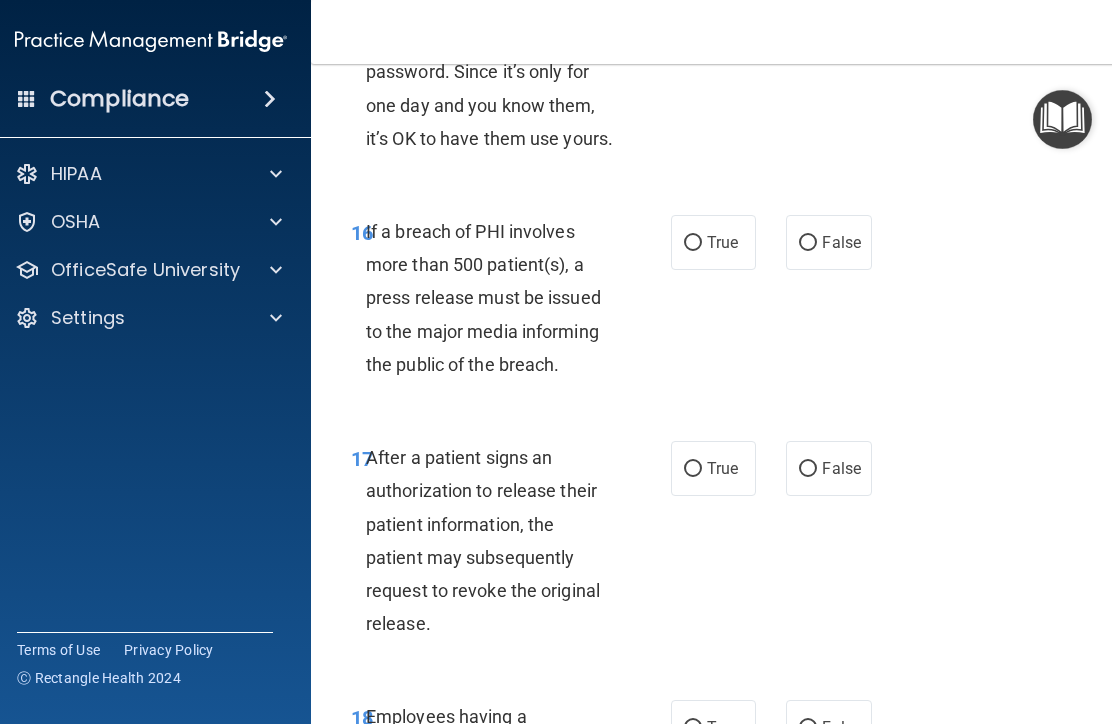 scroll, scrollTop: 3378, scrollLeft: 0, axis: vertical 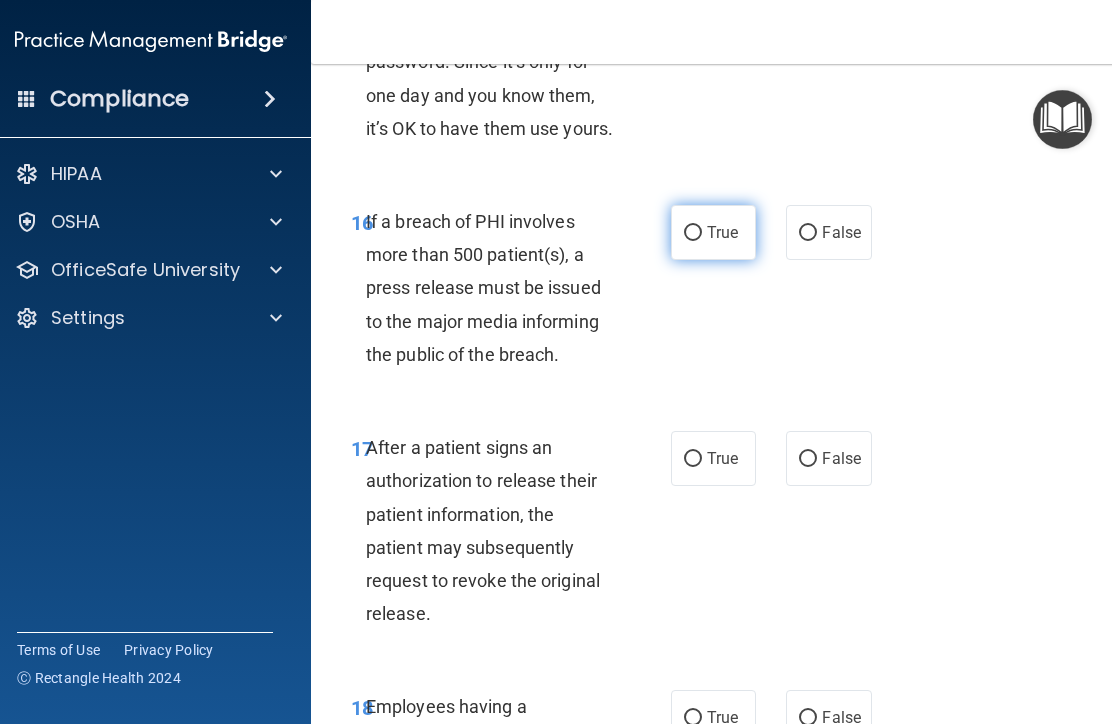 click on "True" at bounding box center [693, 233] 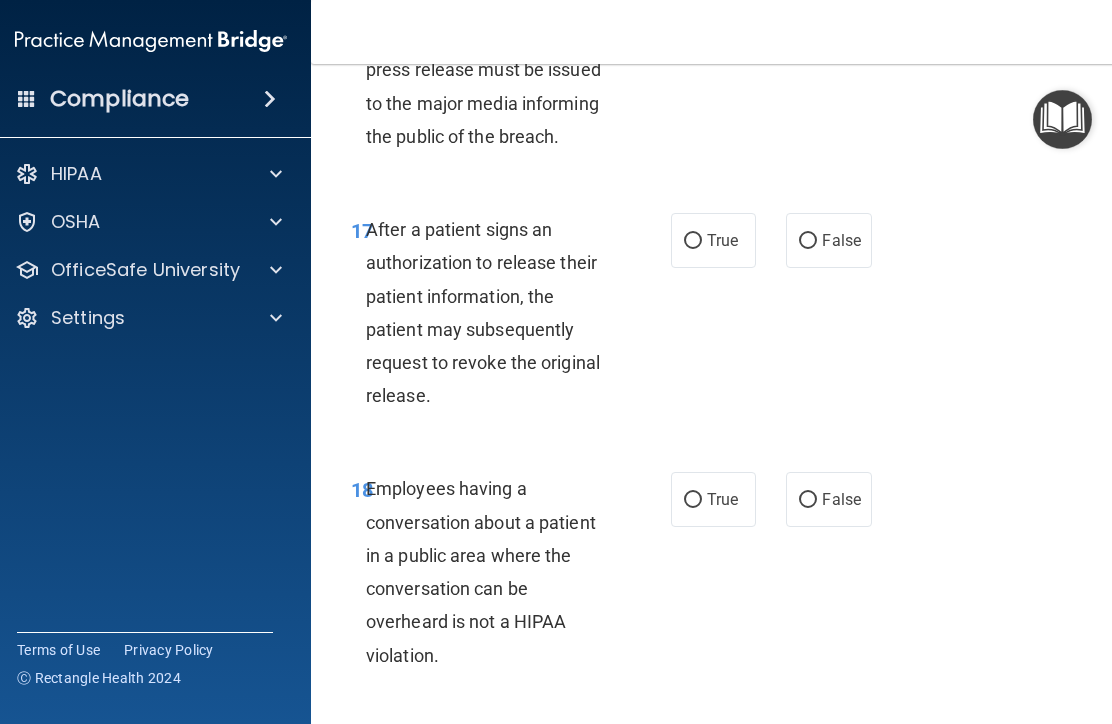 scroll, scrollTop: 3608, scrollLeft: 0, axis: vertical 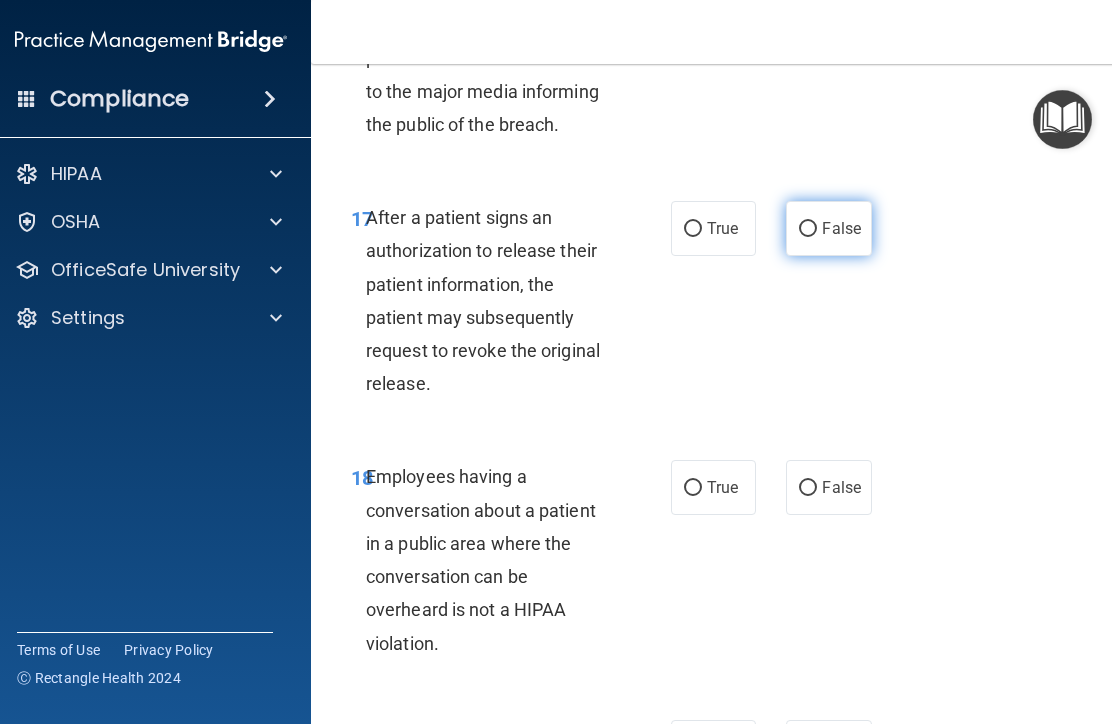 click on "False" at bounding box center (808, 229) 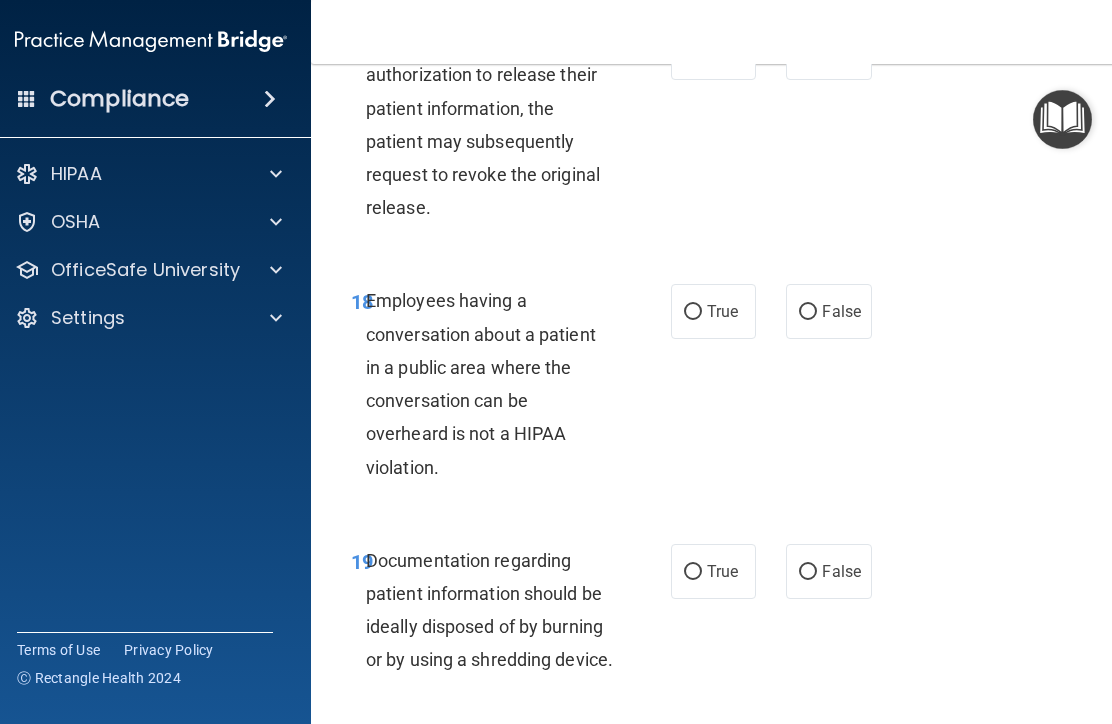 scroll, scrollTop: 3792, scrollLeft: 0, axis: vertical 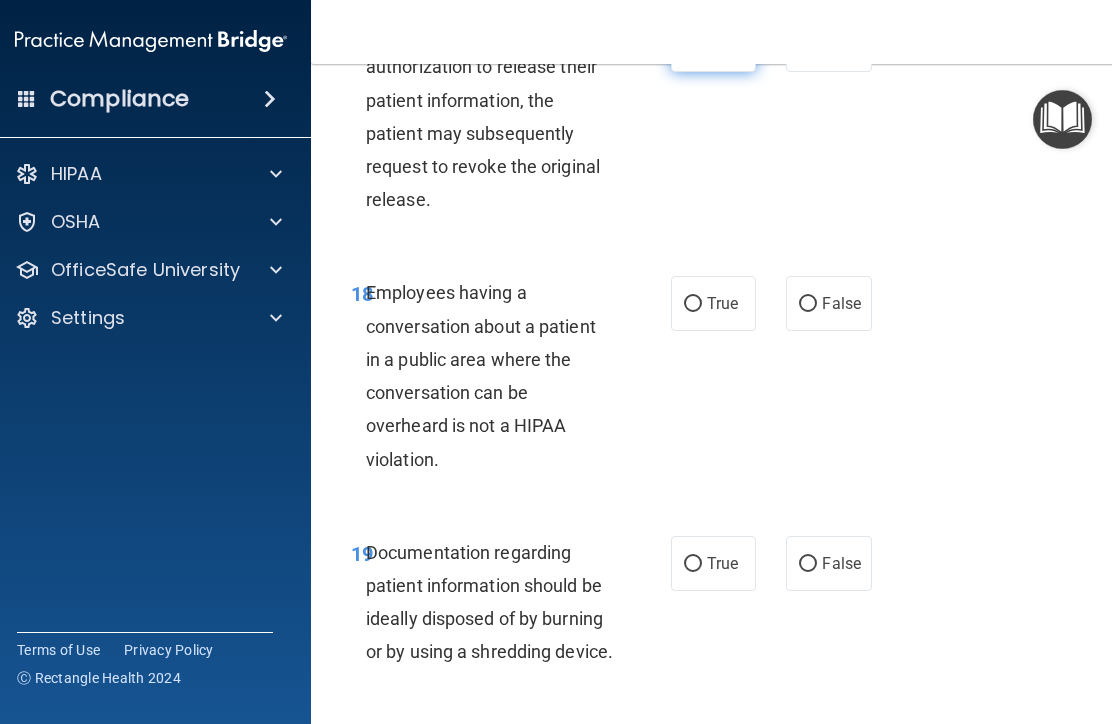 click on "True" at bounding box center [693, 45] 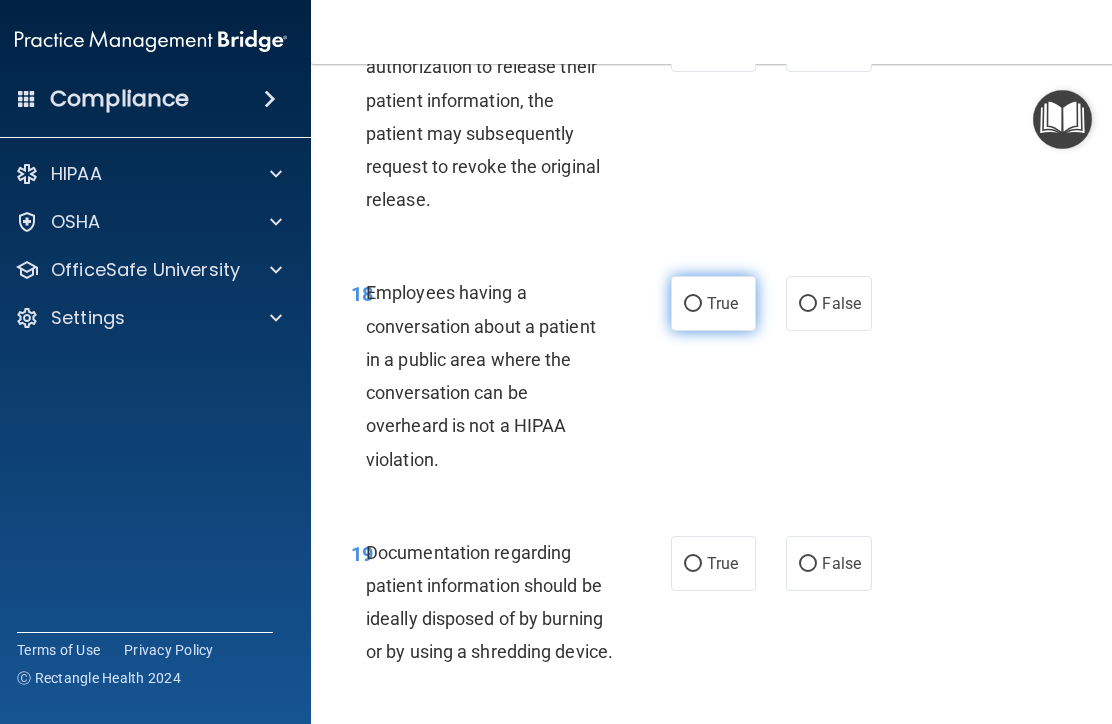 click on "True" at bounding box center (693, 304) 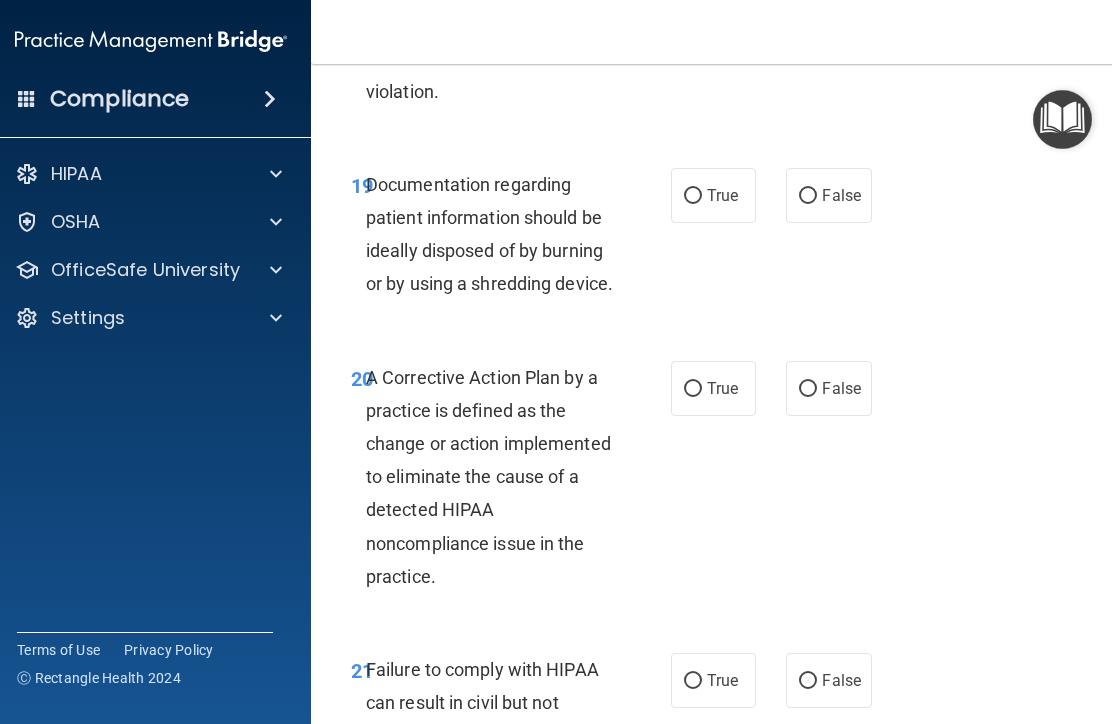 scroll, scrollTop: 4180, scrollLeft: 0, axis: vertical 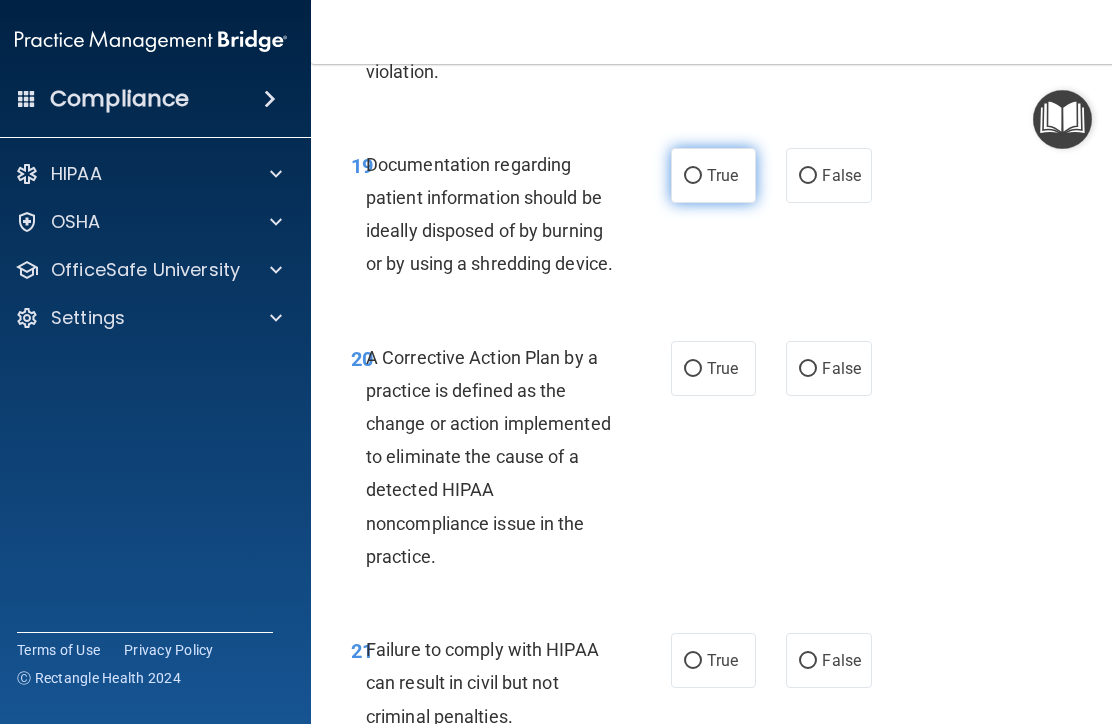 click on "True" at bounding box center (693, 176) 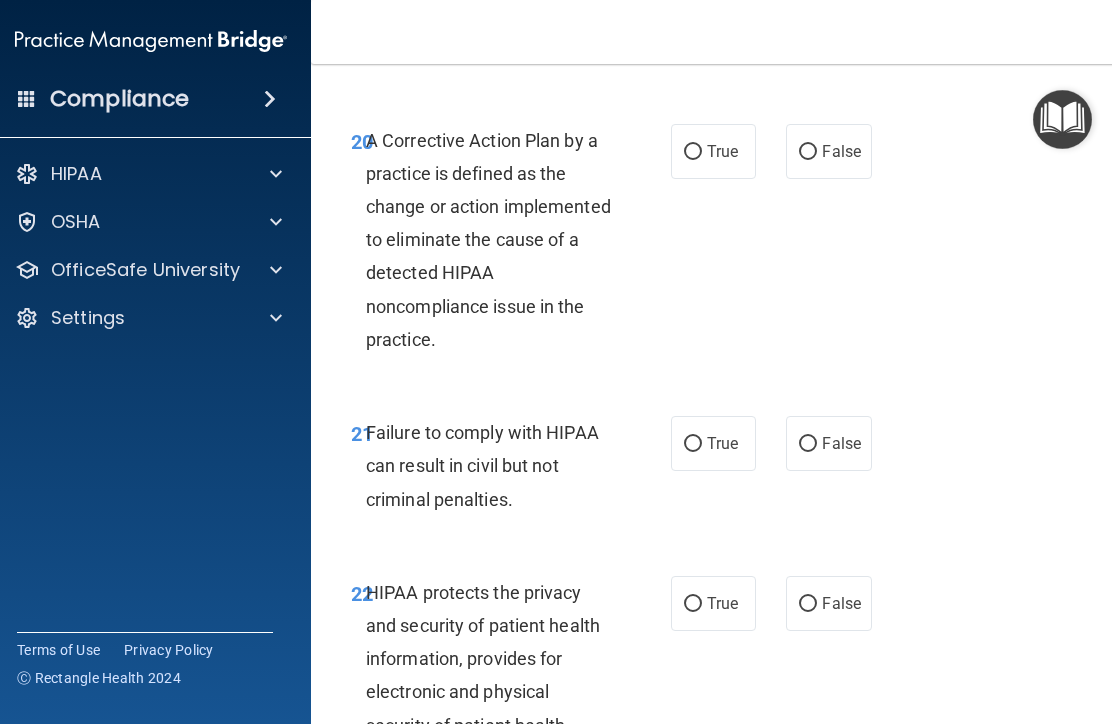 scroll, scrollTop: 4398, scrollLeft: 0, axis: vertical 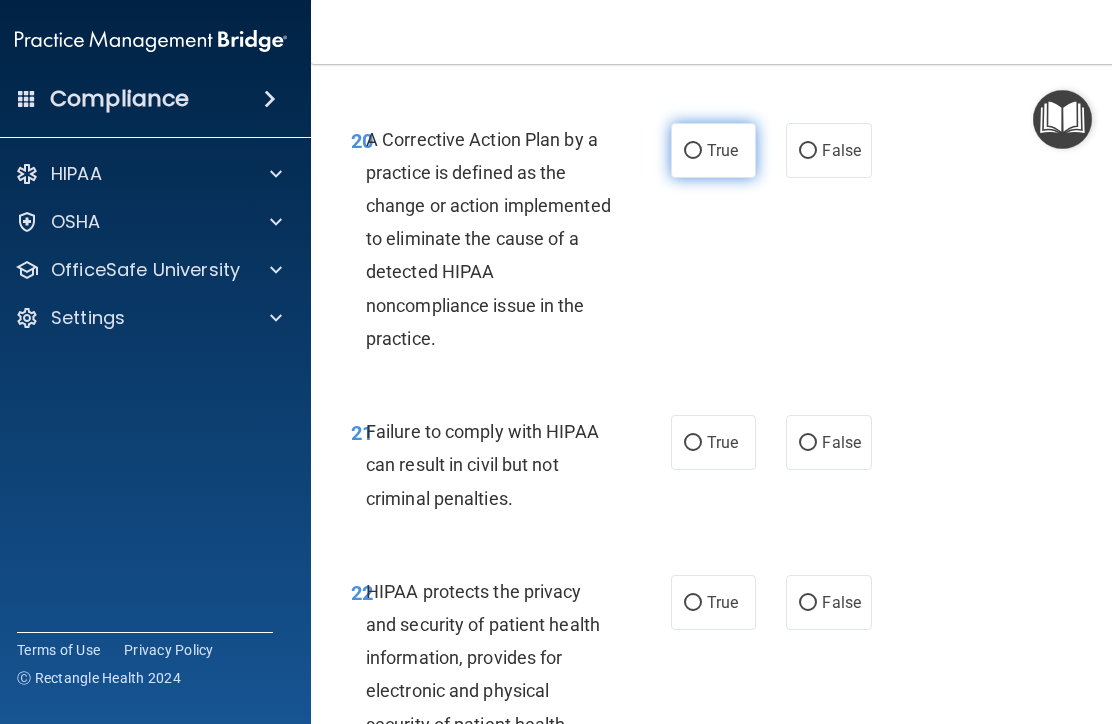 click on "True" at bounding box center (693, 151) 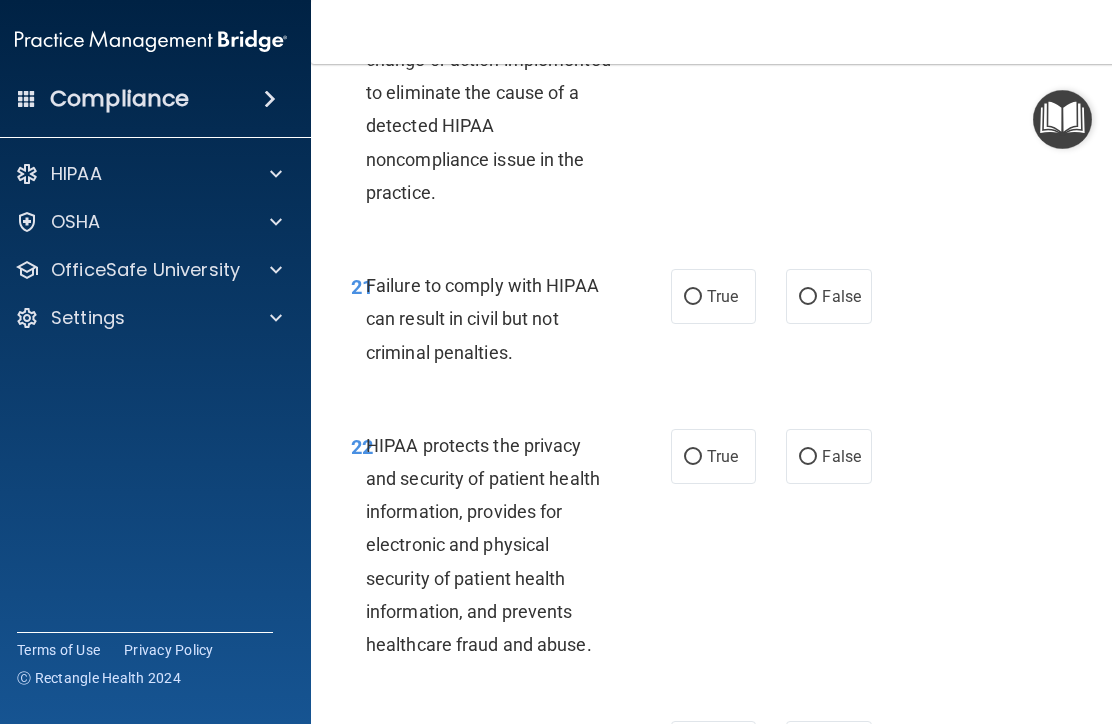 scroll, scrollTop: 4556, scrollLeft: 0, axis: vertical 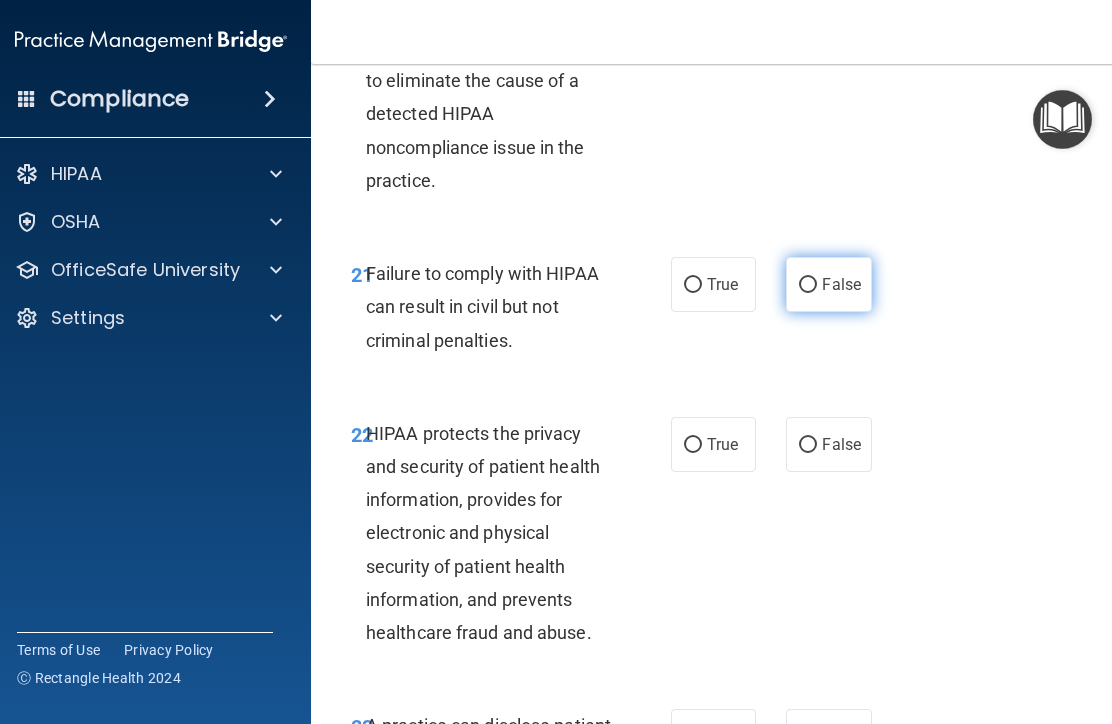 click on "False" at bounding box center [808, 285] 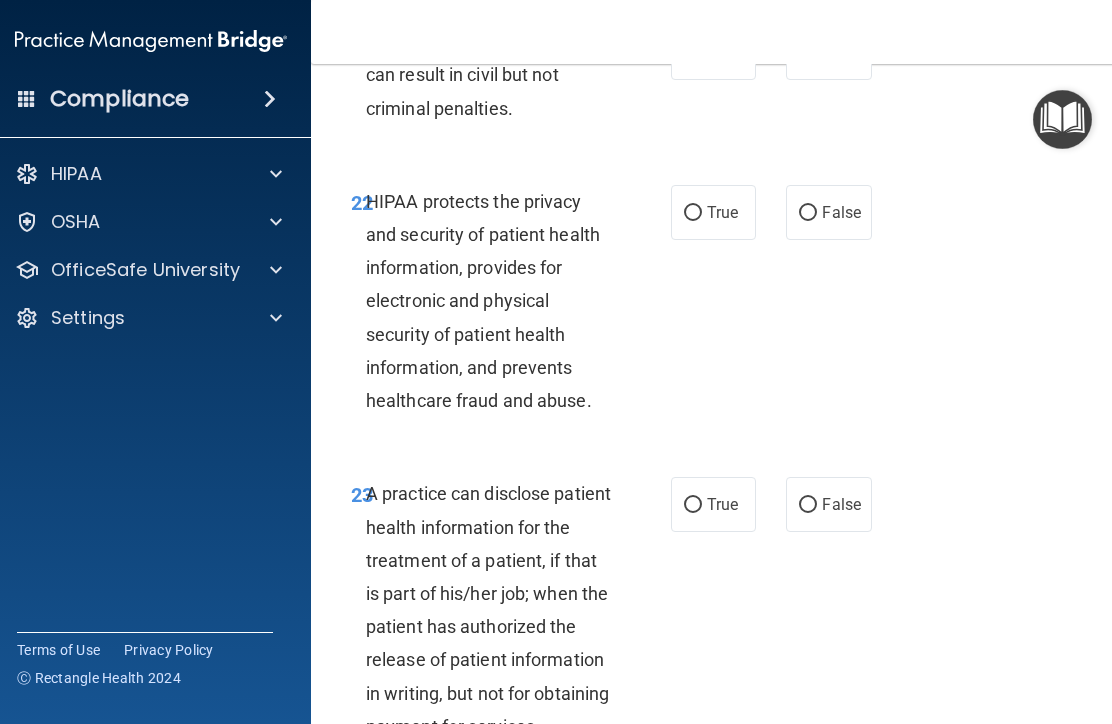 scroll, scrollTop: 4809, scrollLeft: 0, axis: vertical 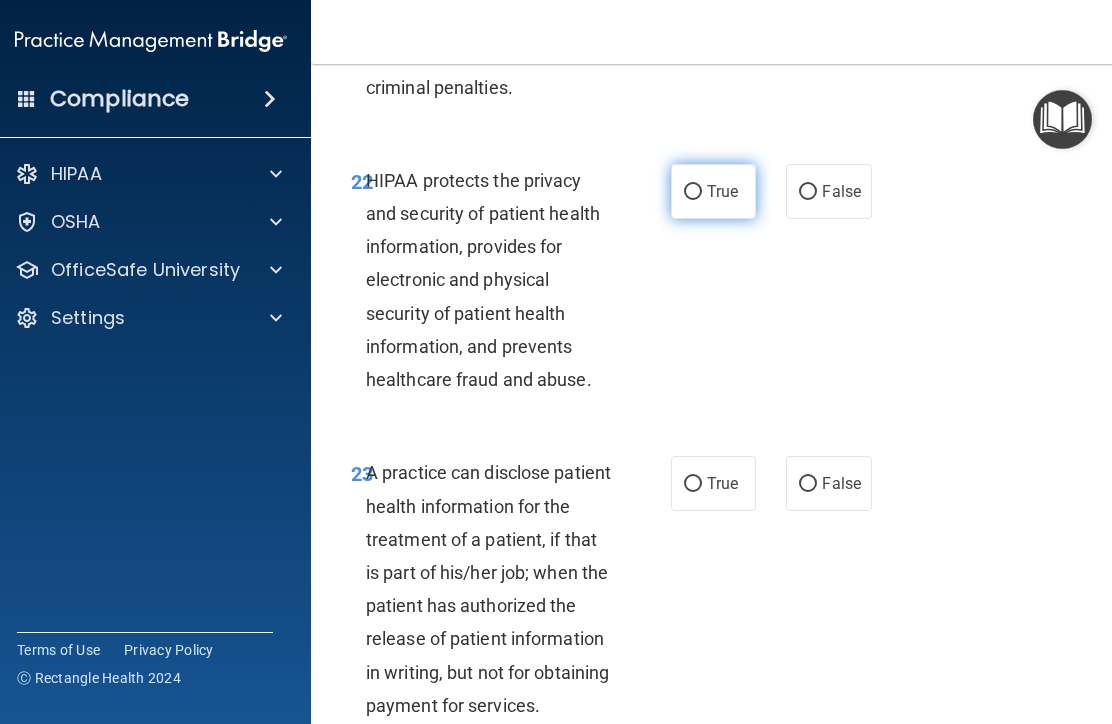 click on "True" at bounding box center [693, 192] 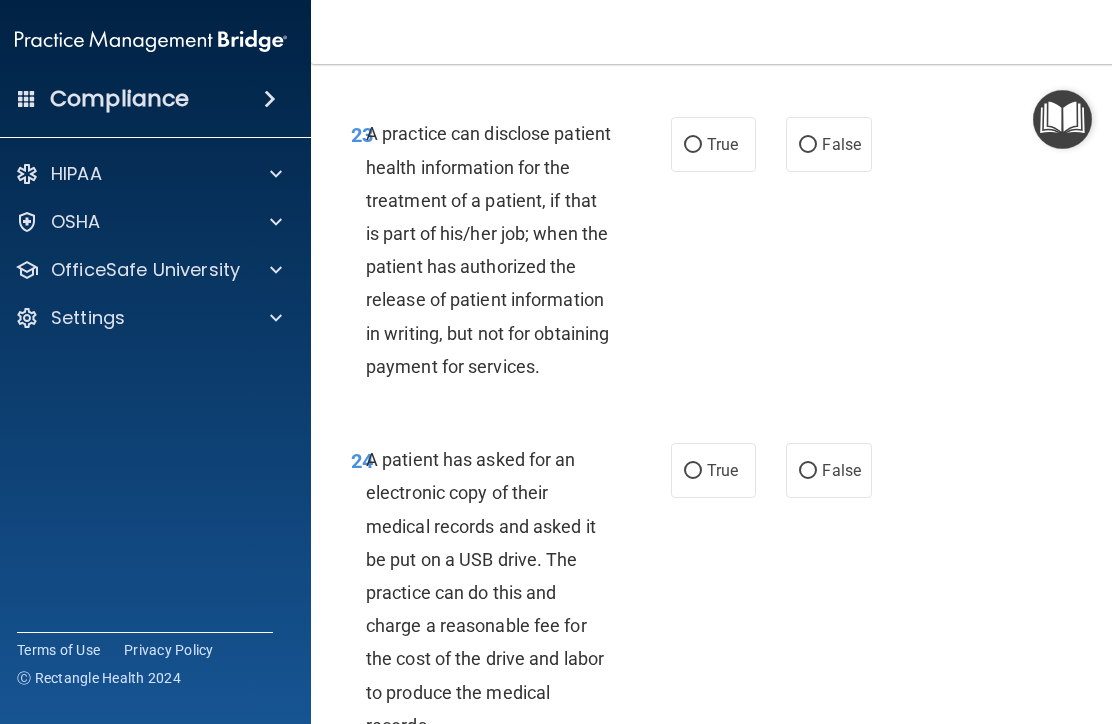 scroll, scrollTop: 5146, scrollLeft: 0, axis: vertical 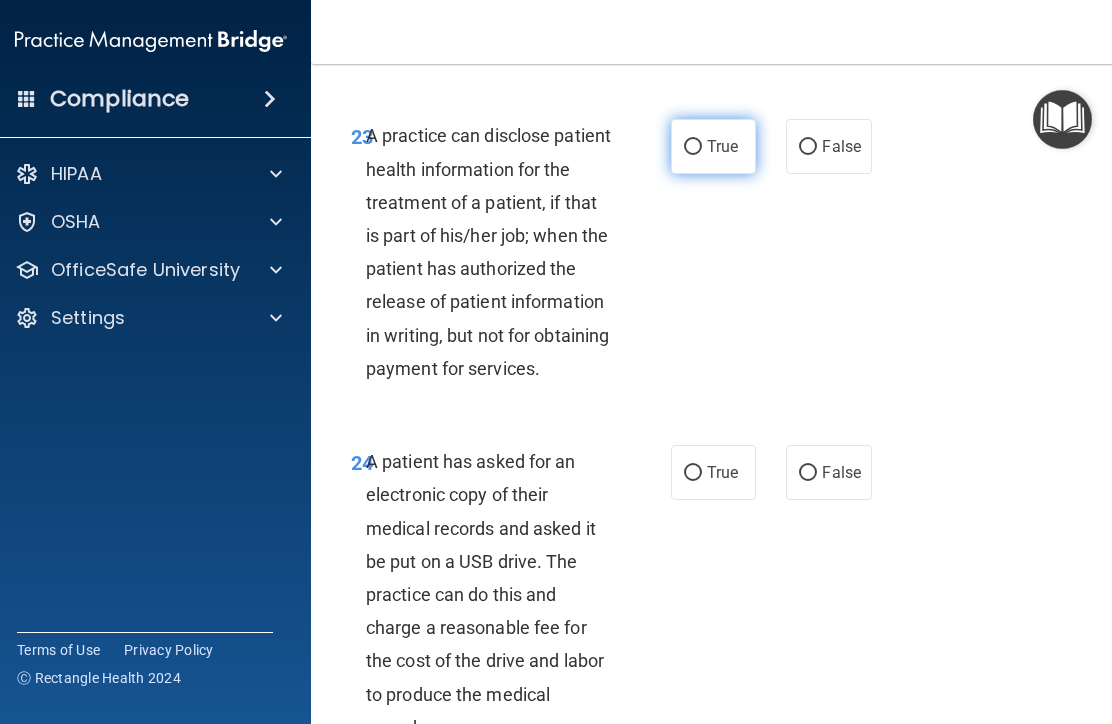 click on "True" at bounding box center [693, 147] 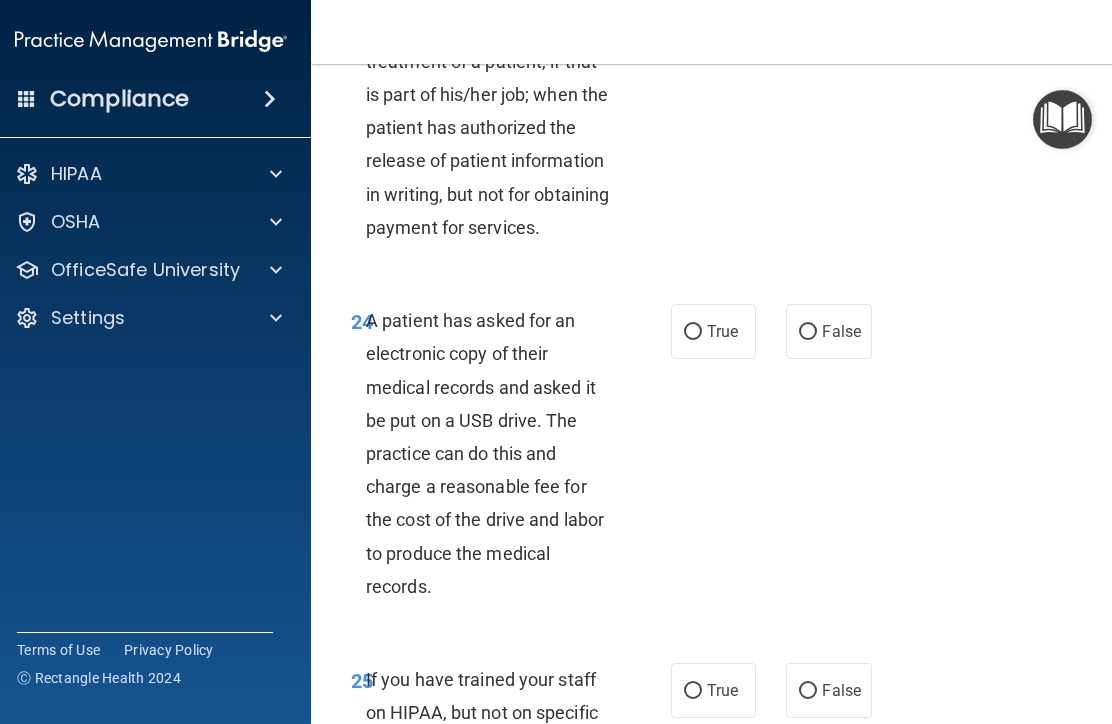 scroll, scrollTop: 5281, scrollLeft: 0, axis: vertical 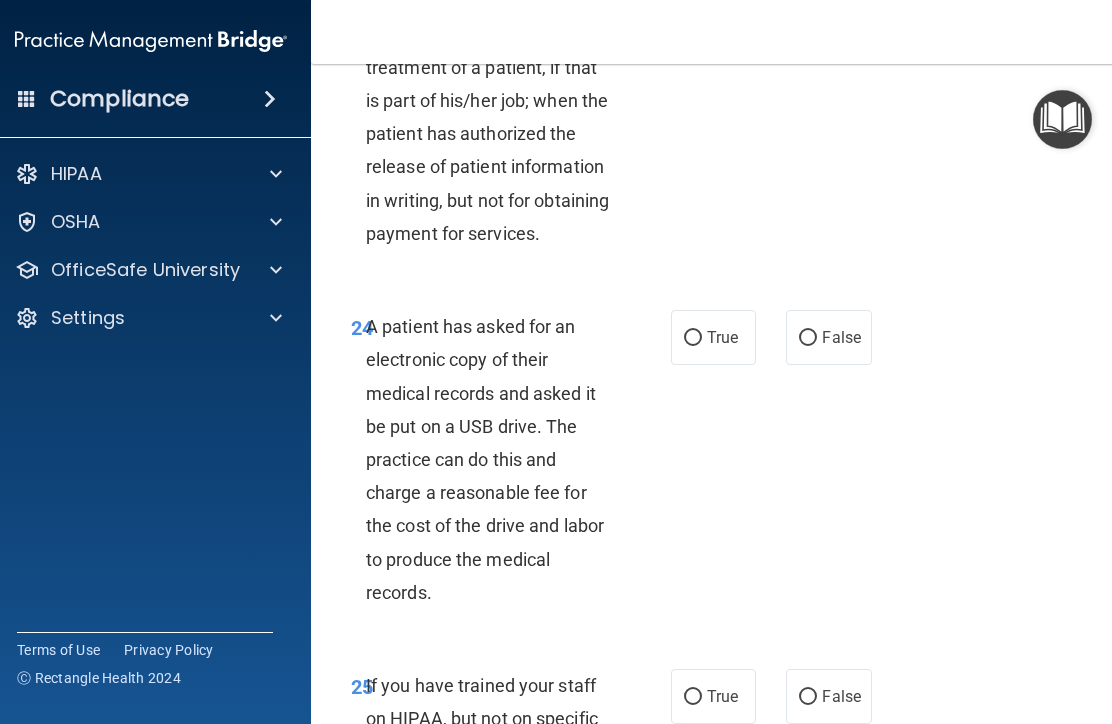 click on "False" at bounding box center [808, 12] 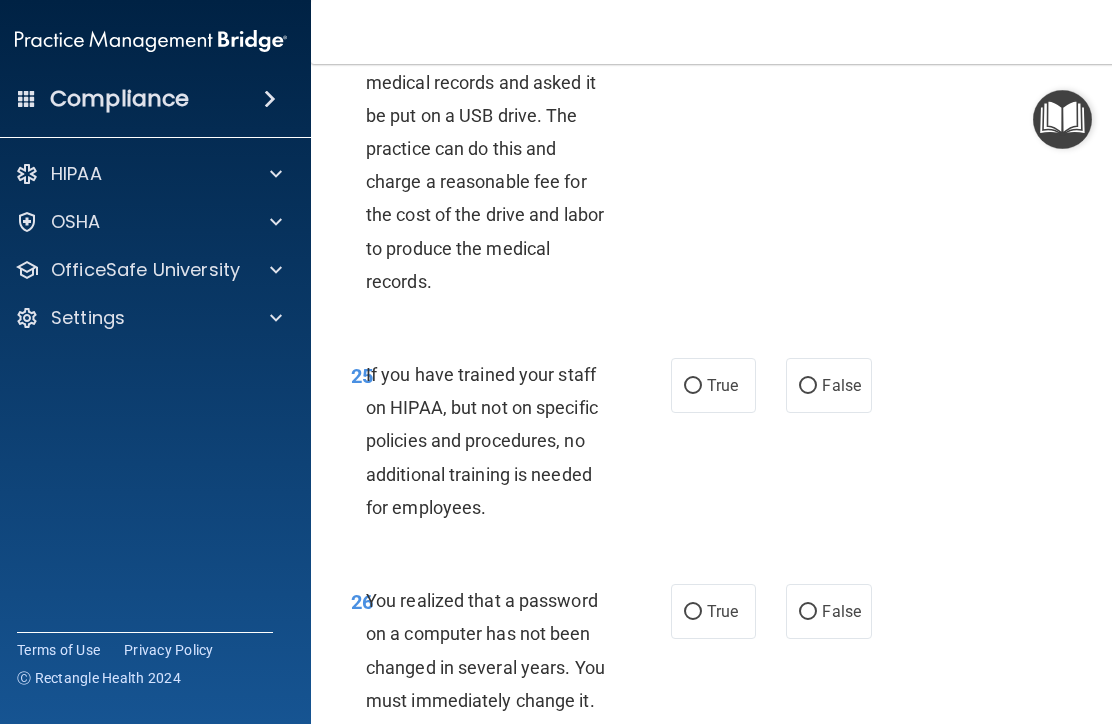 scroll, scrollTop: 5594, scrollLeft: 0, axis: vertical 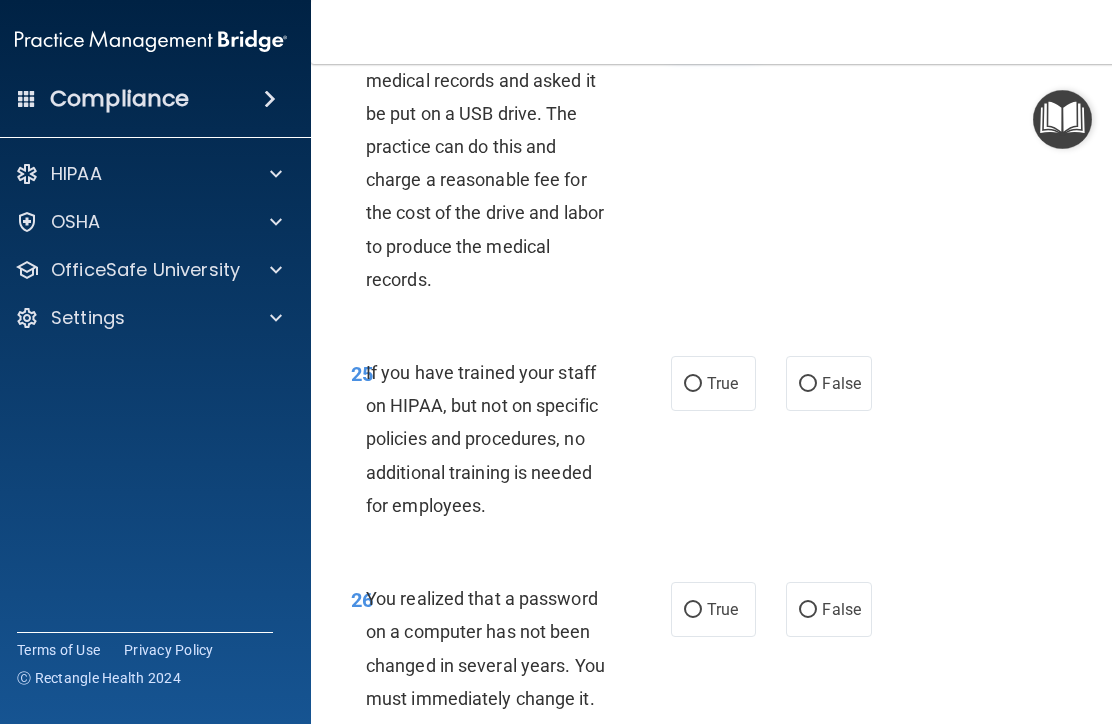 click on "True" at bounding box center [693, 25] 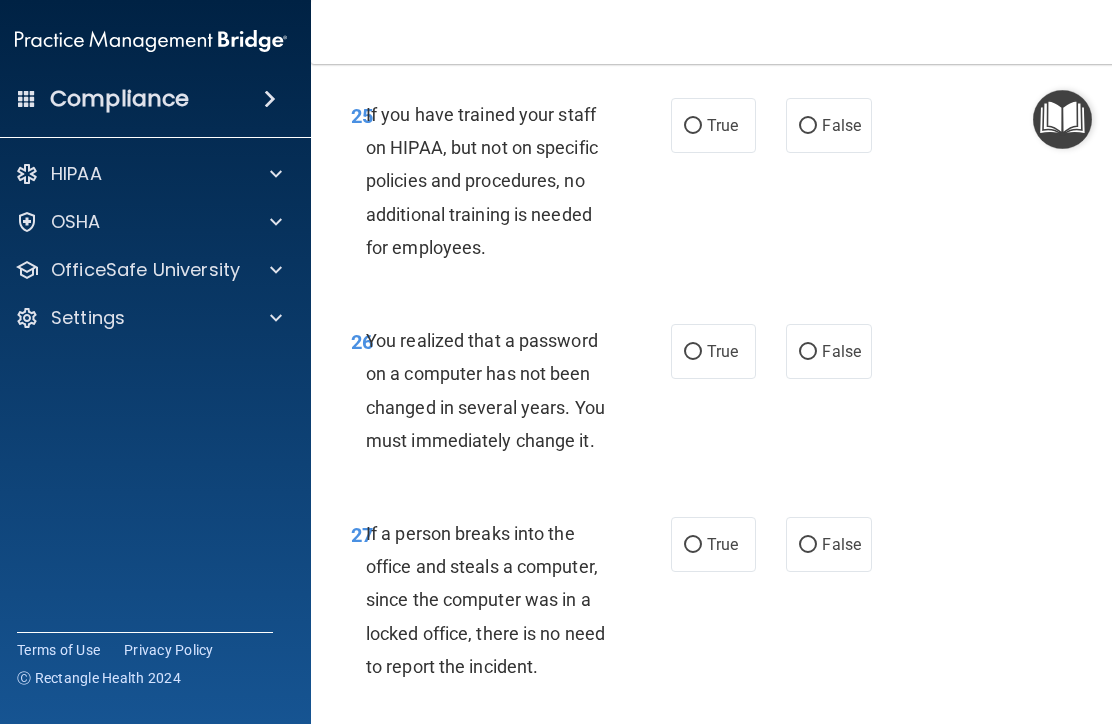 scroll, scrollTop: 5862, scrollLeft: 0, axis: vertical 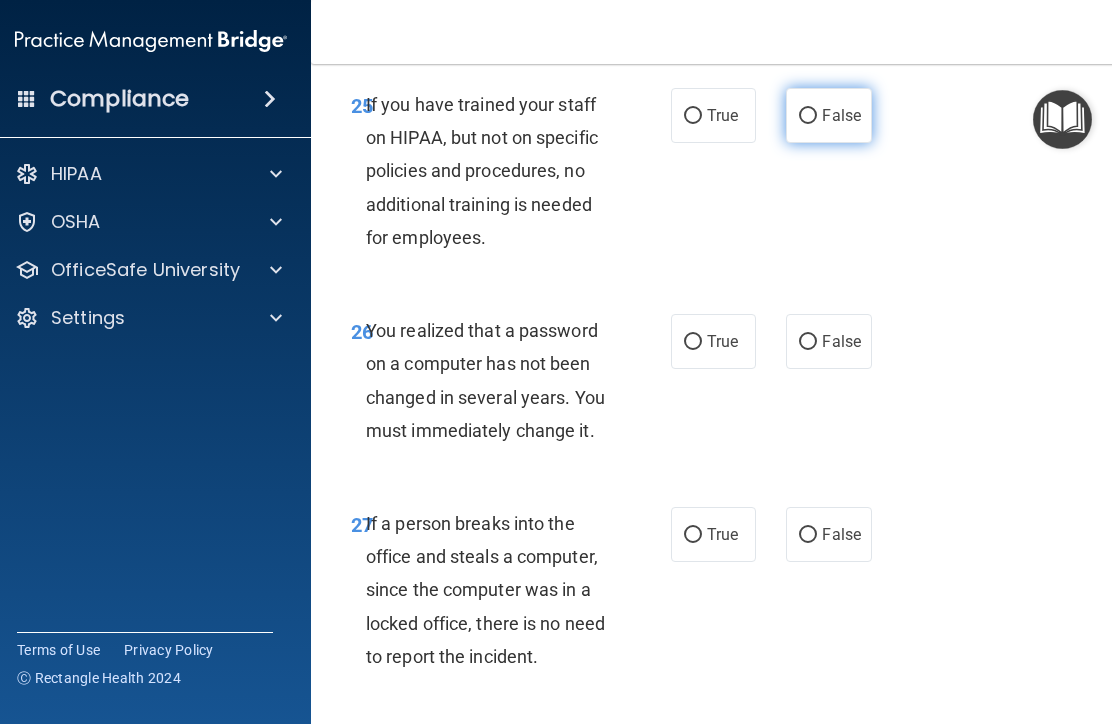 click on "False" at bounding box center [808, 116] 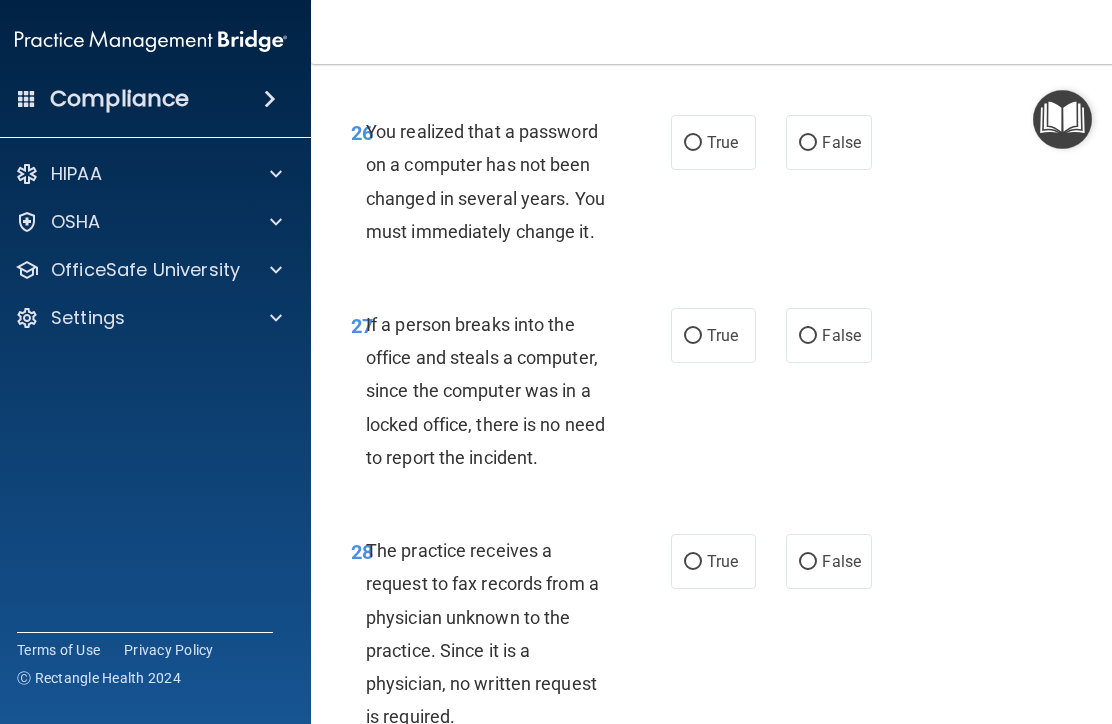 scroll, scrollTop: 6091, scrollLeft: 0, axis: vertical 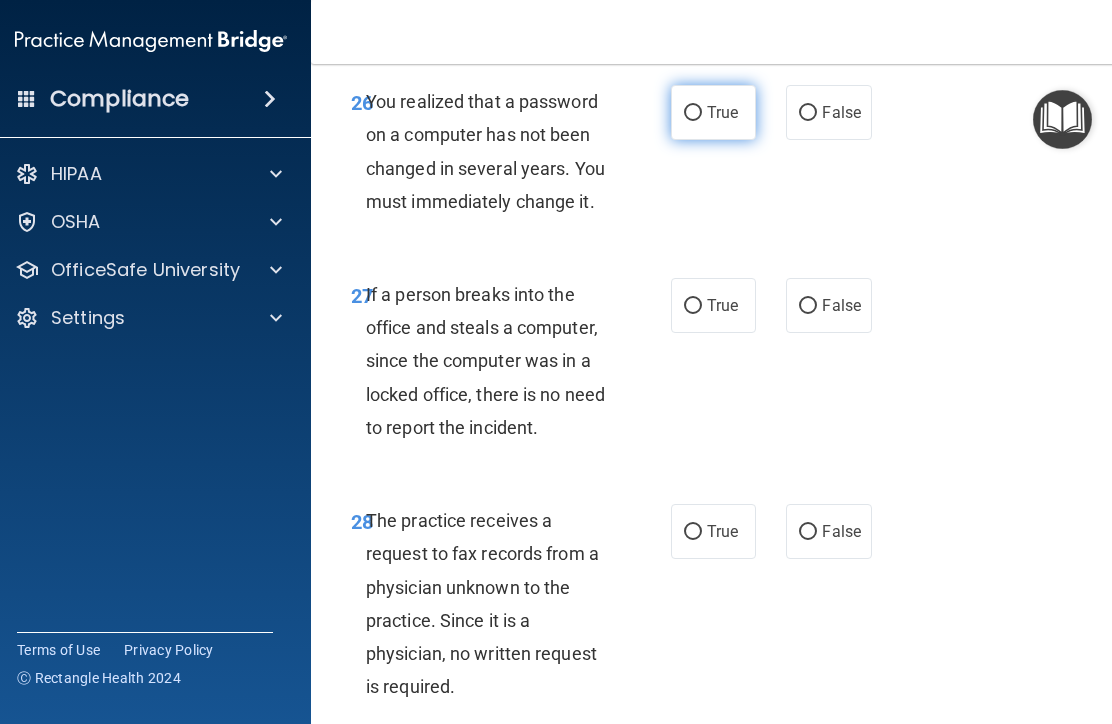 click on "True" at bounding box center [693, 113] 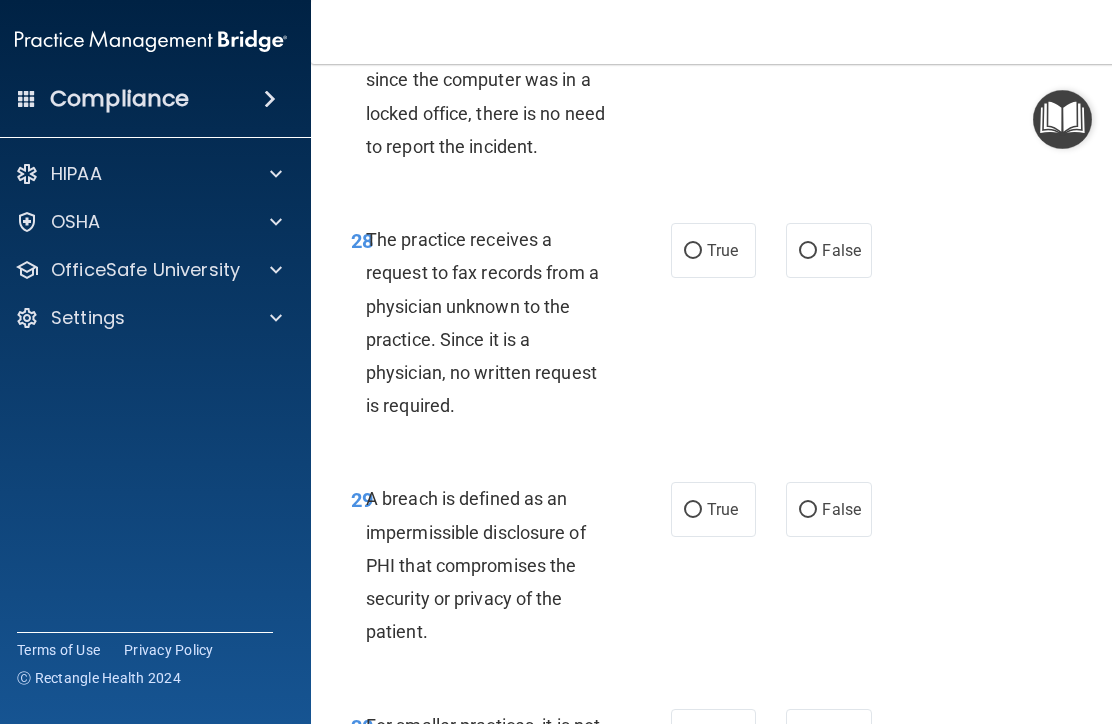 scroll, scrollTop: 6369, scrollLeft: 0, axis: vertical 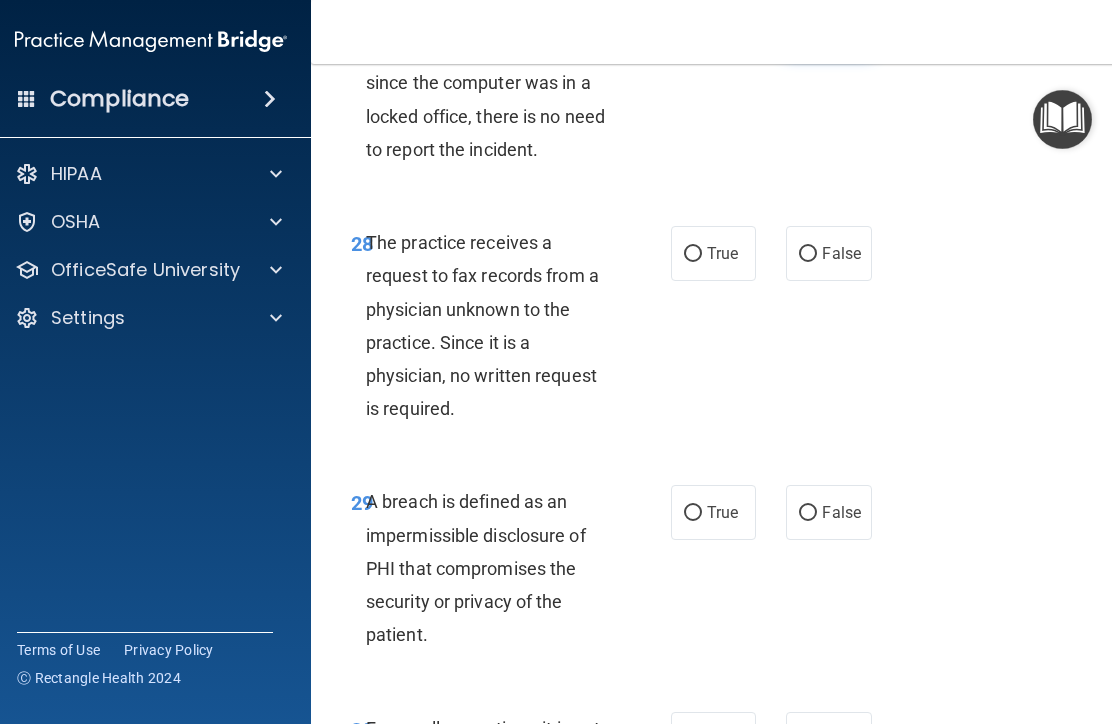 click on "False" at bounding box center (808, 28) 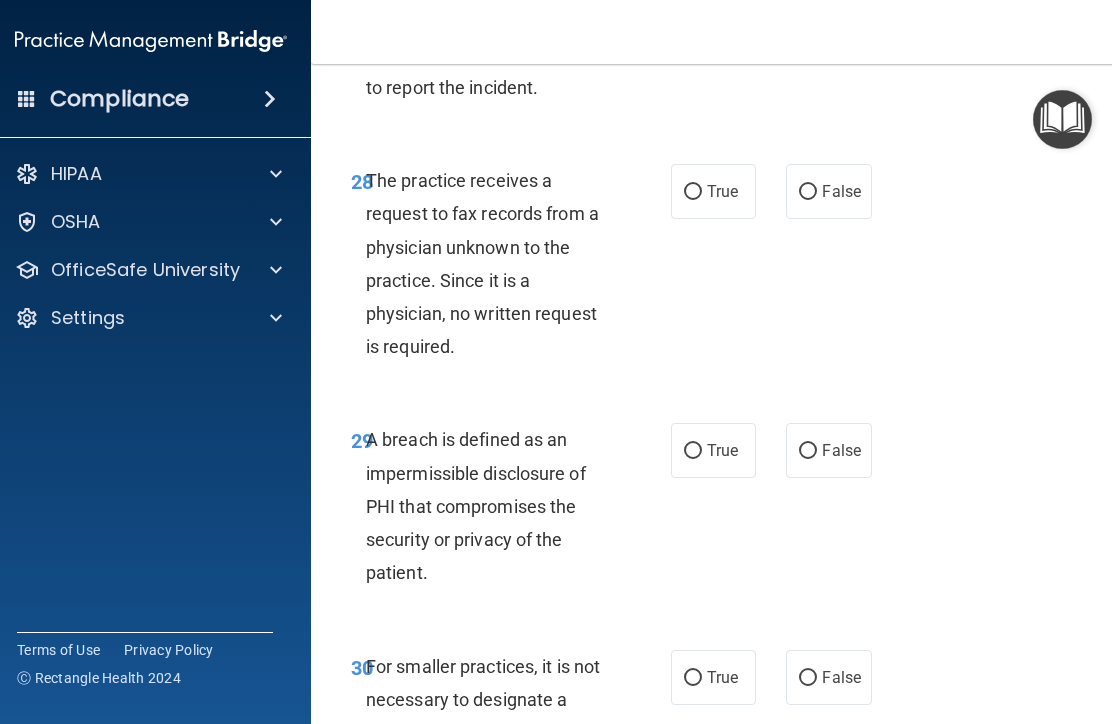 scroll, scrollTop: 6437, scrollLeft: 0, axis: vertical 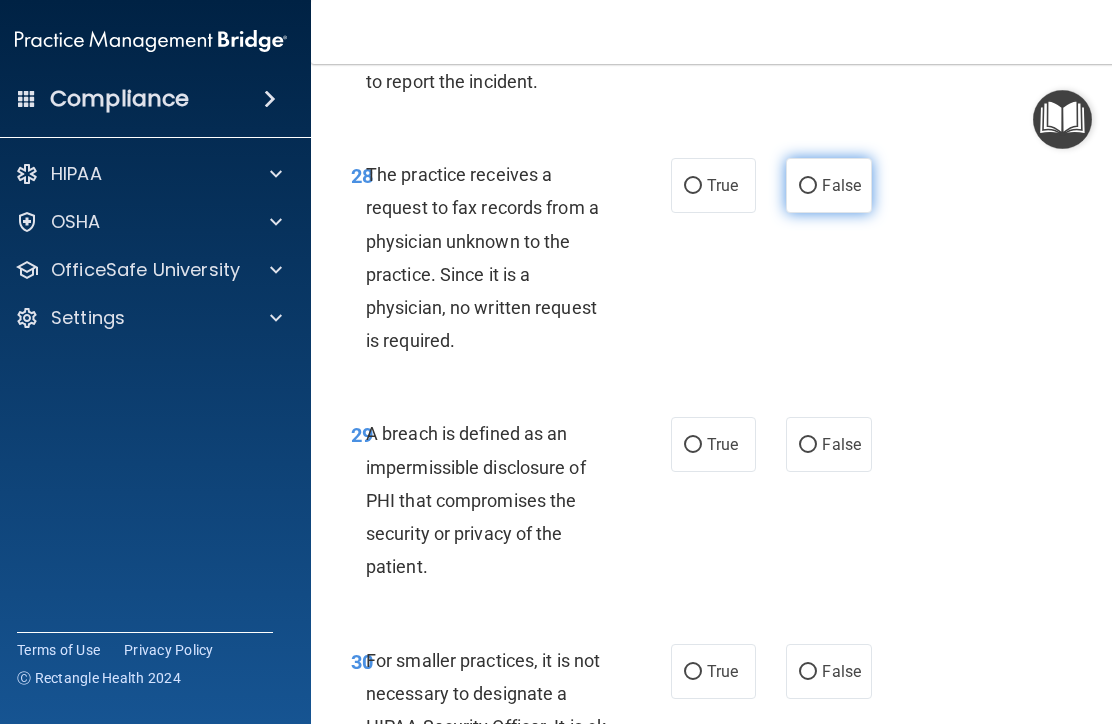 click on "False" at bounding box center (808, 186) 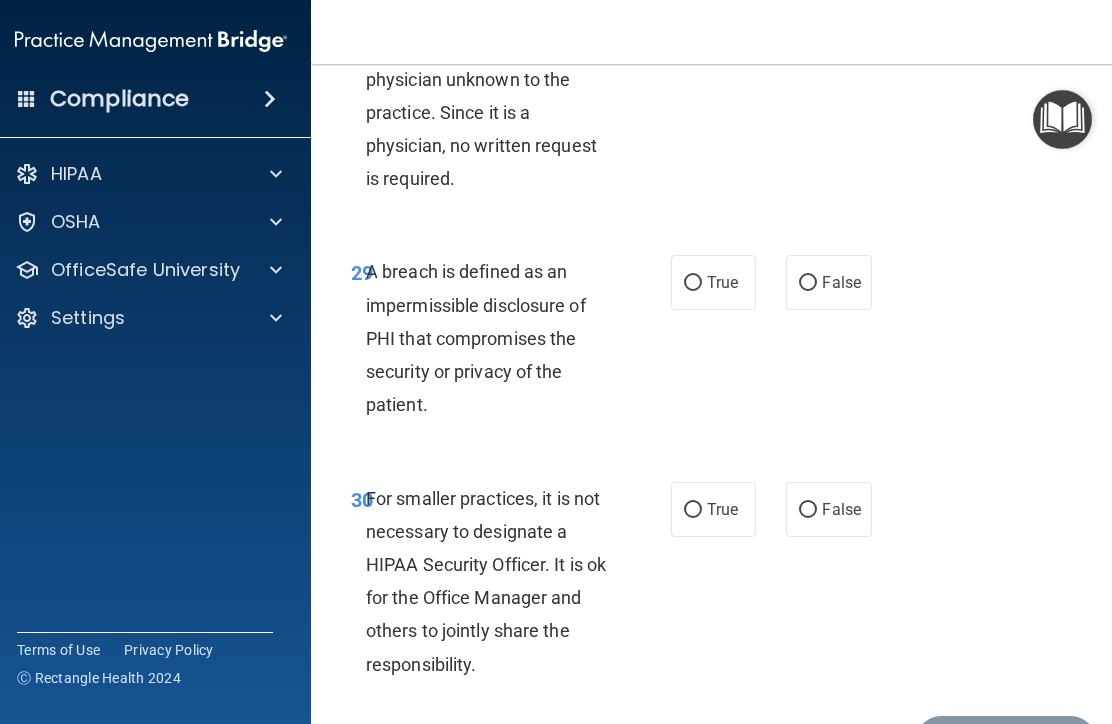 scroll, scrollTop: 6654, scrollLeft: 0, axis: vertical 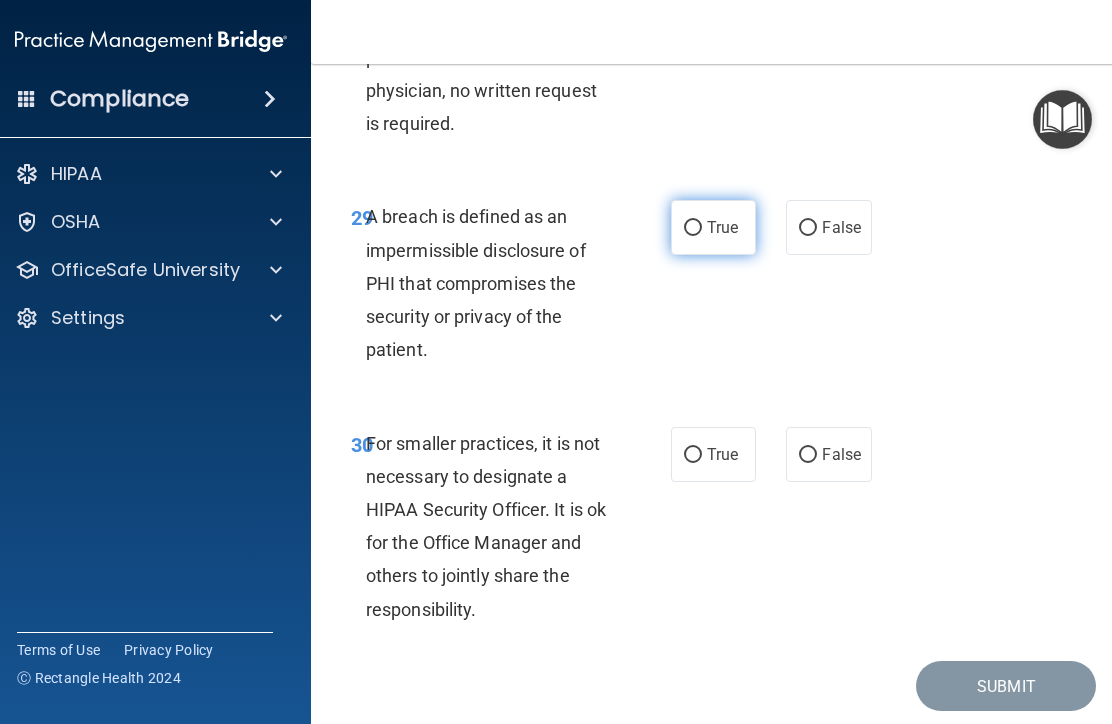 click on "True" at bounding box center [693, 228] 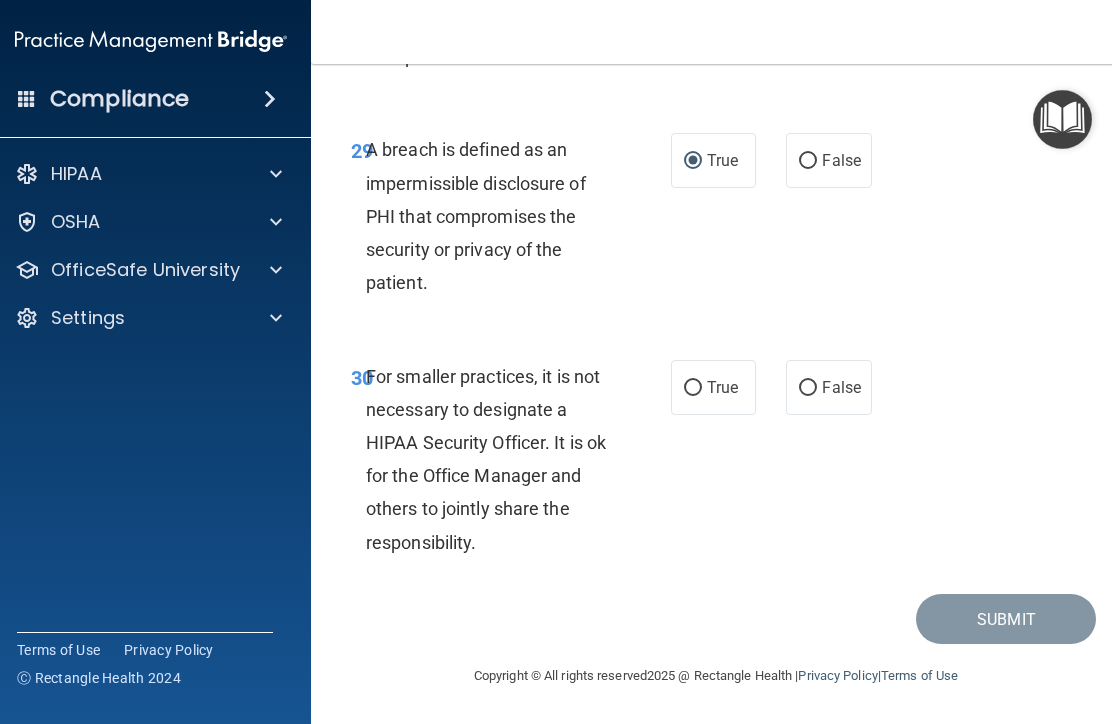 scroll, scrollTop: 6850, scrollLeft: 0, axis: vertical 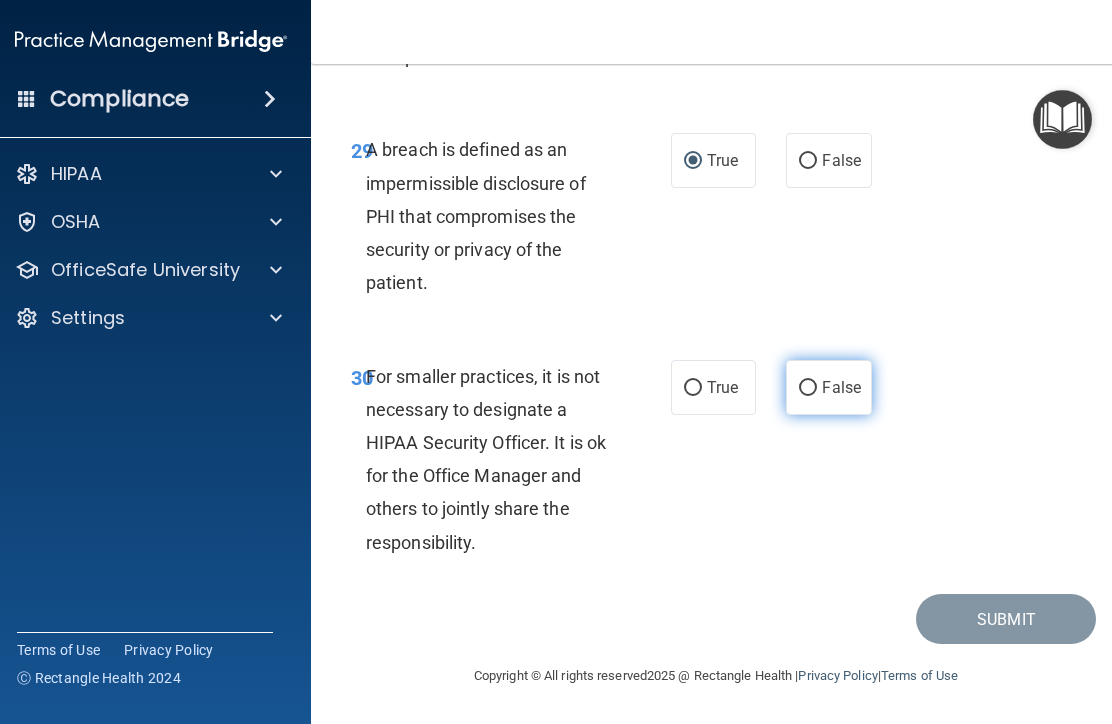 click on "False" at bounding box center (808, 388) 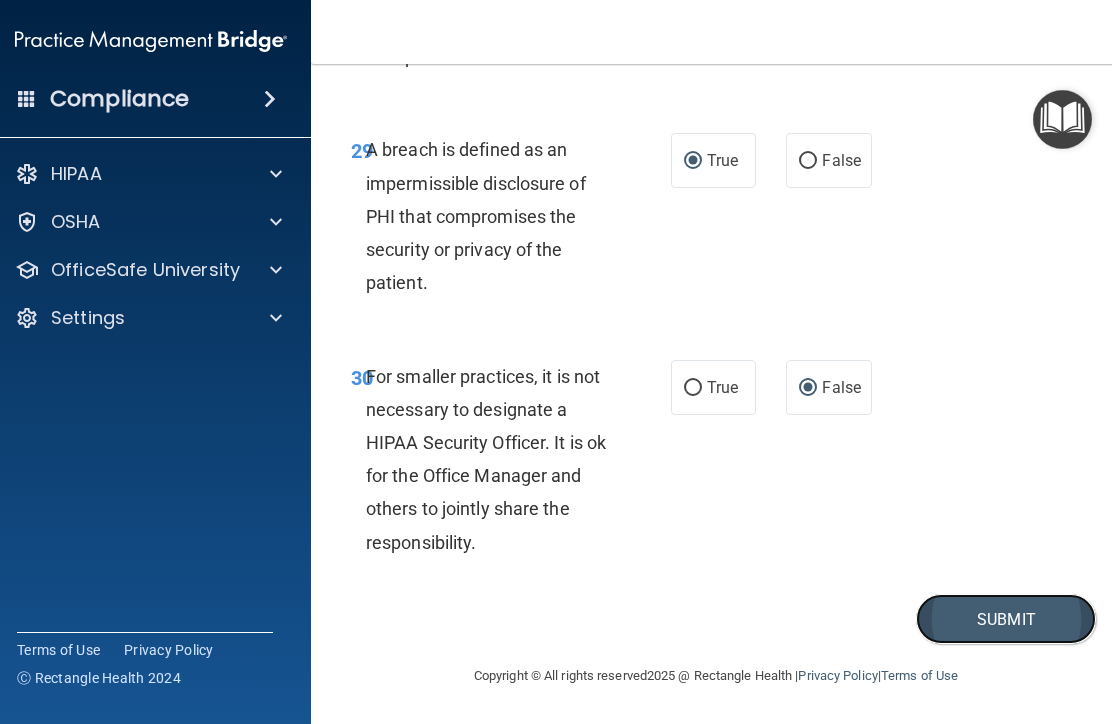 click on "Submit" at bounding box center (1006, 619) 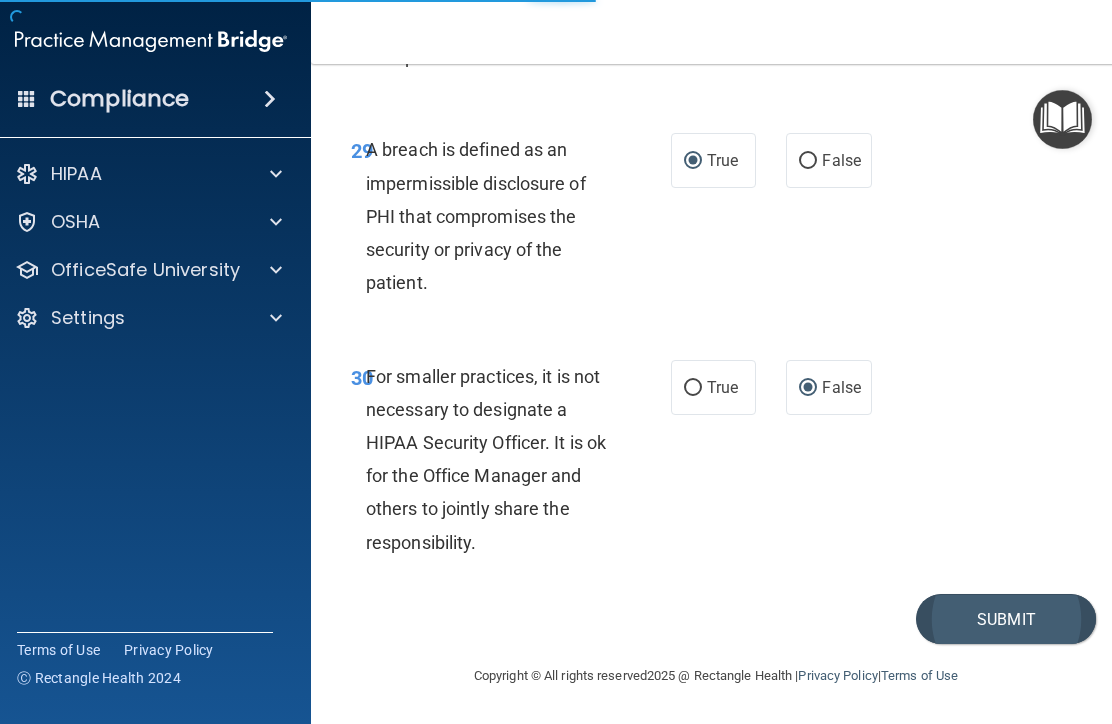 scroll, scrollTop: 0, scrollLeft: 0, axis: both 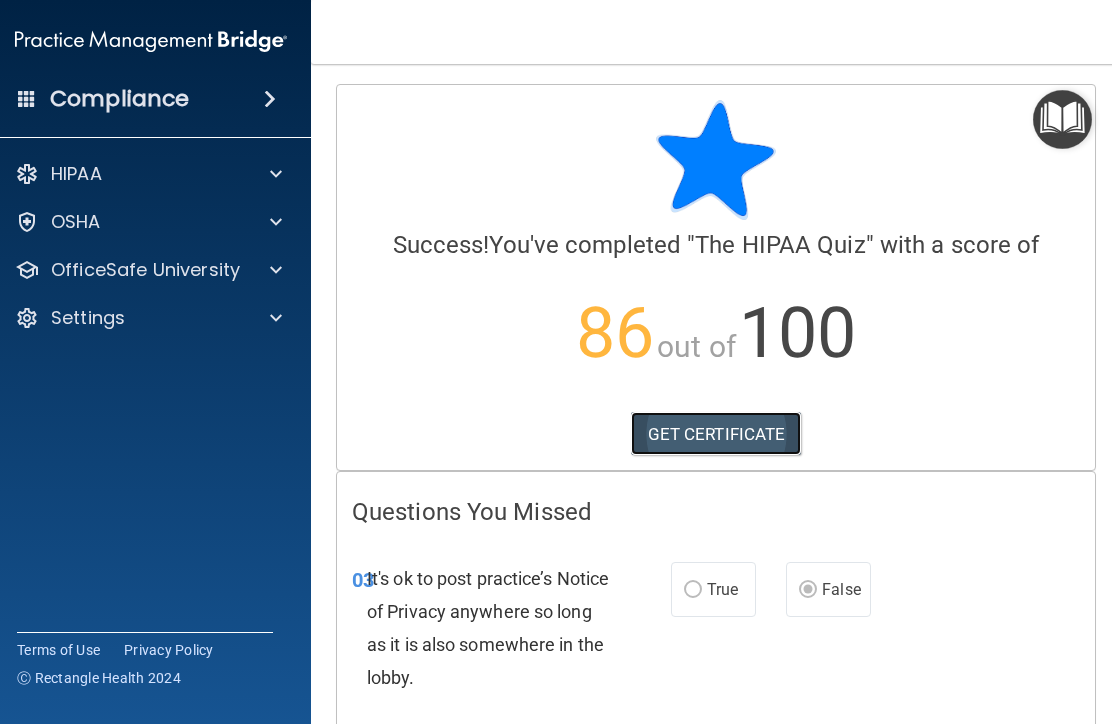 click on "GET CERTIFICATE" at bounding box center (716, 434) 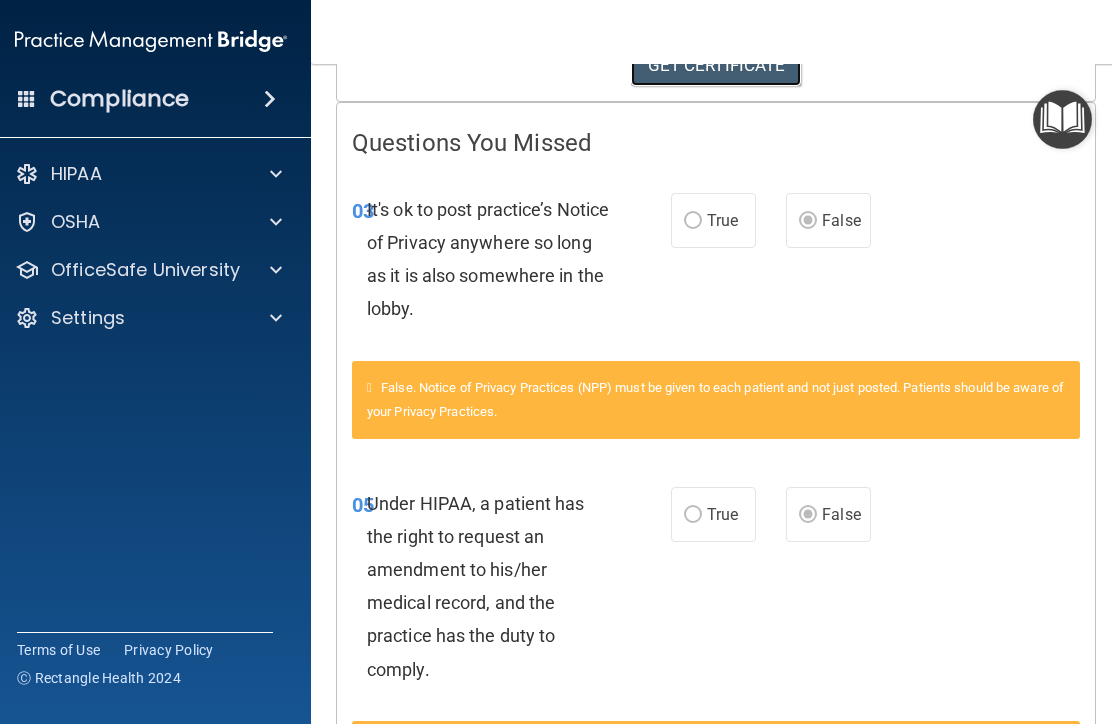 scroll, scrollTop: 0, scrollLeft: 0, axis: both 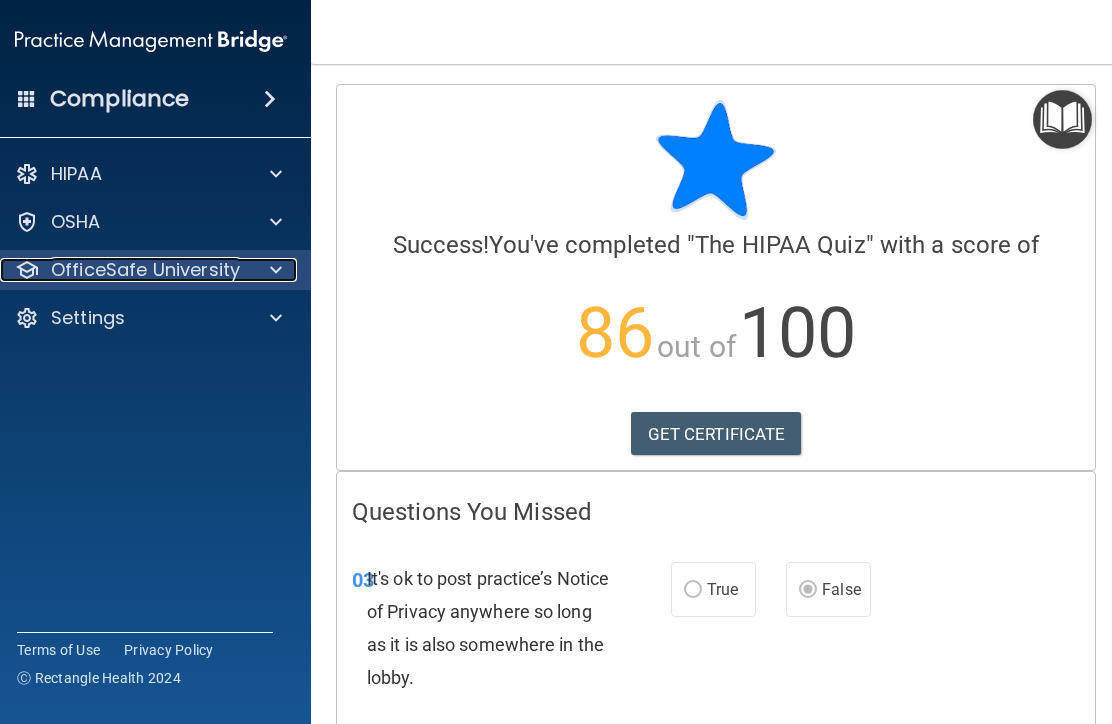 click on "OfficeSafe University" at bounding box center [145, 270] 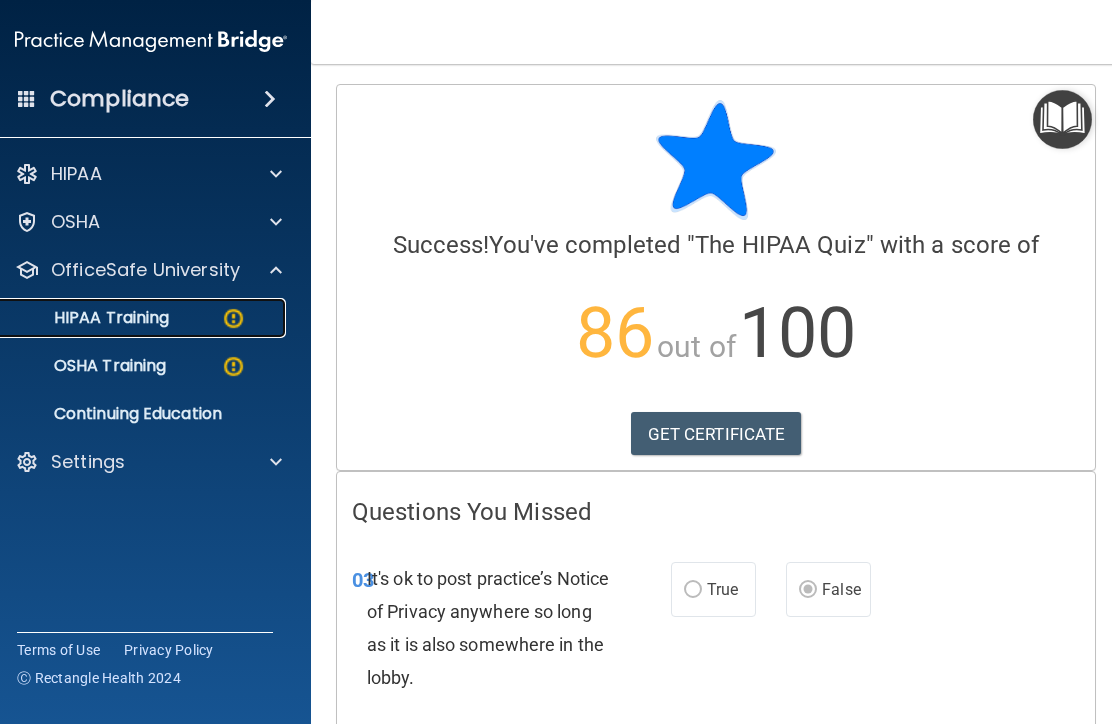 click on "HIPAA Training" at bounding box center (86, 318) 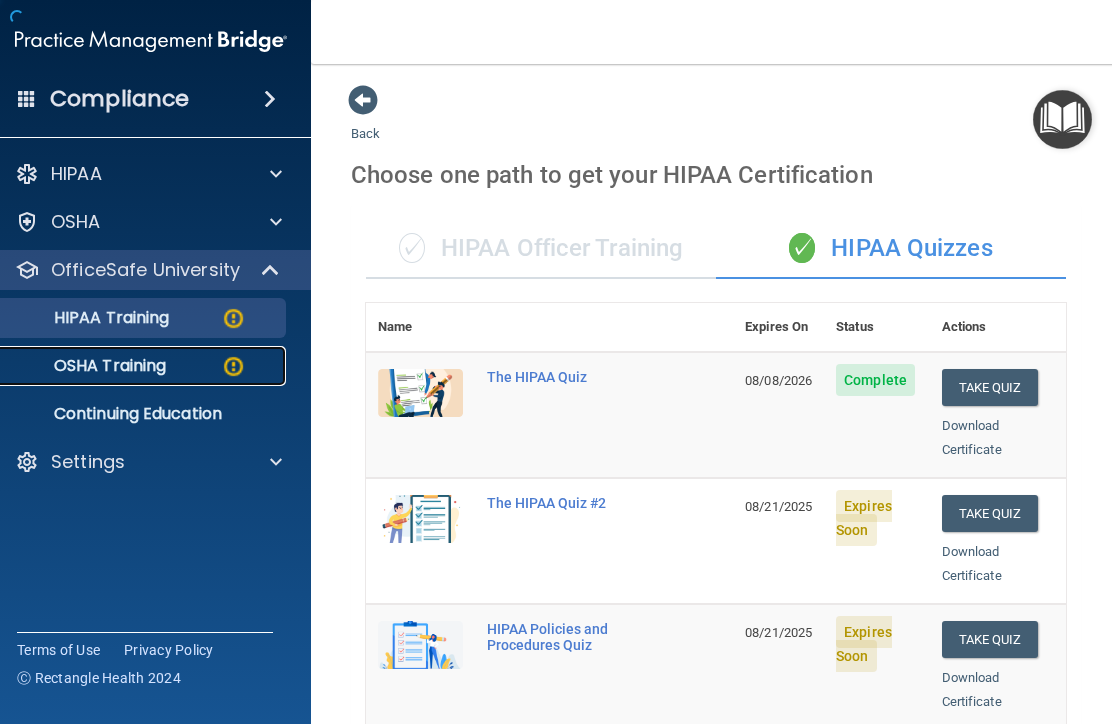 click on "OSHA Training" at bounding box center (85, 366) 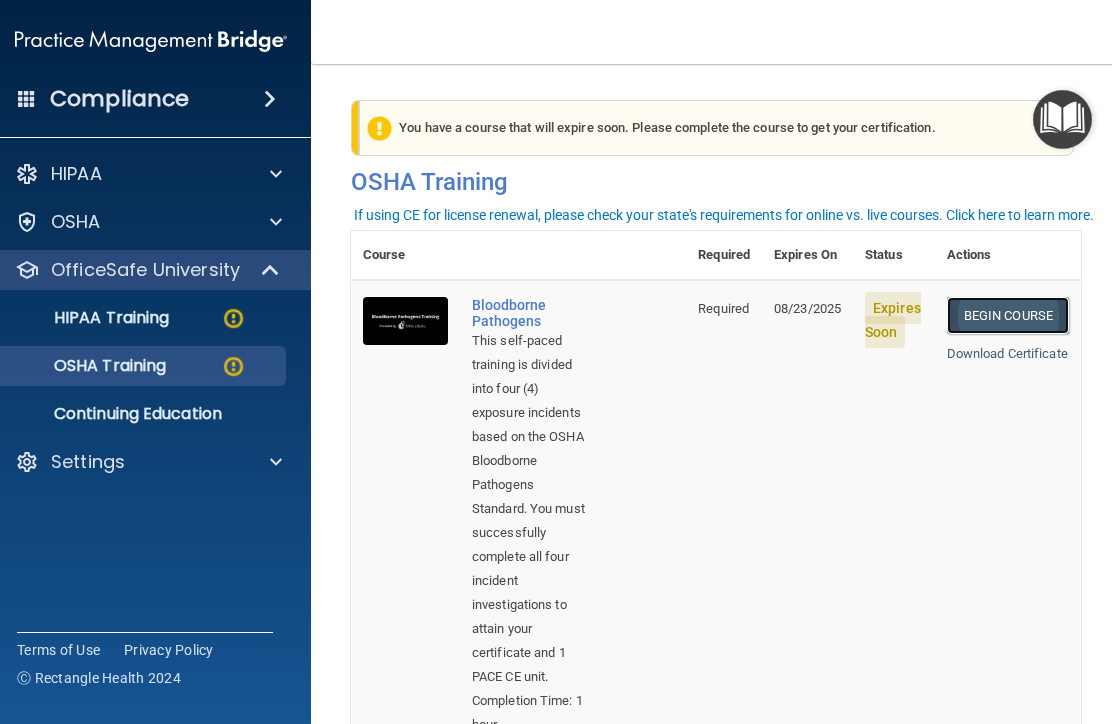 click on "Begin Course" at bounding box center (1008, 315) 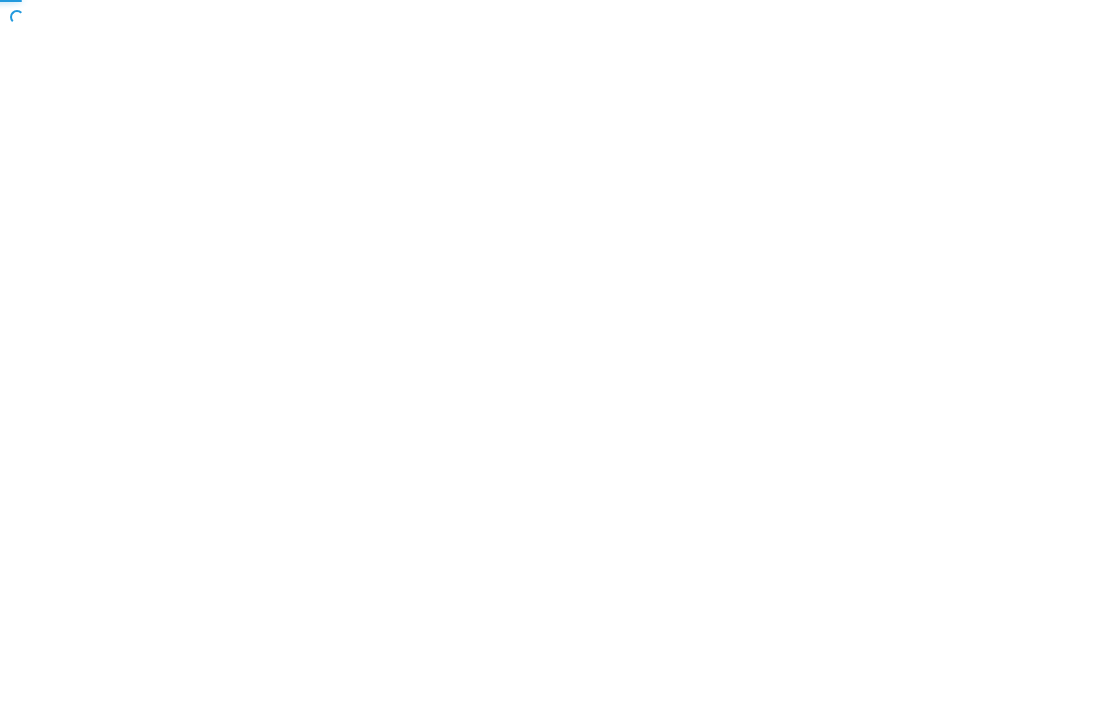 scroll, scrollTop: 0, scrollLeft: 0, axis: both 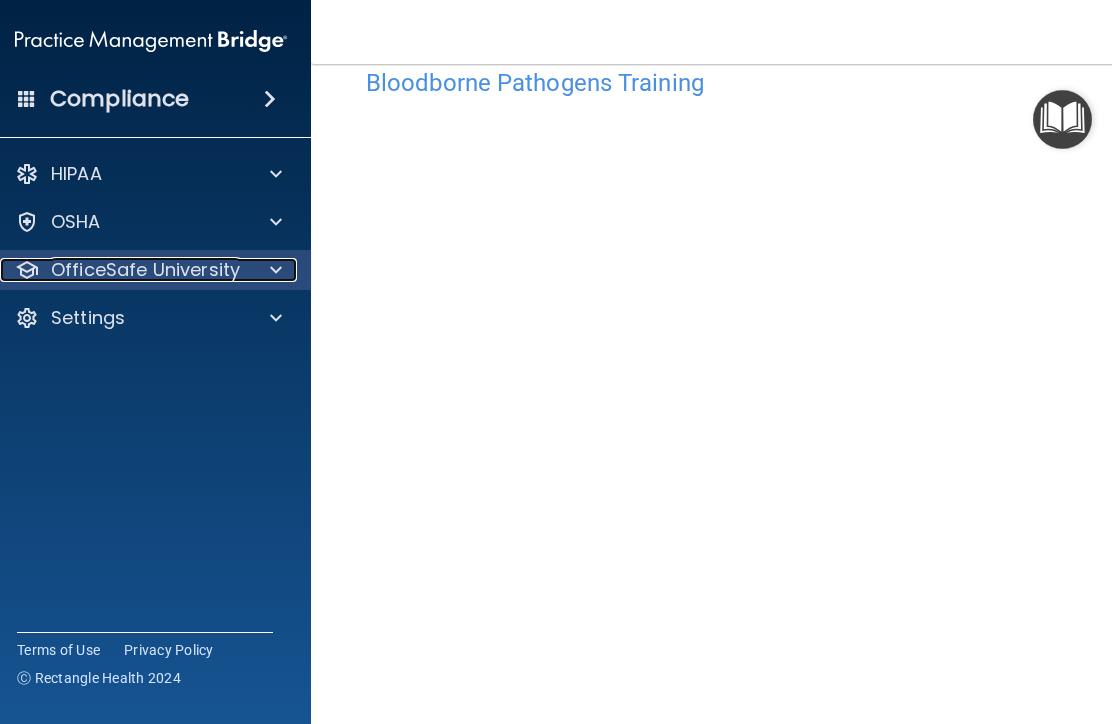 click at bounding box center (276, 270) 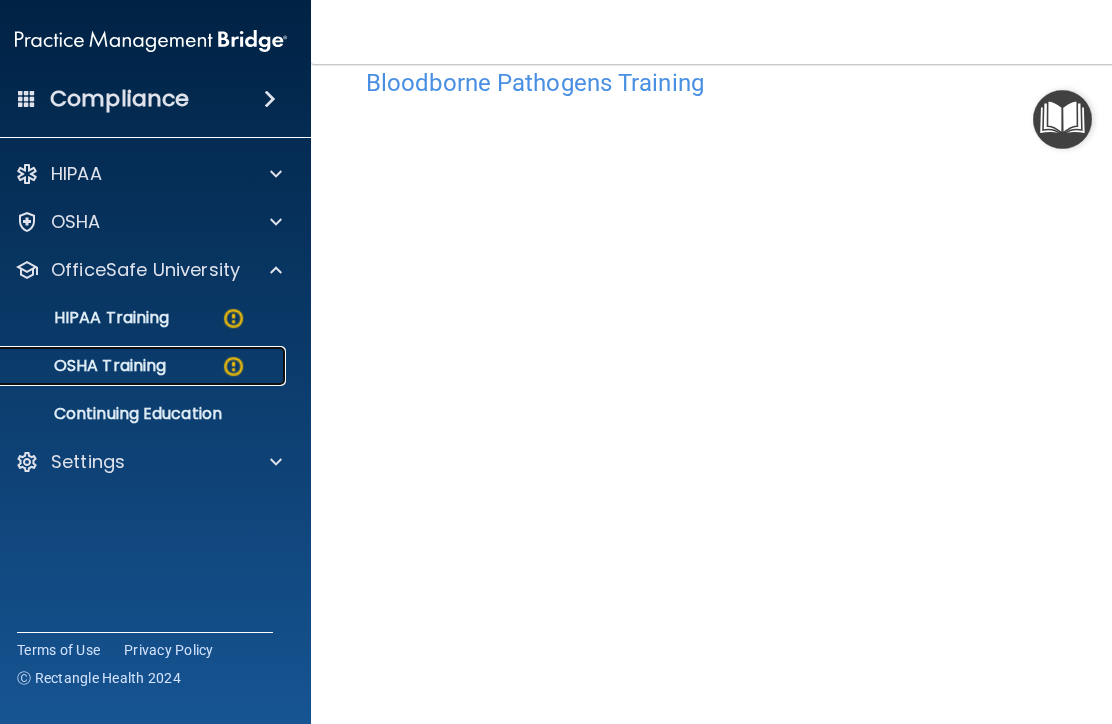 click on "OSHA Training" at bounding box center [85, 366] 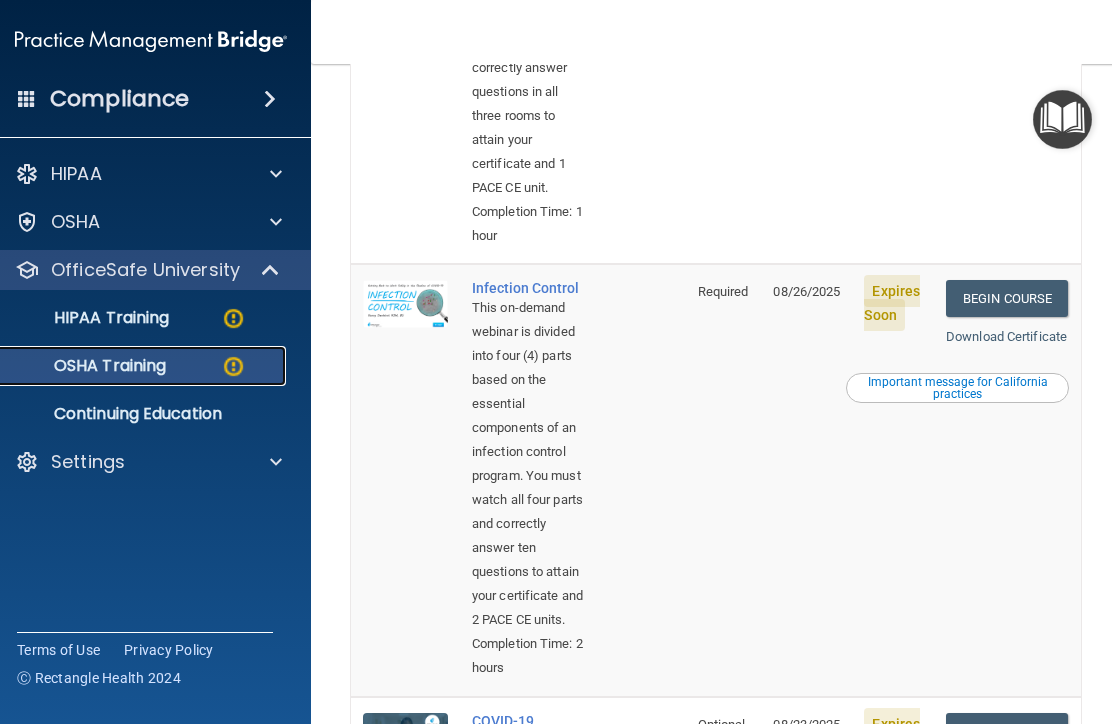 scroll, scrollTop: 0, scrollLeft: 0, axis: both 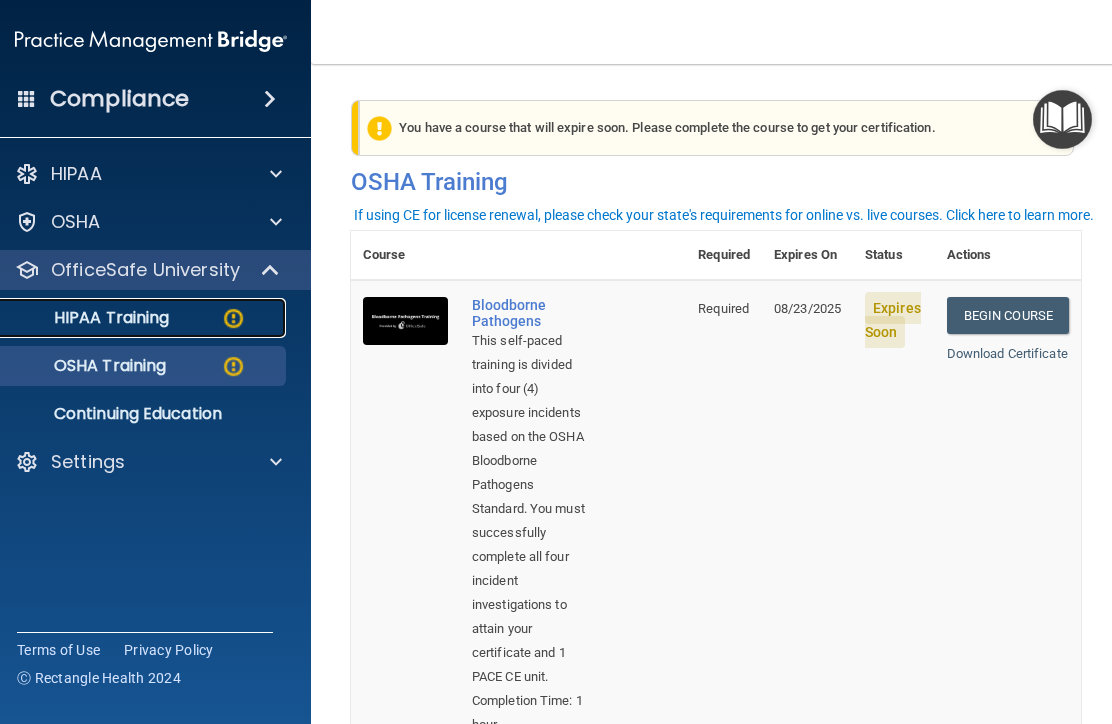 click on "HIPAA Training" at bounding box center (86, 318) 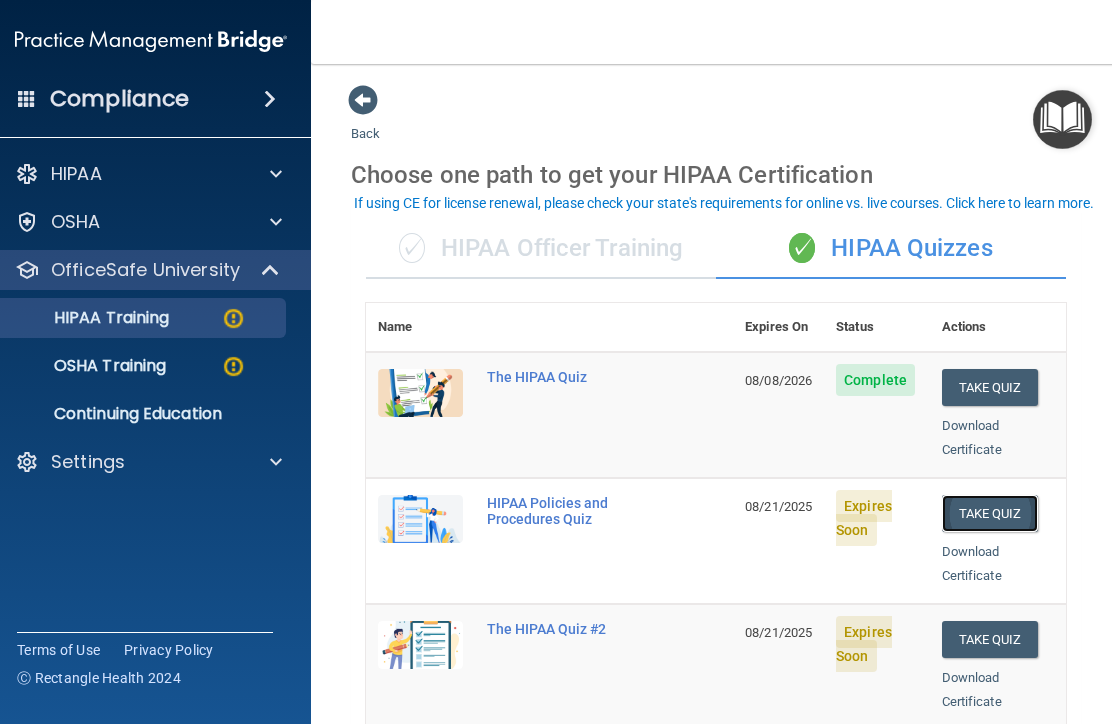 click on "Take Quiz" at bounding box center (990, 513) 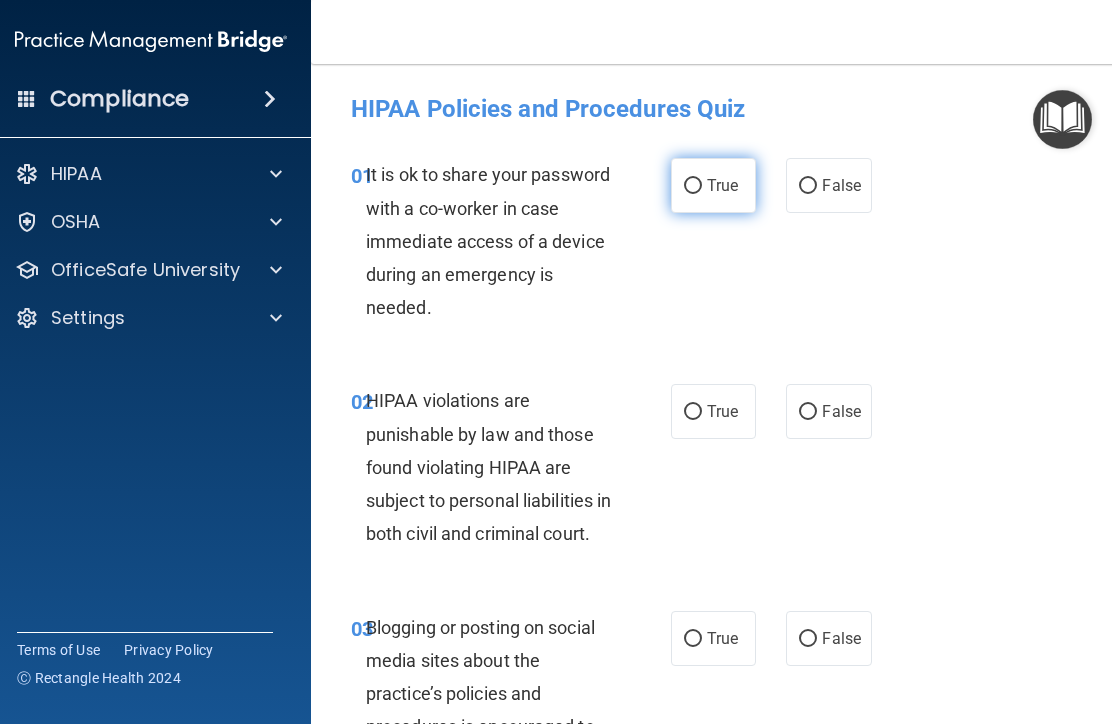 click on "True" at bounding box center [693, 186] 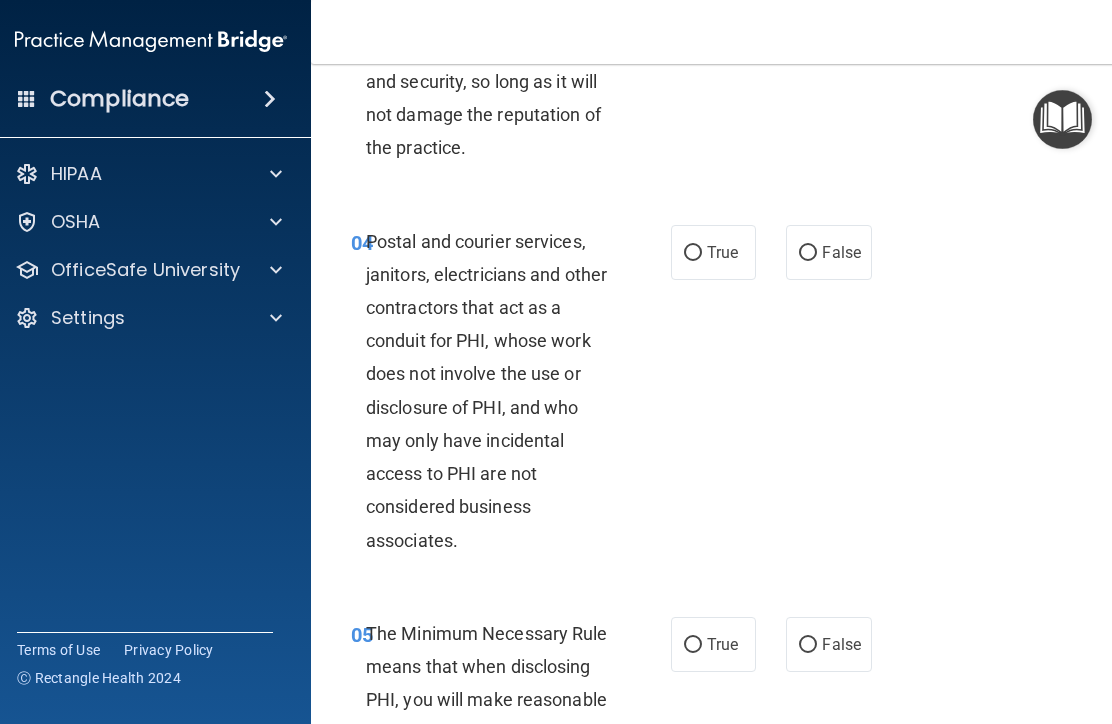scroll, scrollTop: 0, scrollLeft: 0, axis: both 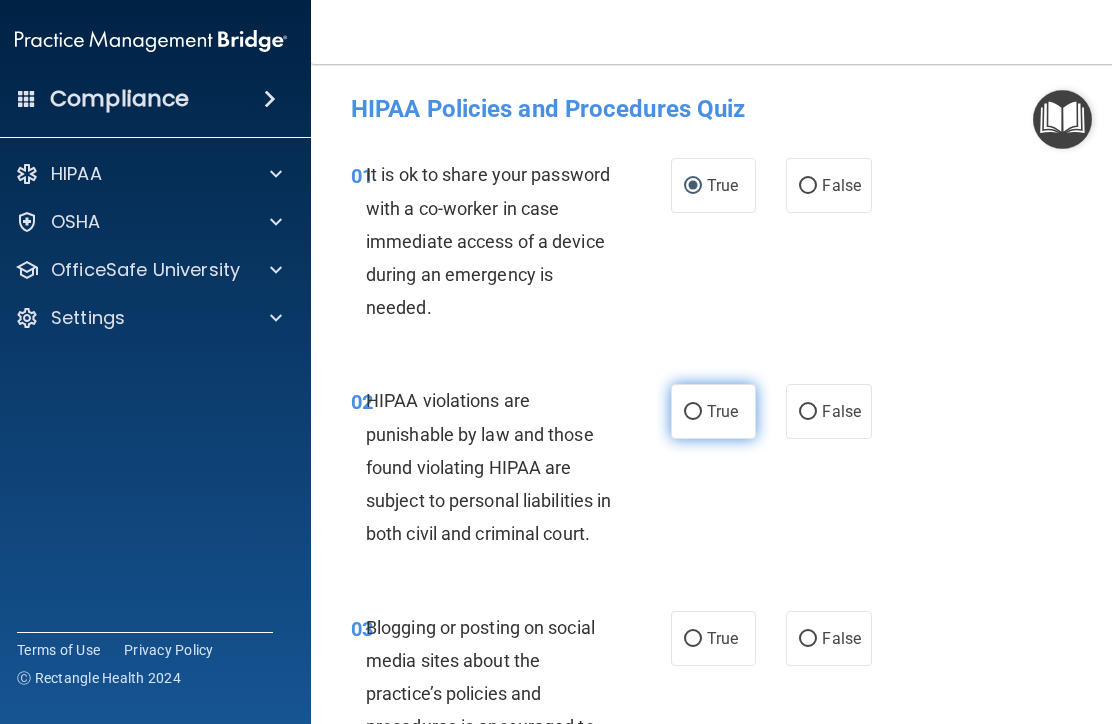 click on "True" at bounding box center (693, 412) 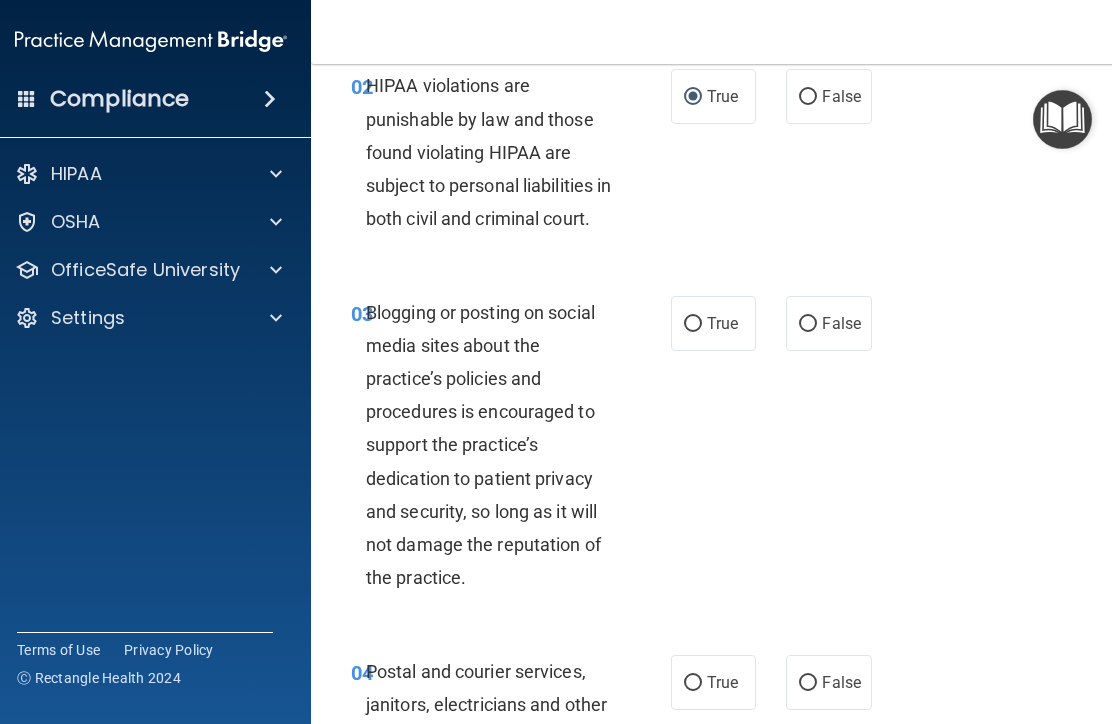 scroll, scrollTop: 323, scrollLeft: 0, axis: vertical 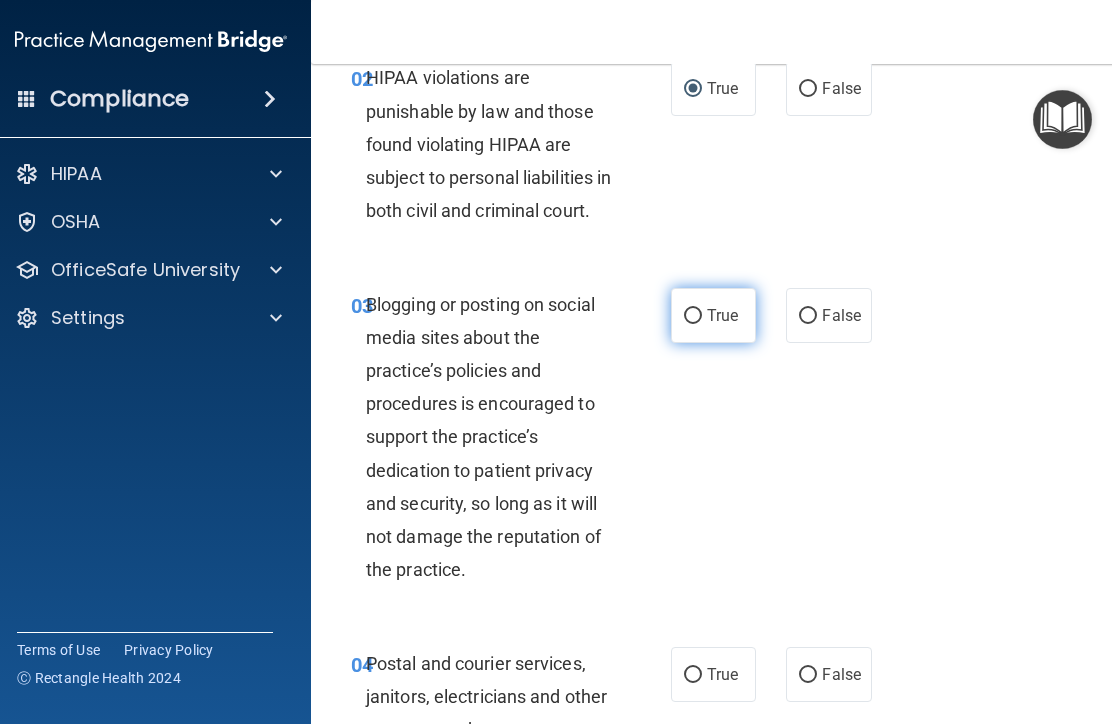 click on "True" at bounding box center [693, 316] 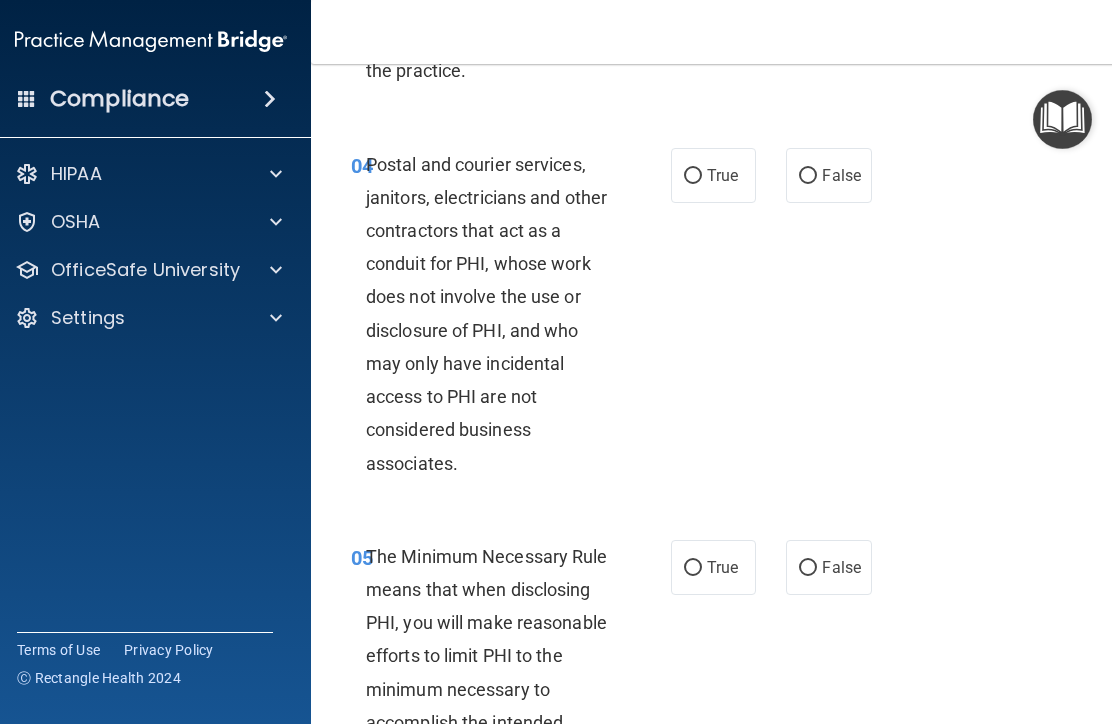 scroll, scrollTop: 823, scrollLeft: 0, axis: vertical 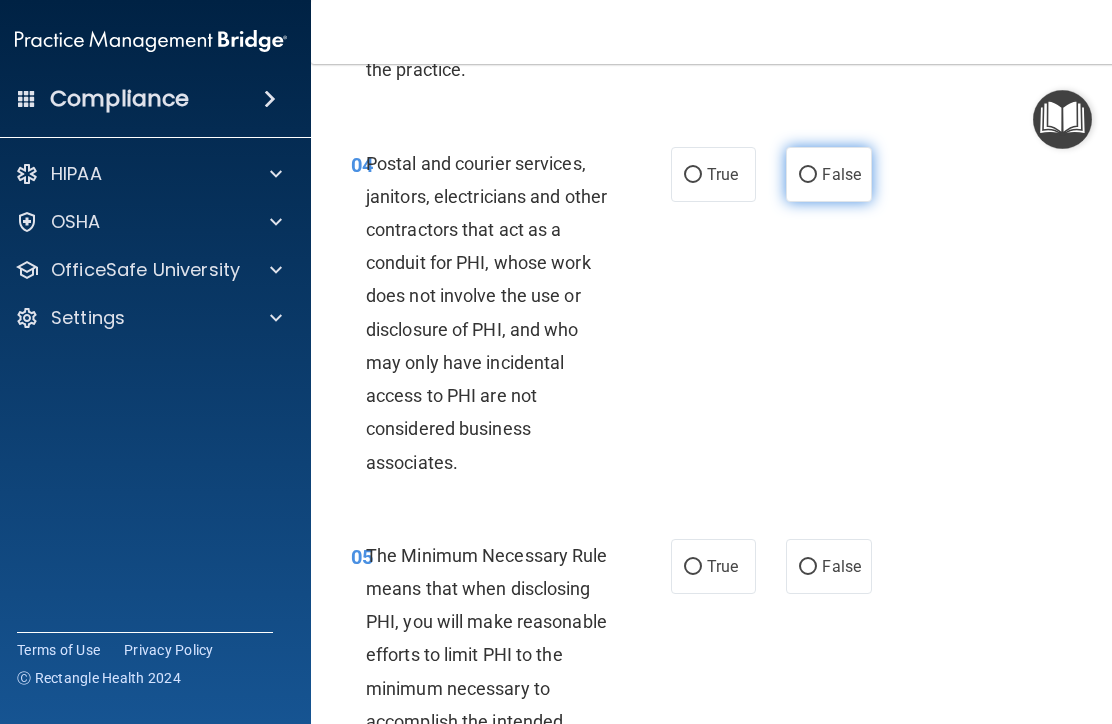 click on "False" at bounding box center [808, 175] 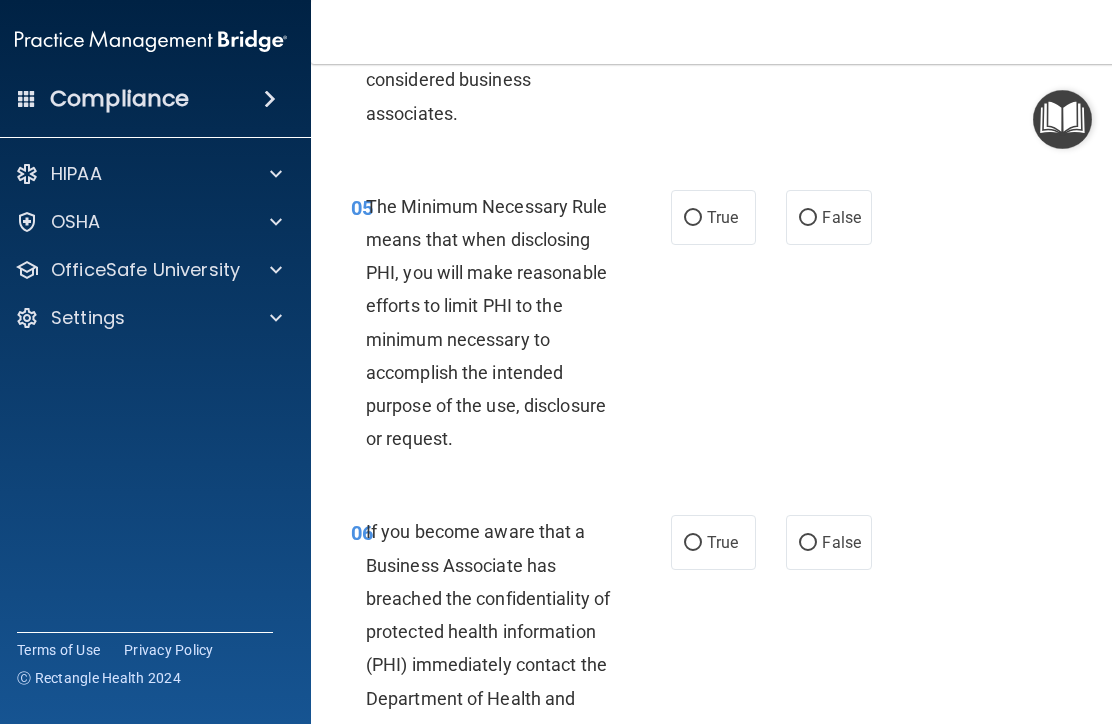 scroll, scrollTop: 1168, scrollLeft: 0, axis: vertical 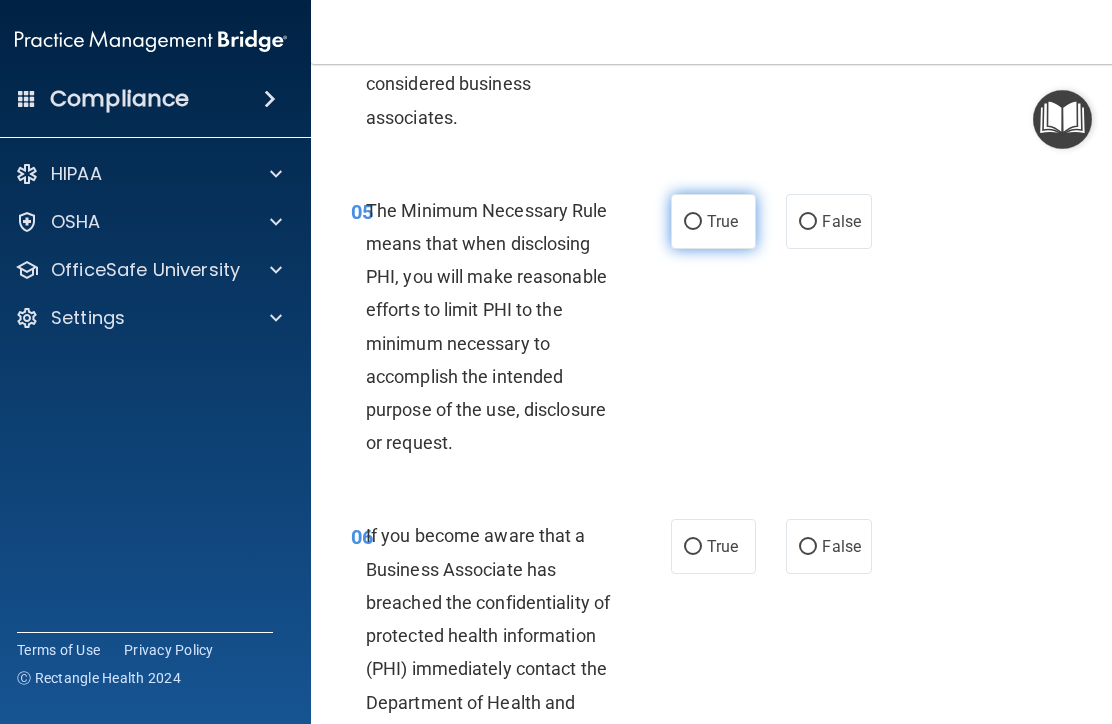 click on "True" at bounding box center (693, 222) 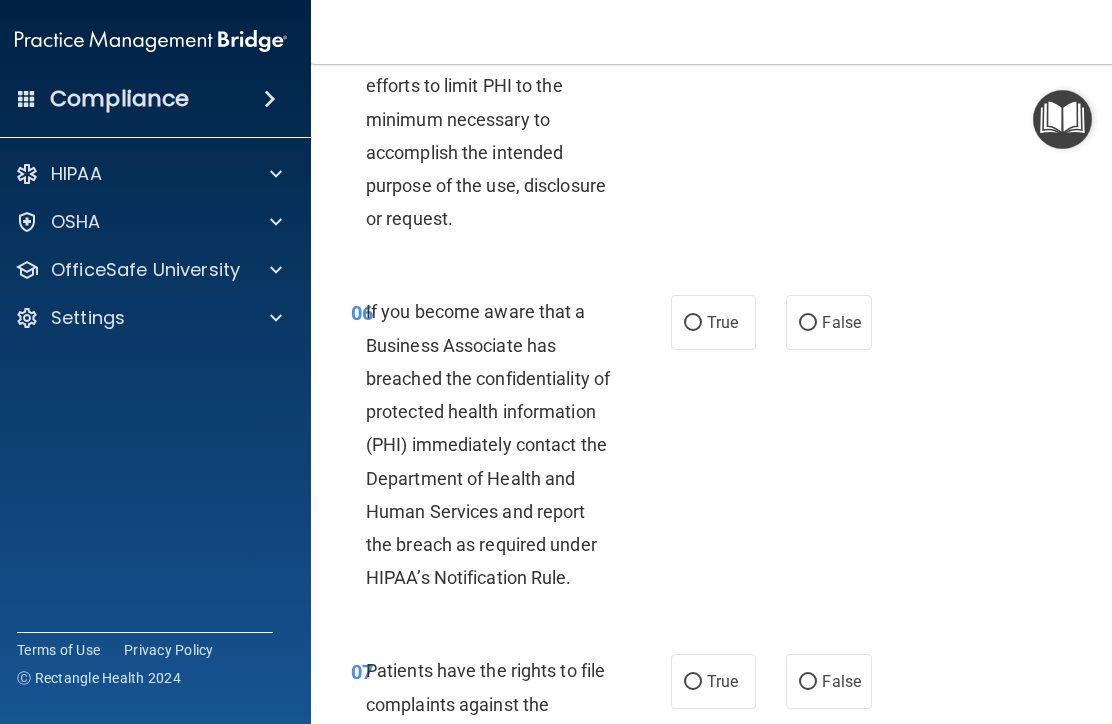 scroll, scrollTop: 1410, scrollLeft: 0, axis: vertical 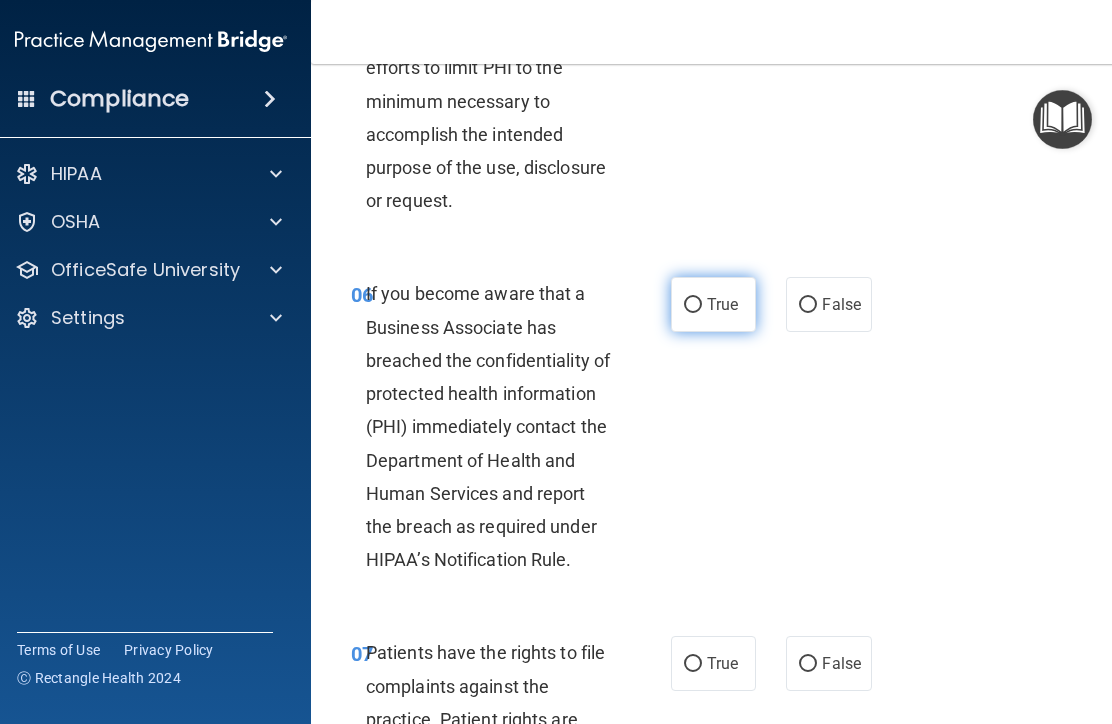 click on "True" at bounding box center [693, 305] 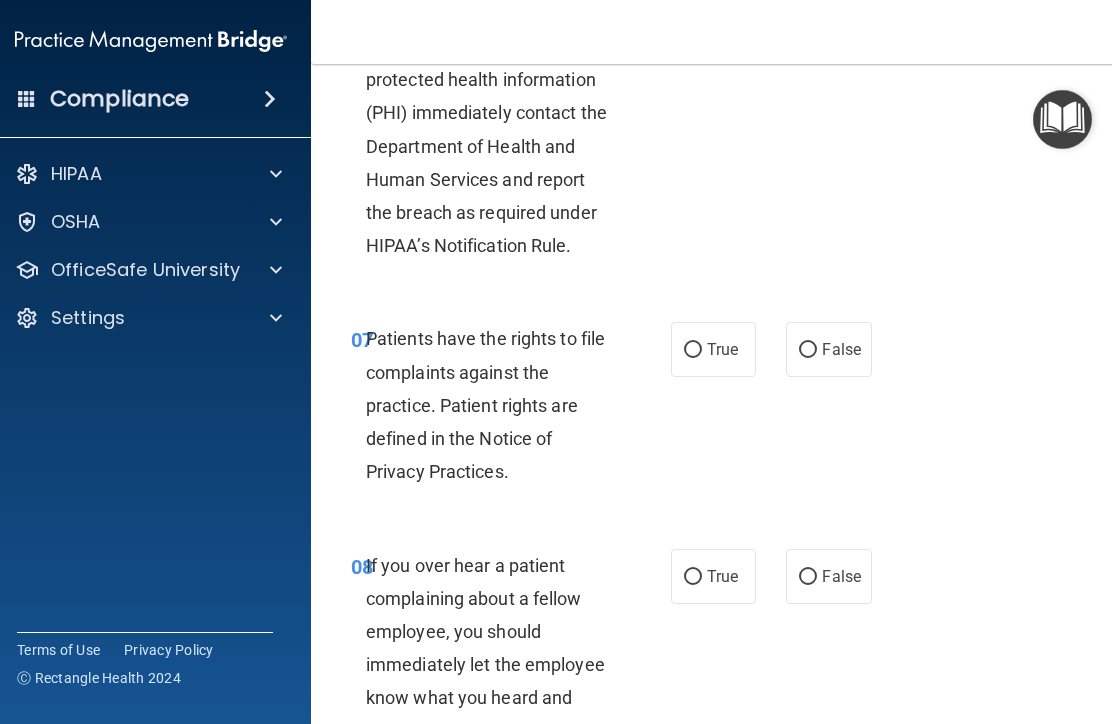 scroll, scrollTop: 1737, scrollLeft: 0, axis: vertical 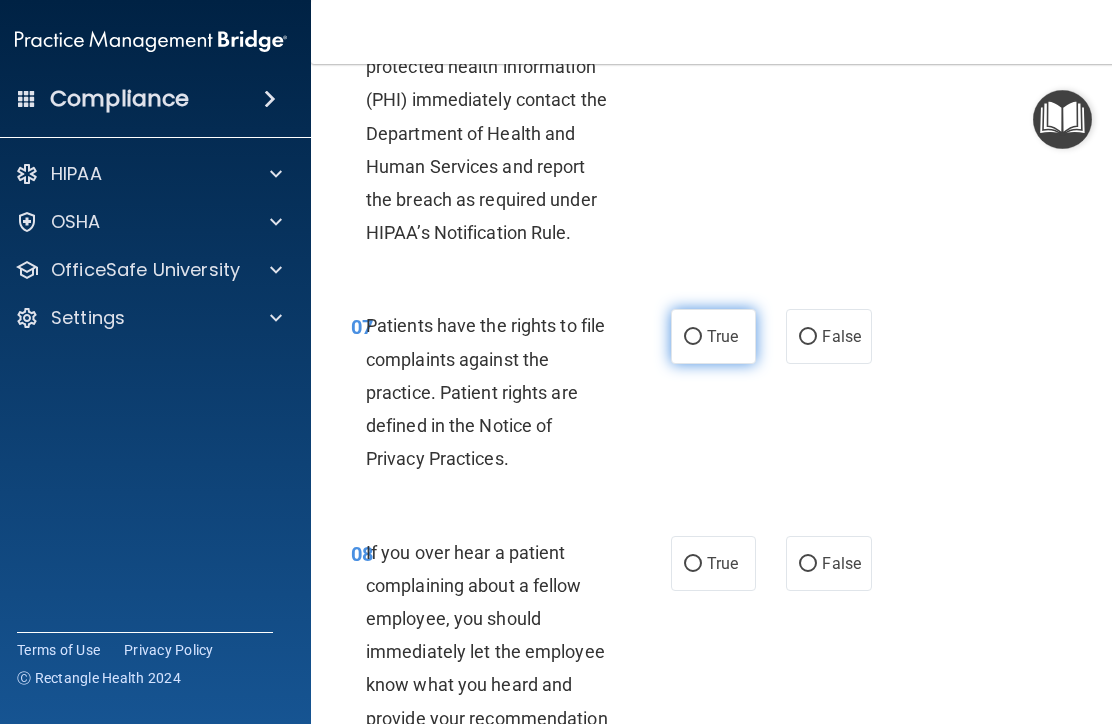 click on "True" at bounding box center [693, 337] 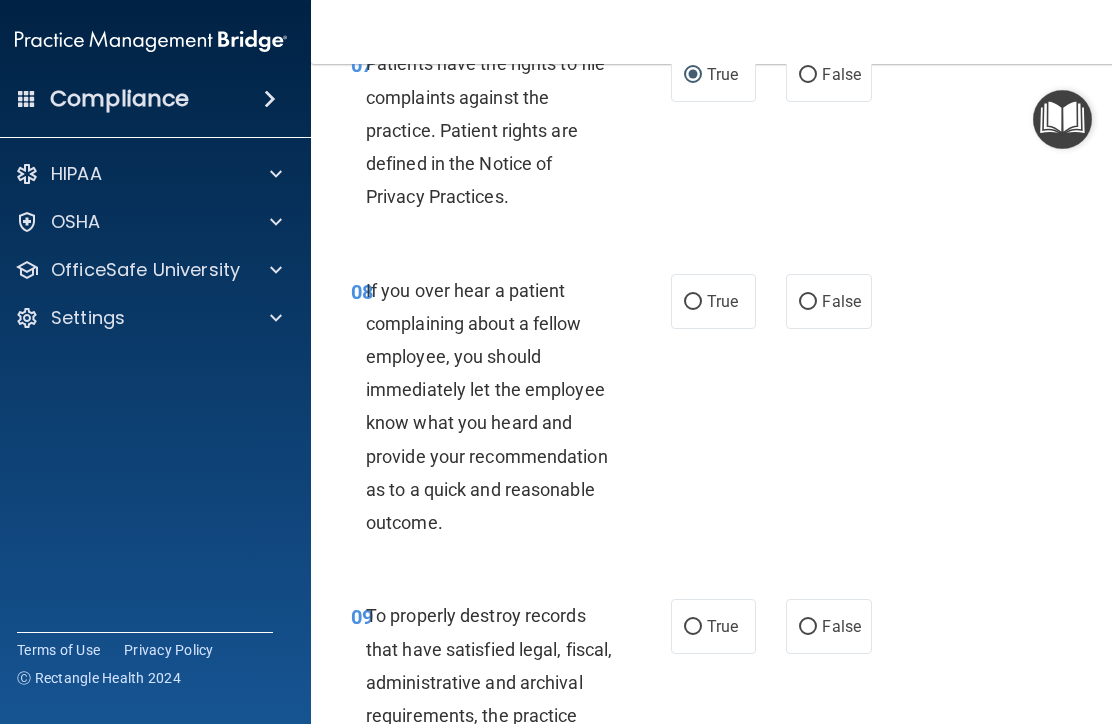 scroll, scrollTop: 2005, scrollLeft: 0, axis: vertical 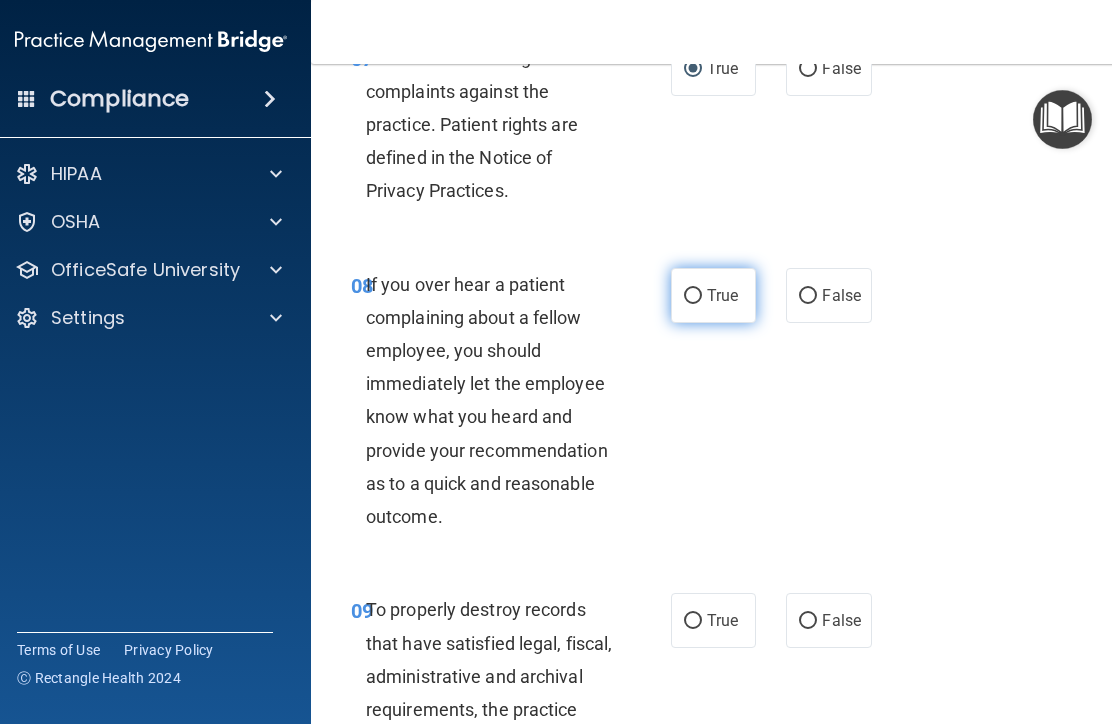 click on "True" at bounding box center [693, 296] 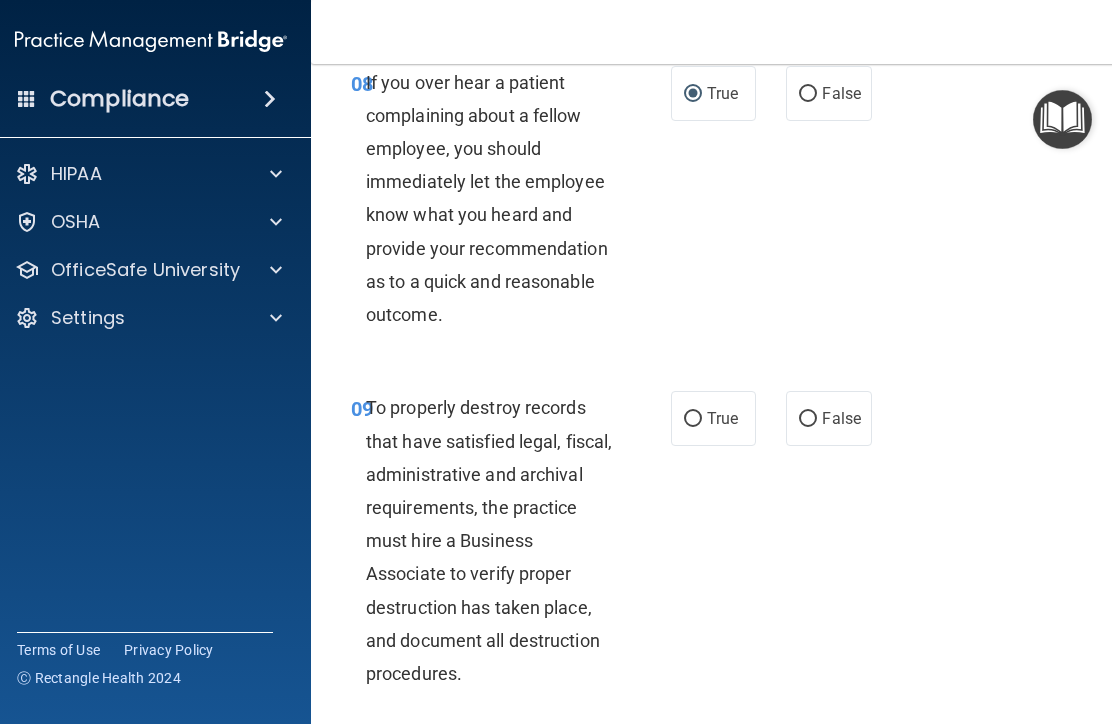 scroll, scrollTop: 2224, scrollLeft: 0, axis: vertical 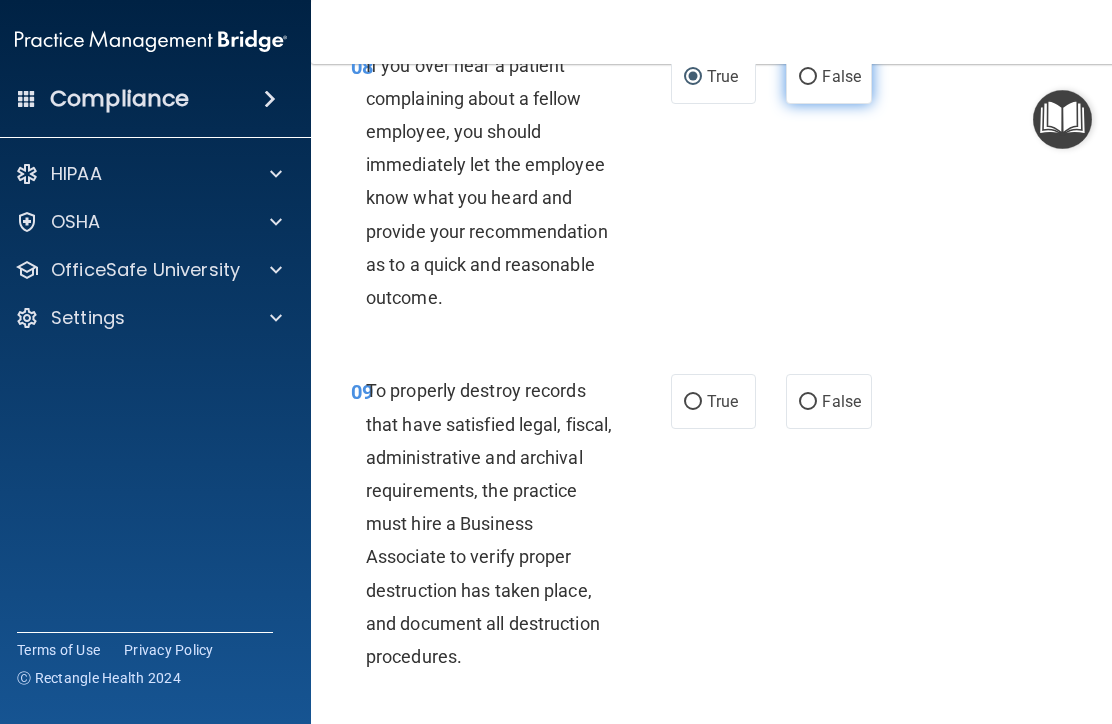 click on "False" at bounding box center (808, 77) 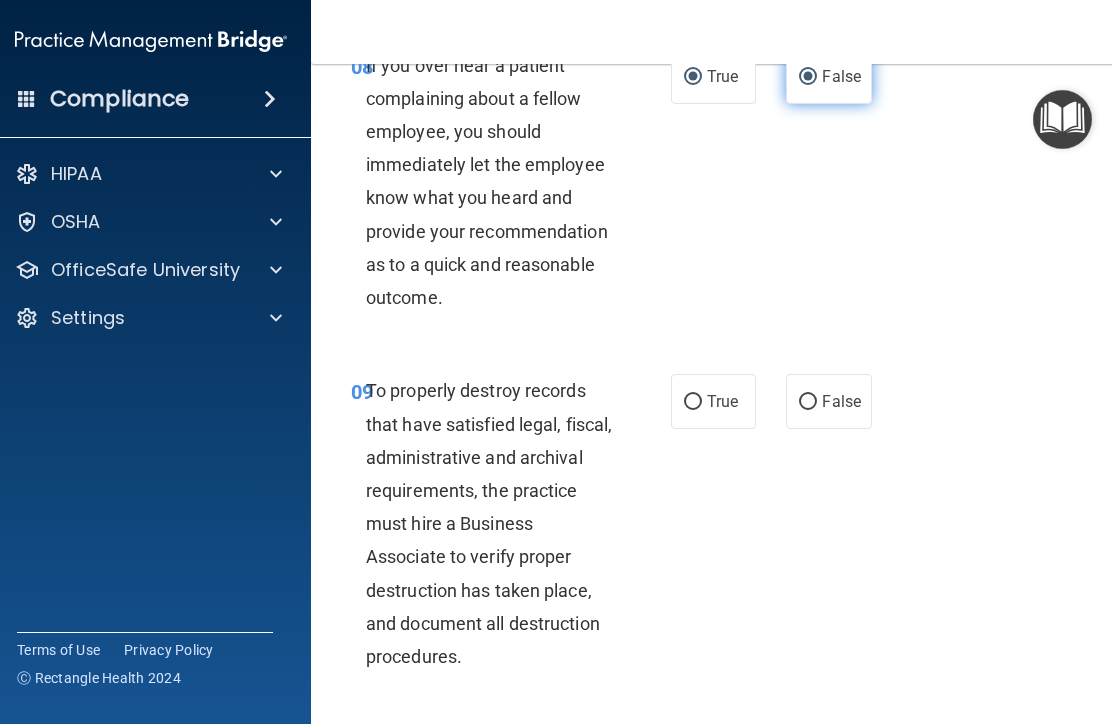 radio on "false" 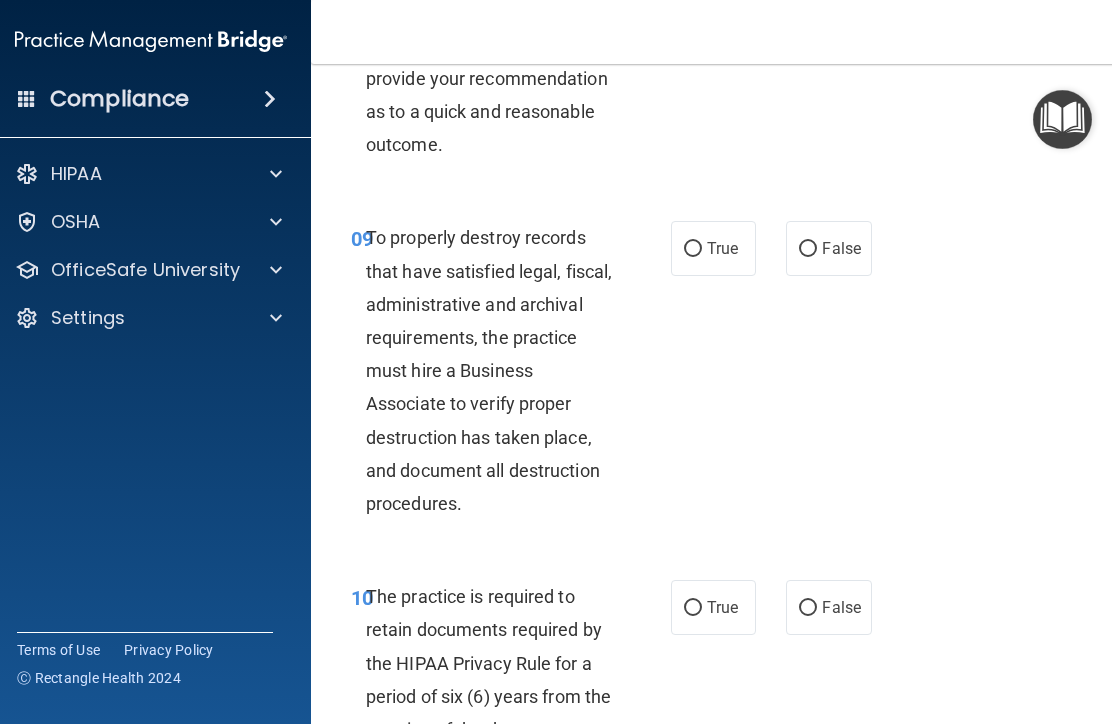 scroll, scrollTop: 2388, scrollLeft: 0, axis: vertical 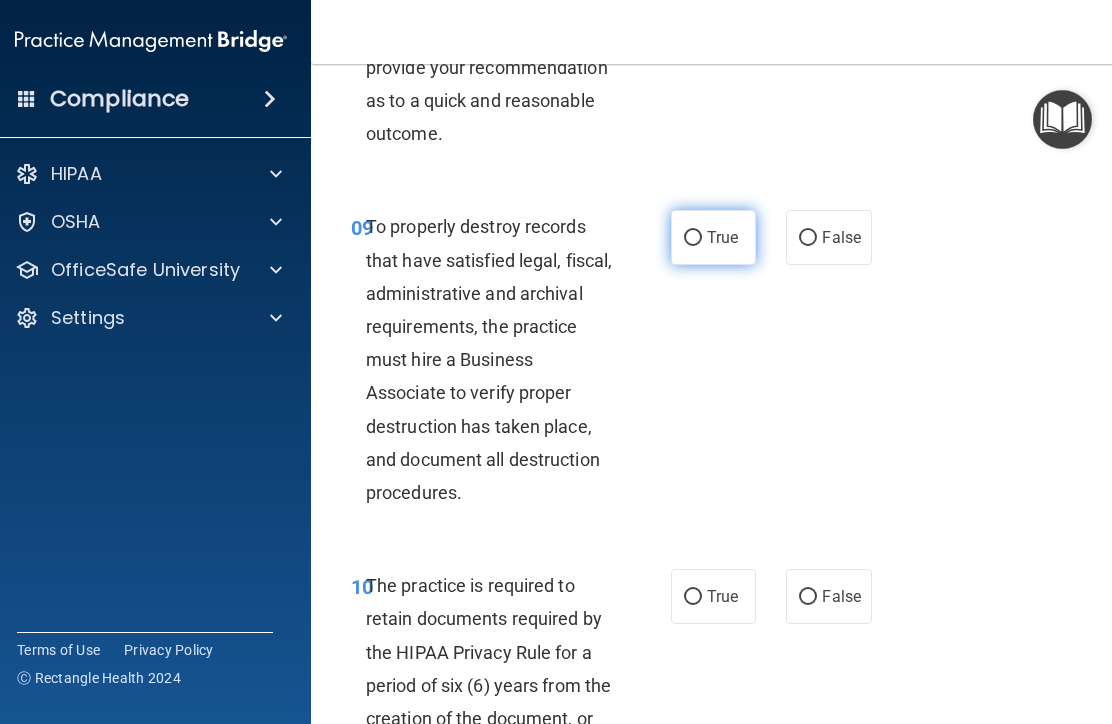 click on "True" at bounding box center (693, 238) 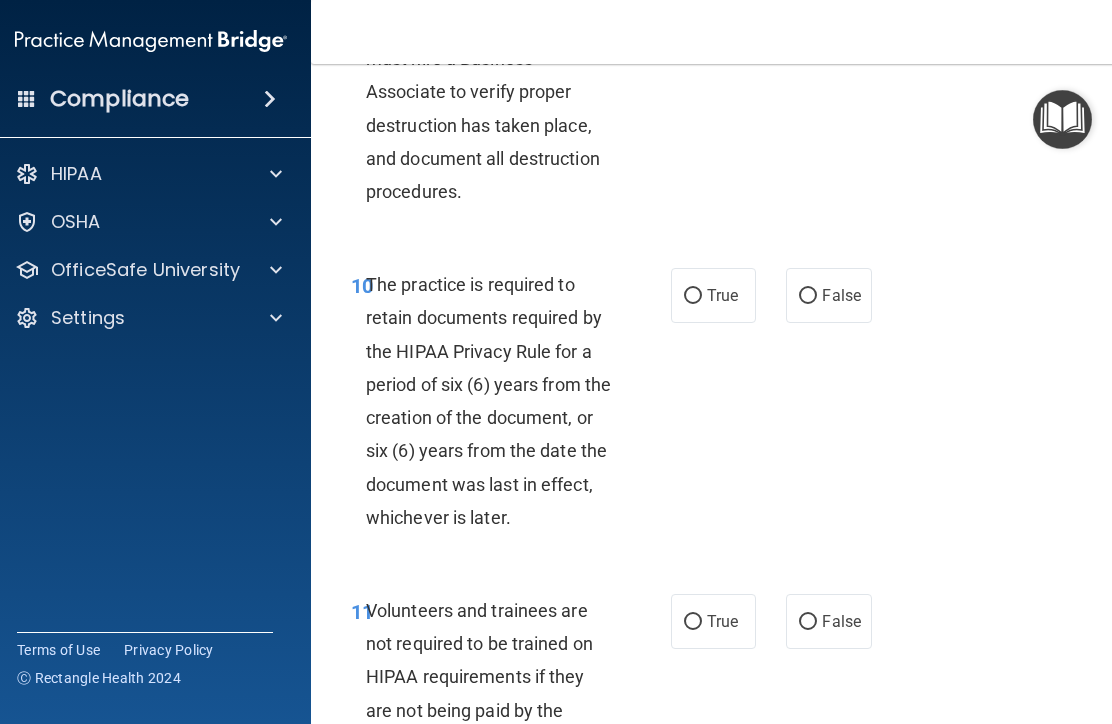 scroll, scrollTop: 2696, scrollLeft: 0, axis: vertical 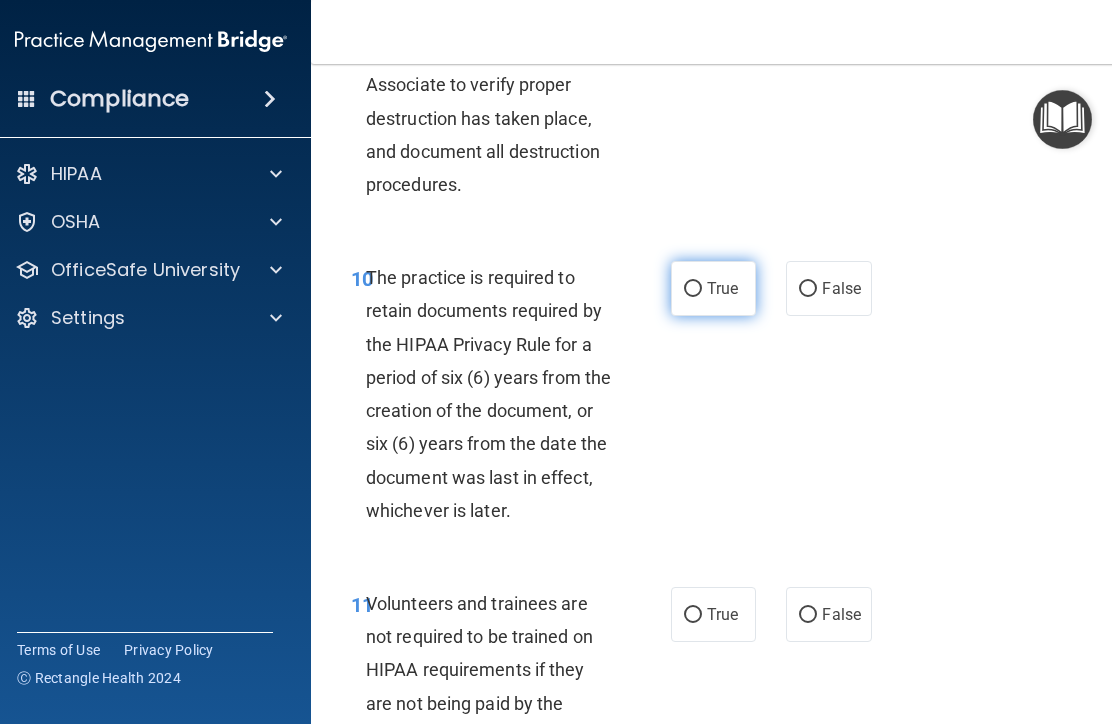 click on "True" at bounding box center (693, 289) 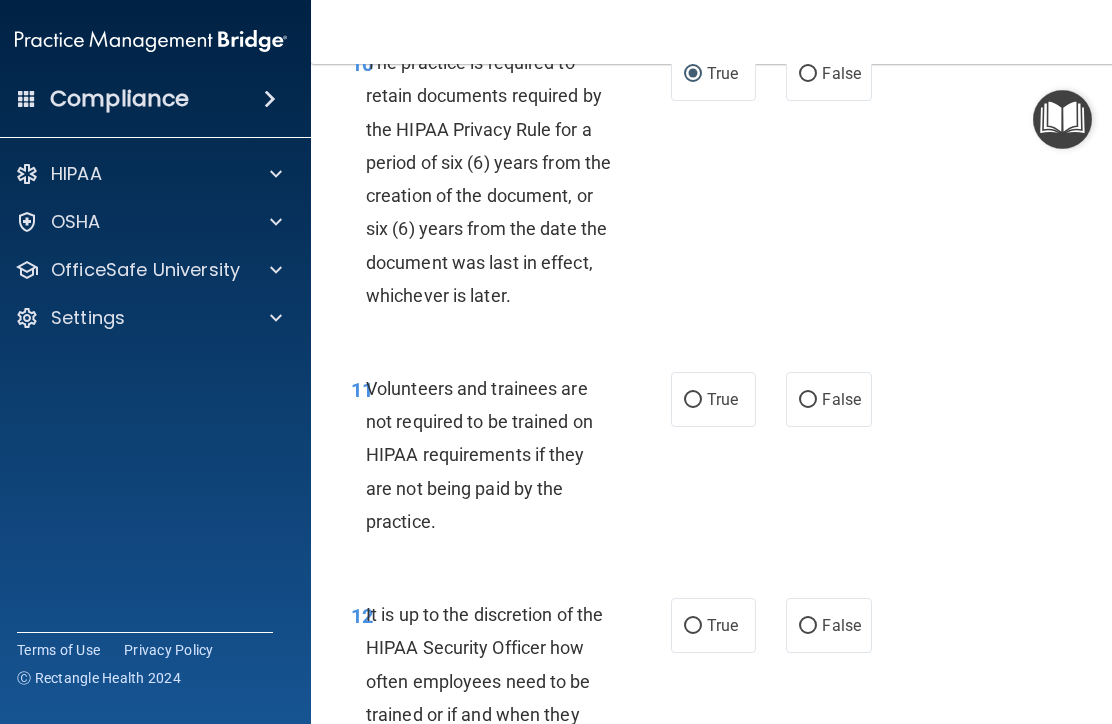 scroll, scrollTop: 2923, scrollLeft: 0, axis: vertical 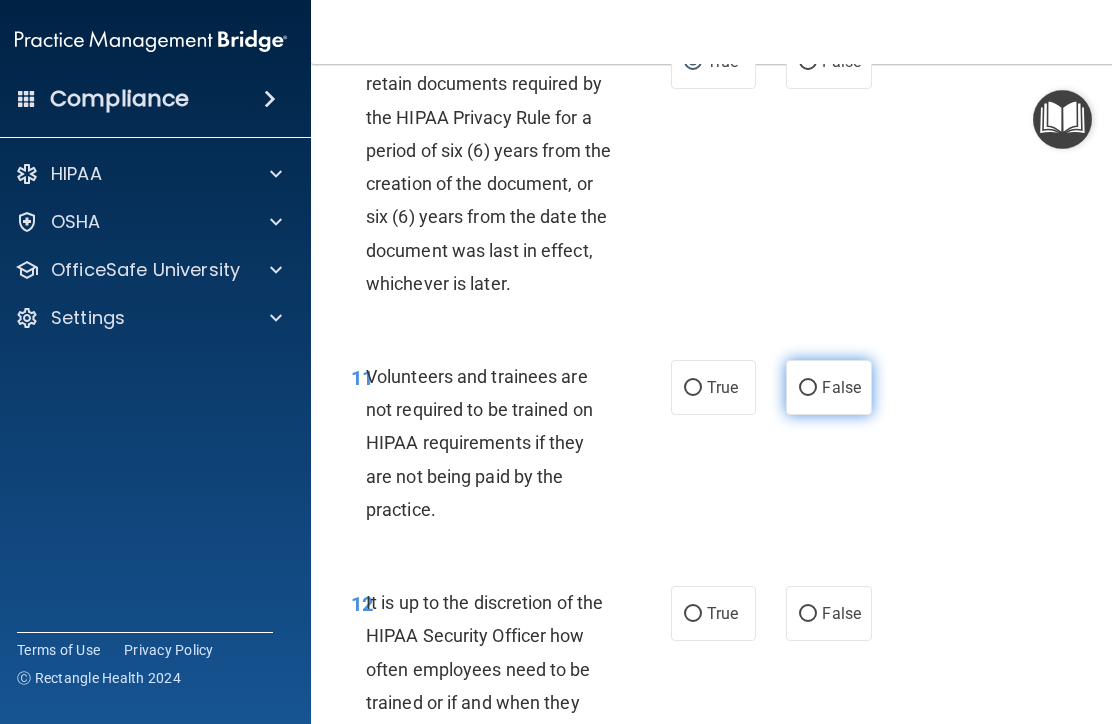 click on "False" at bounding box center (808, 388) 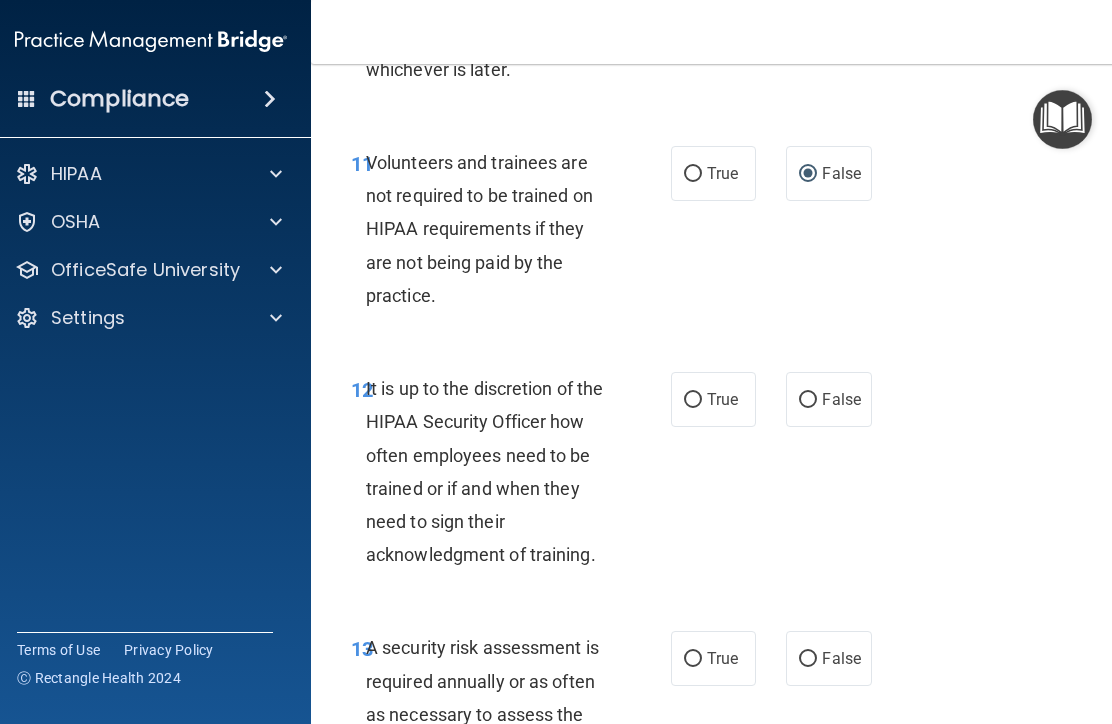 scroll, scrollTop: 3151, scrollLeft: 0, axis: vertical 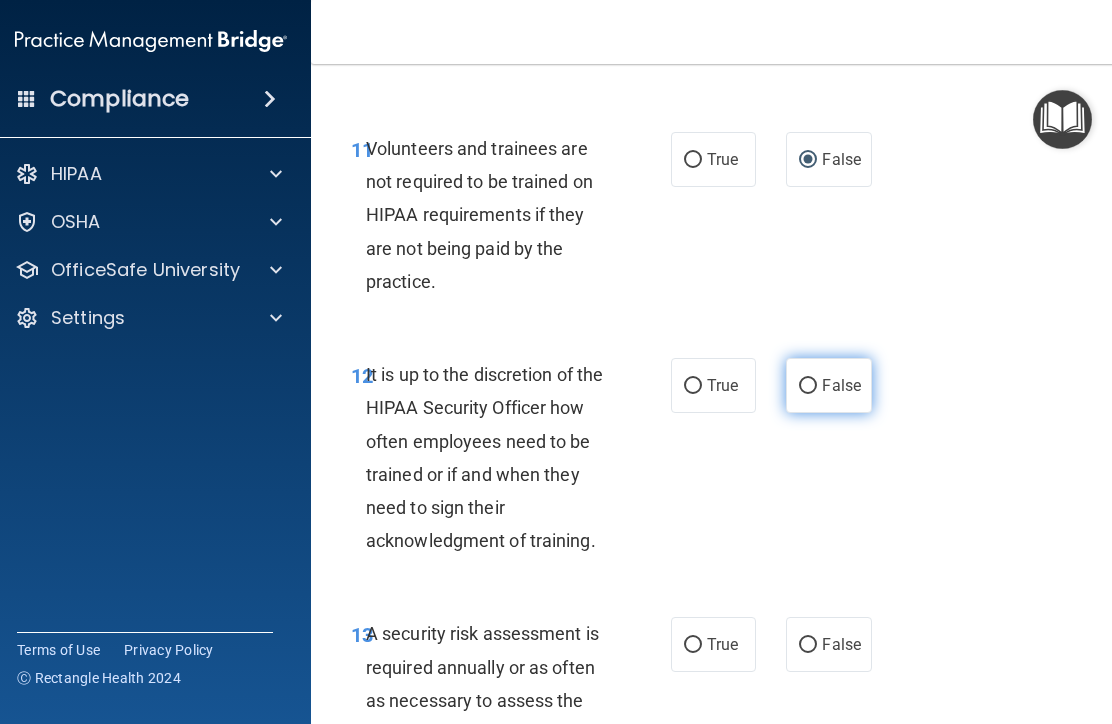 click on "False" at bounding box center [808, 386] 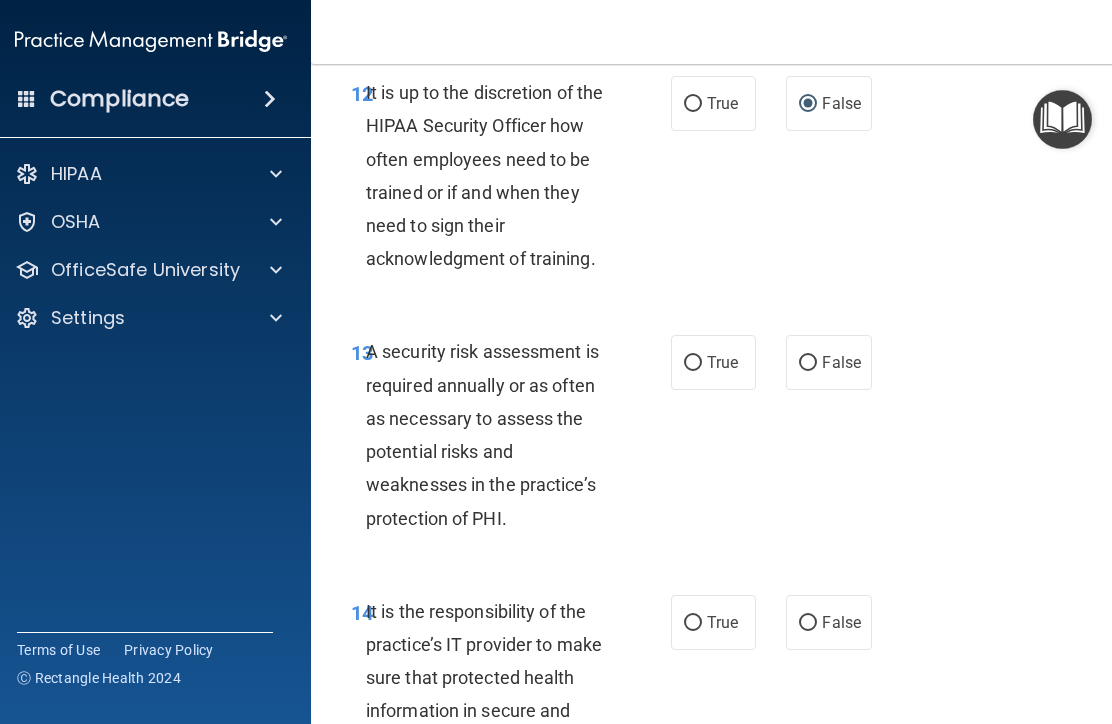 scroll, scrollTop: 3434, scrollLeft: 0, axis: vertical 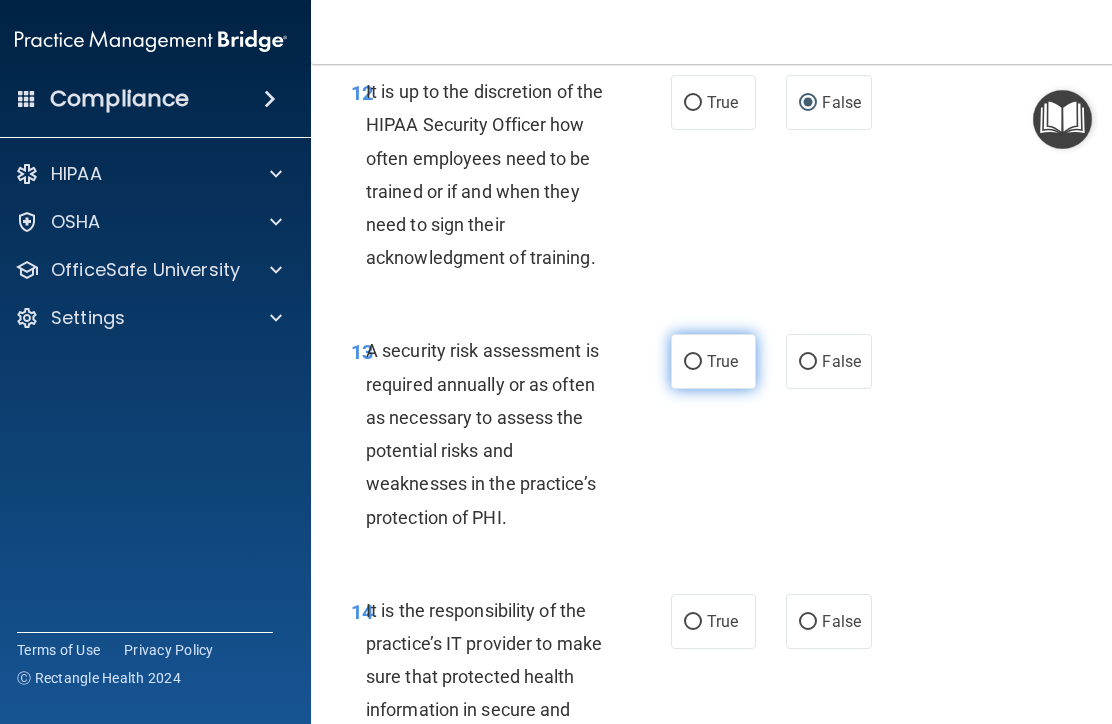 click on "True" at bounding box center [713, 361] 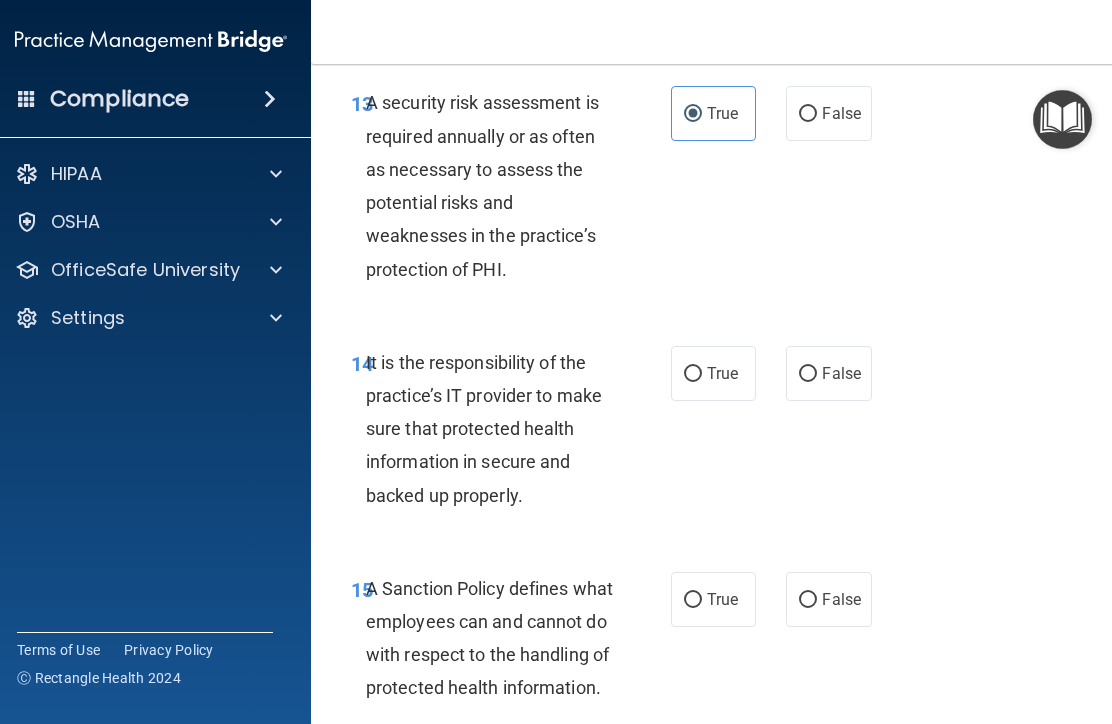 scroll, scrollTop: 3689, scrollLeft: 0, axis: vertical 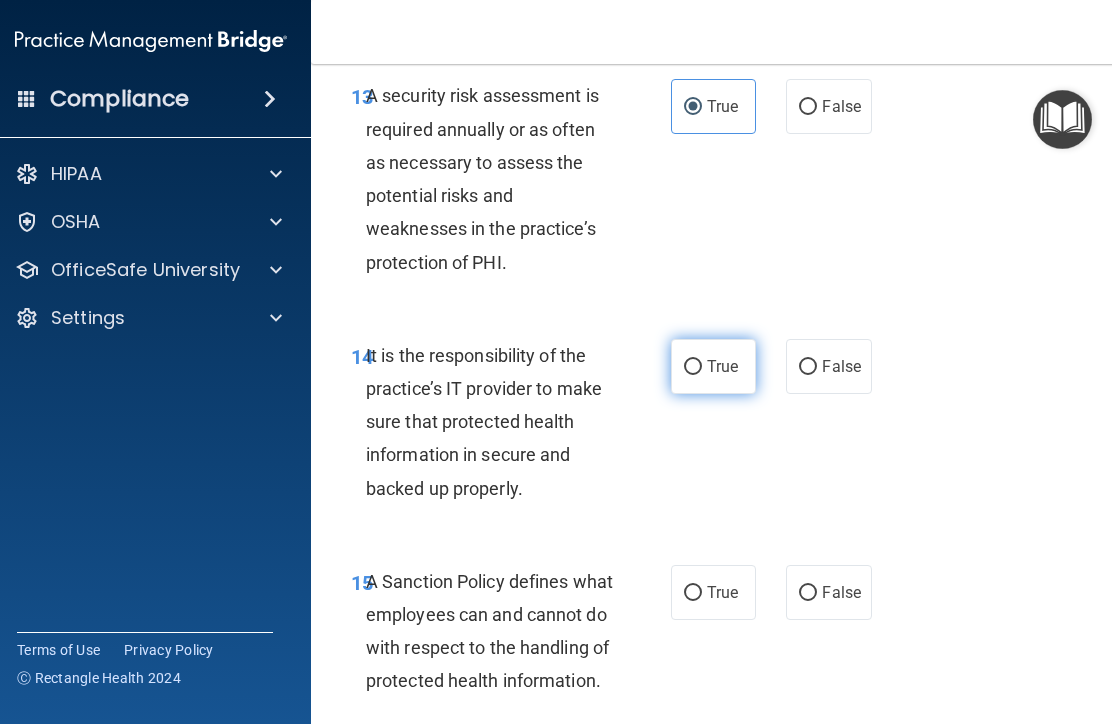click on "True" at bounding box center [713, 366] 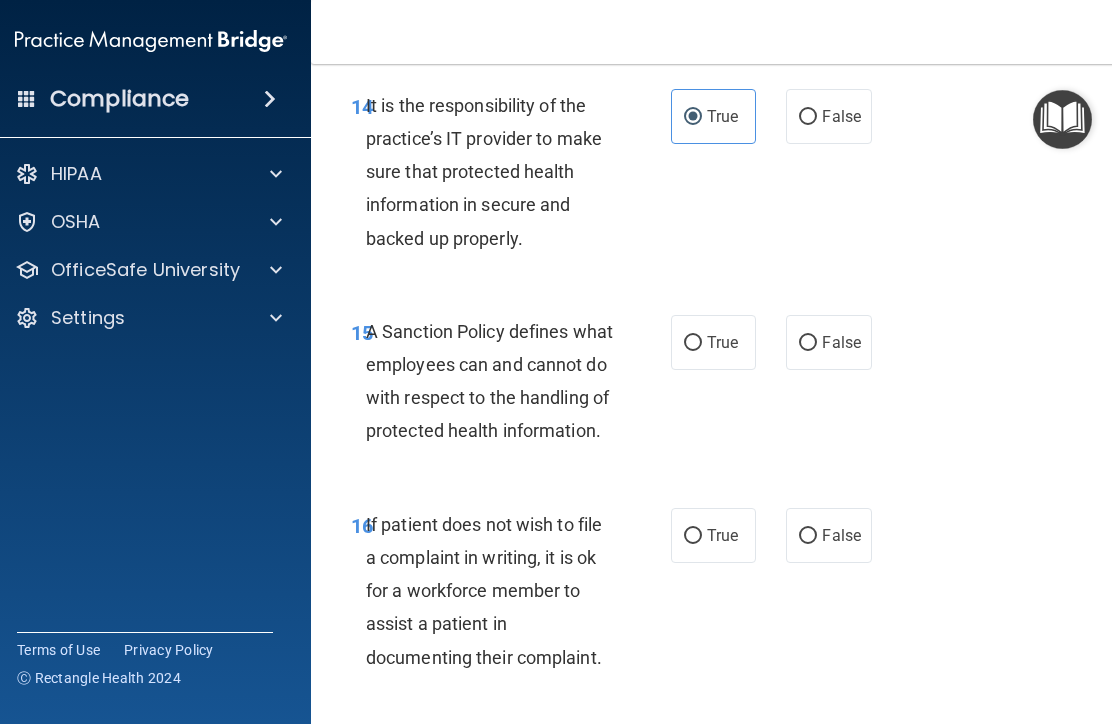 scroll, scrollTop: 3944, scrollLeft: 0, axis: vertical 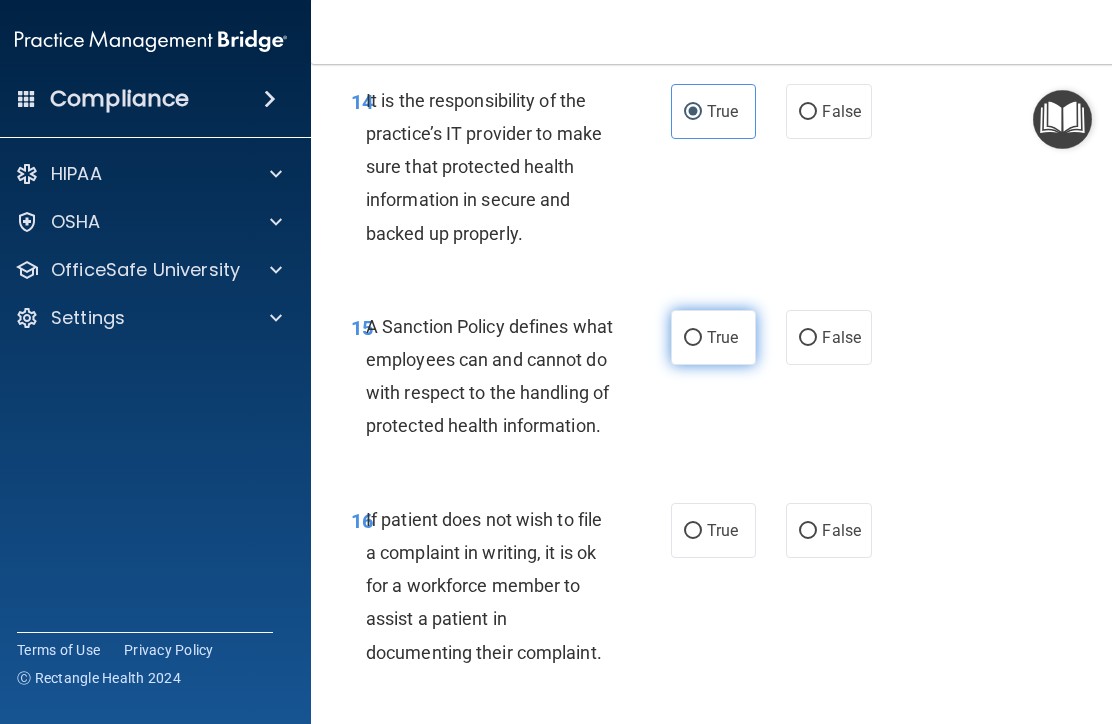 click on "True" at bounding box center [722, 337] 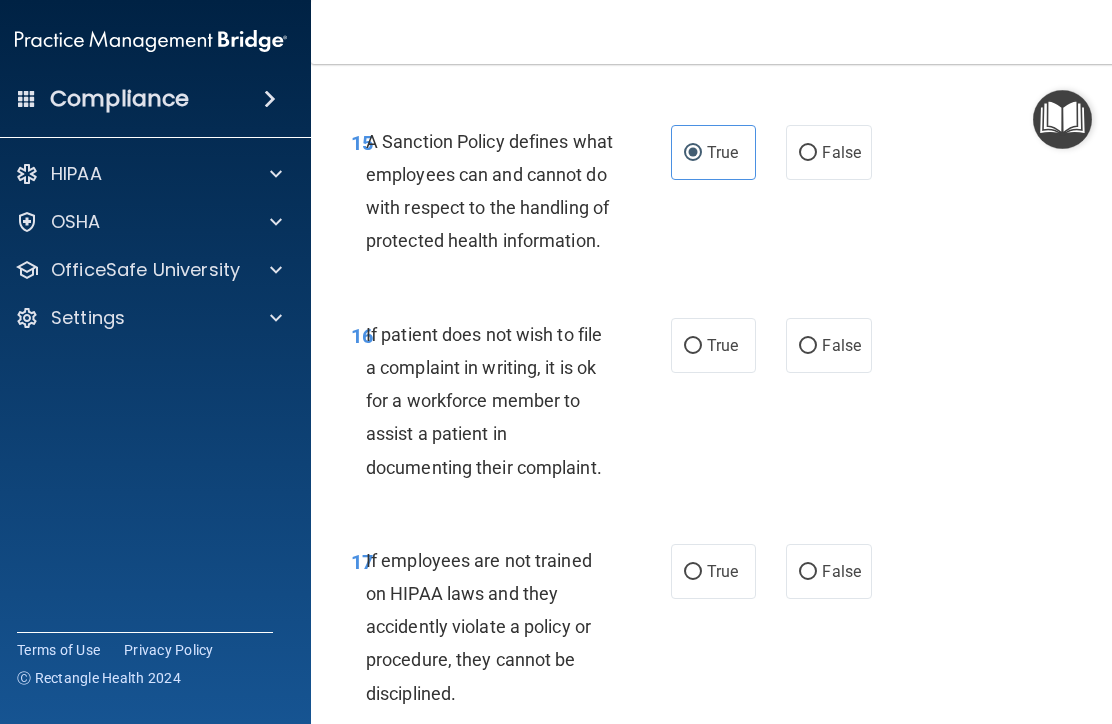 scroll, scrollTop: 4132, scrollLeft: 0, axis: vertical 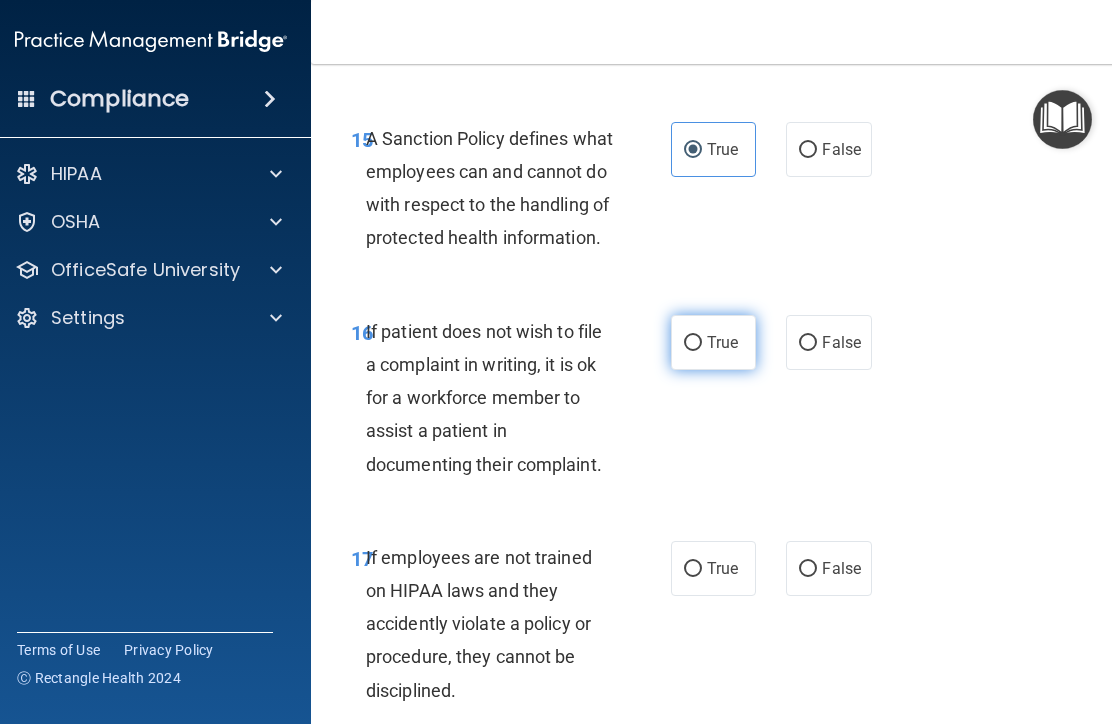 click on "True" at bounding box center (693, 343) 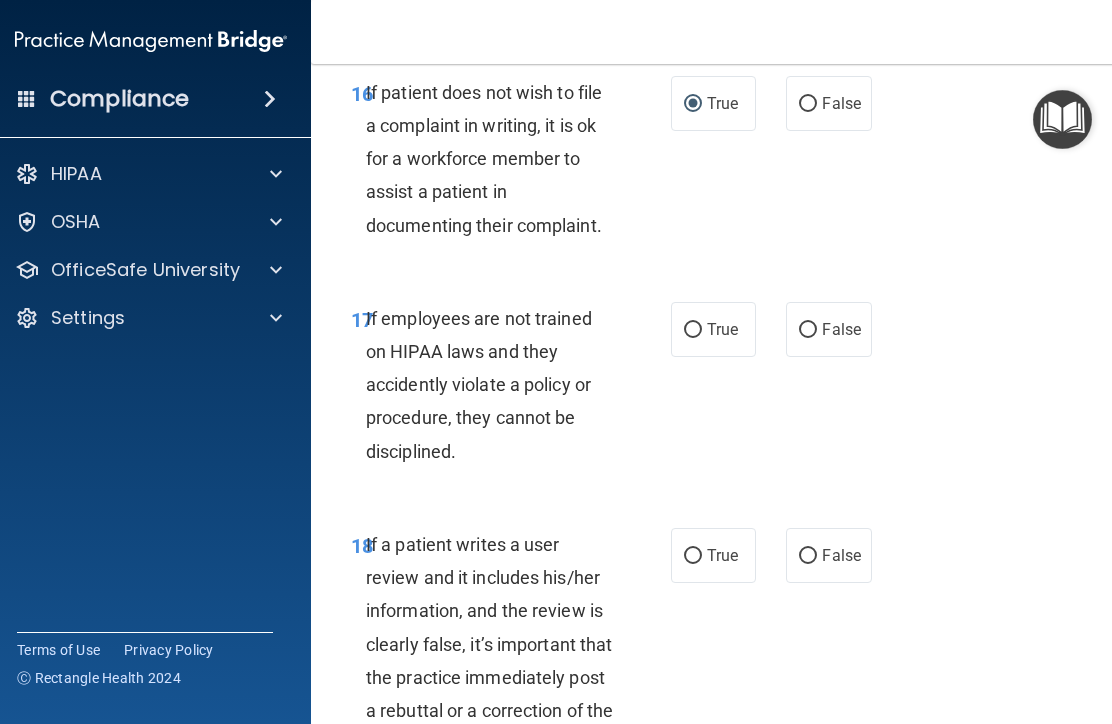 scroll, scrollTop: 4372, scrollLeft: 0, axis: vertical 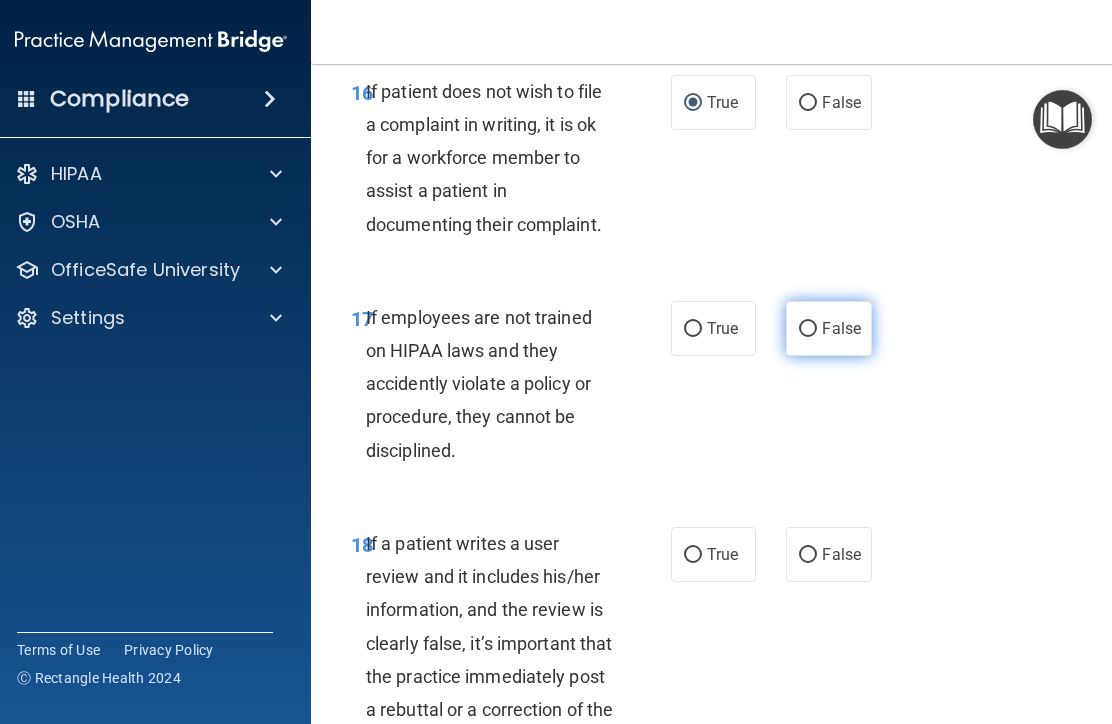 click on "False" at bounding box center [828, 328] 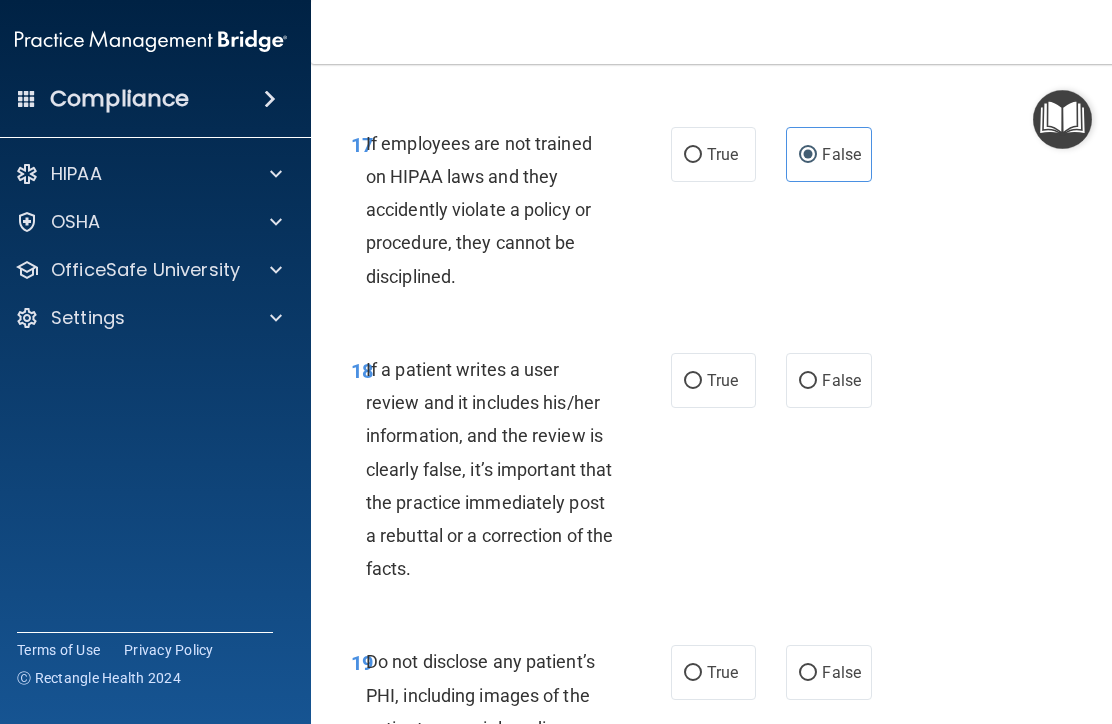 scroll, scrollTop: 4661, scrollLeft: 0, axis: vertical 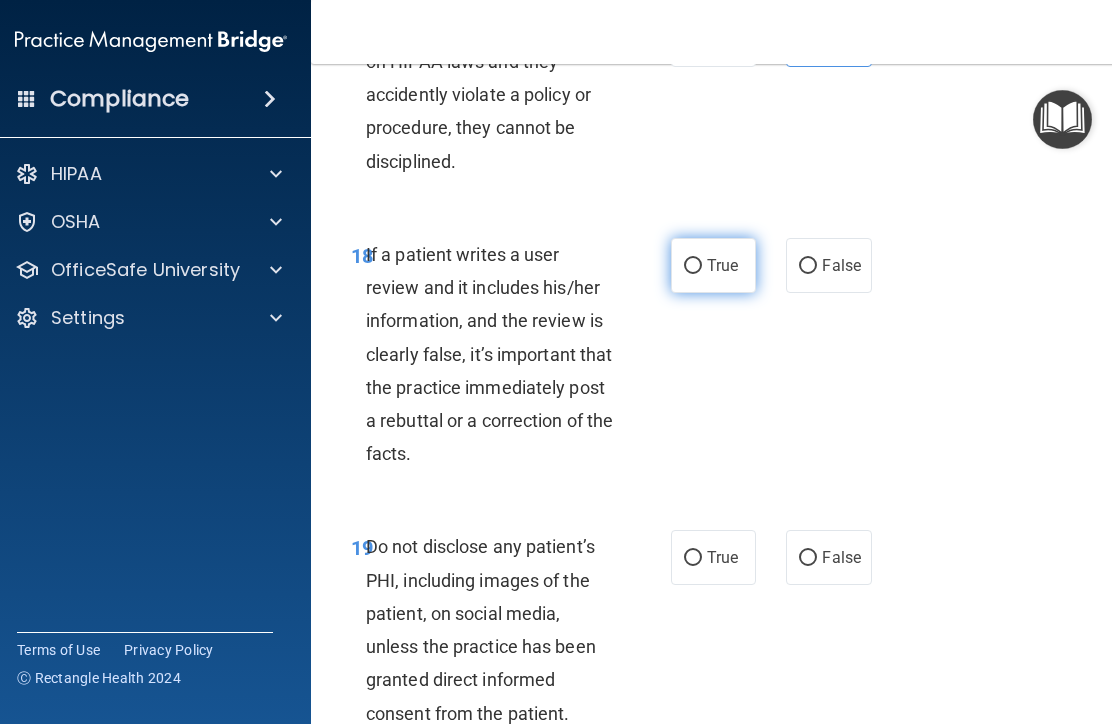 click on "True" at bounding box center (713, 265) 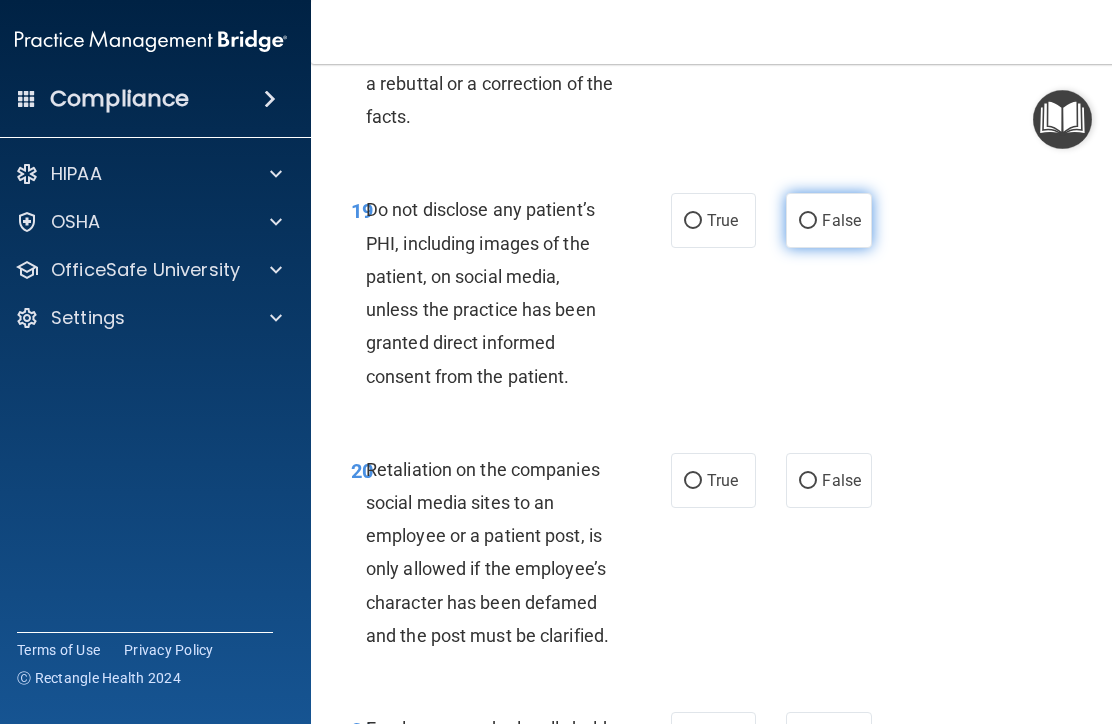 scroll, scrollTop: 4994, scrollLeft: 0, axis: vertical 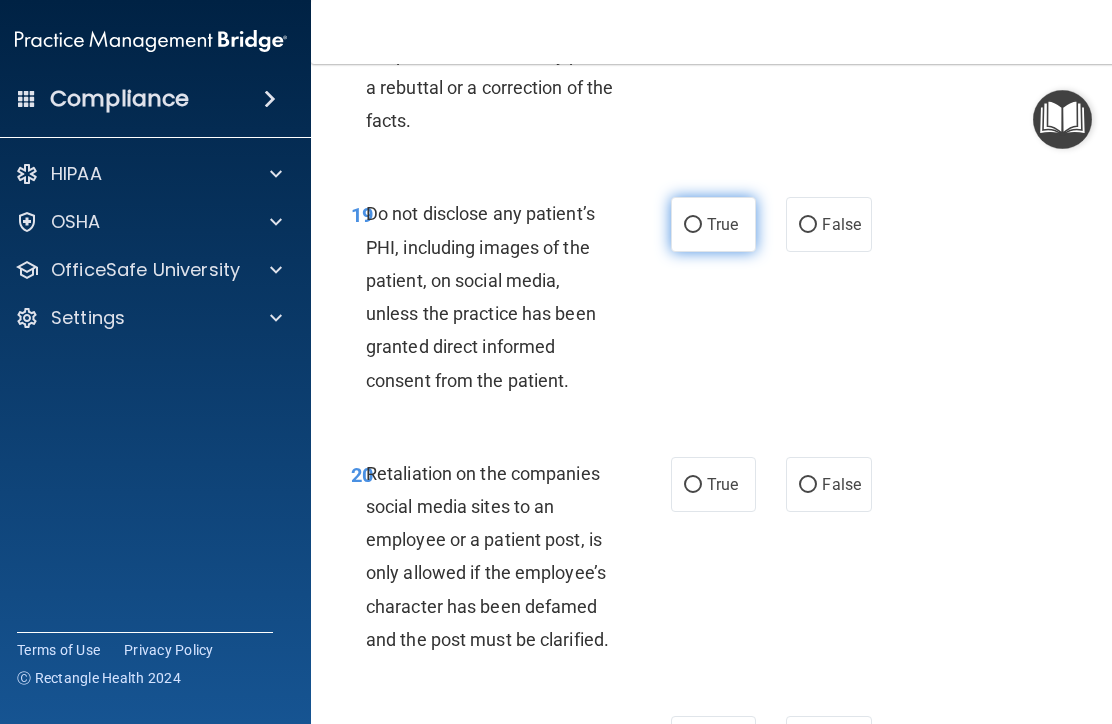 click on "True" at bounding box center [722, 224] 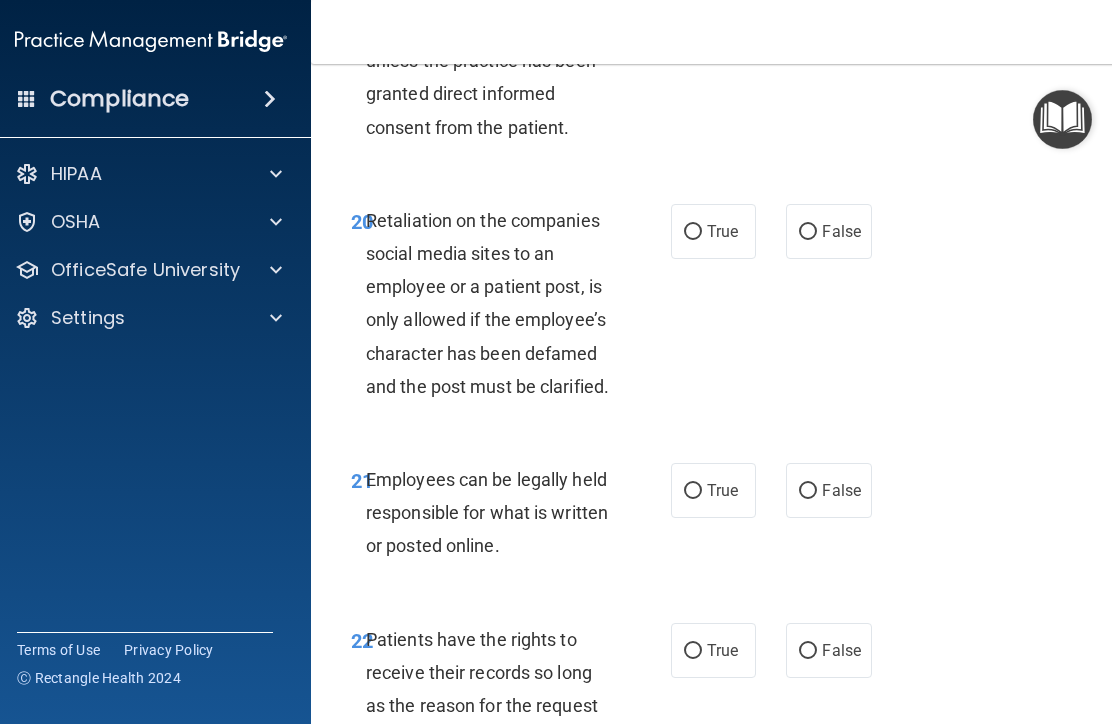scroll, scrollTop: 5246, scrollLeft: 0, axis: vertical 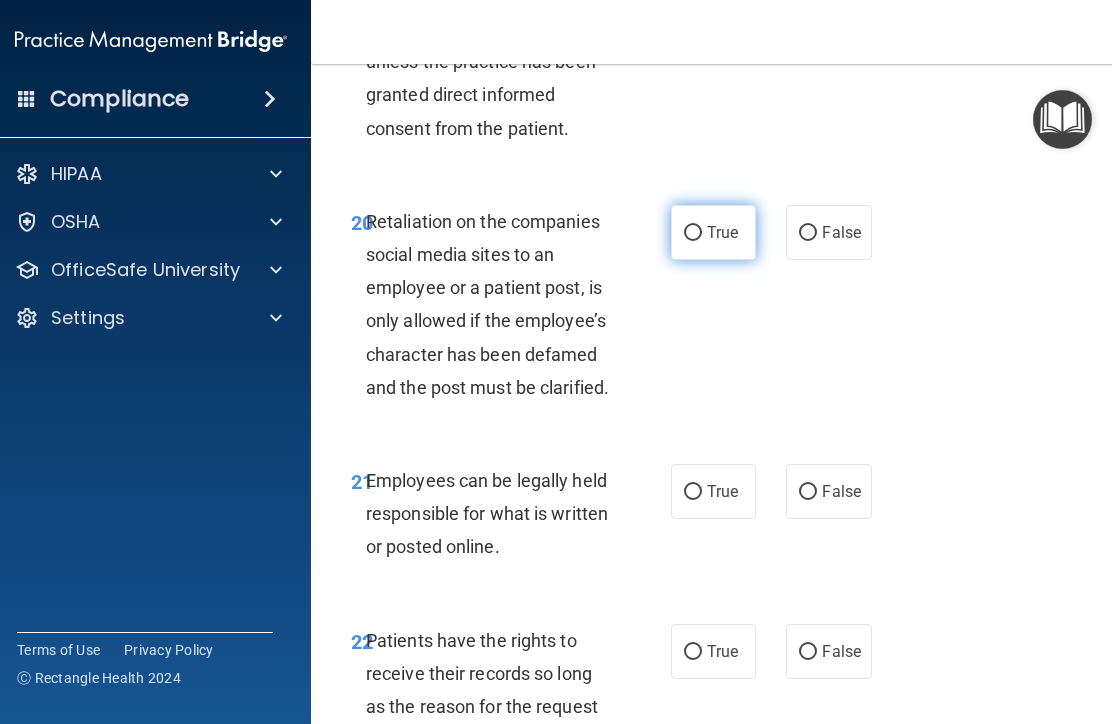 click on "True" at bounding box center [722, 232] 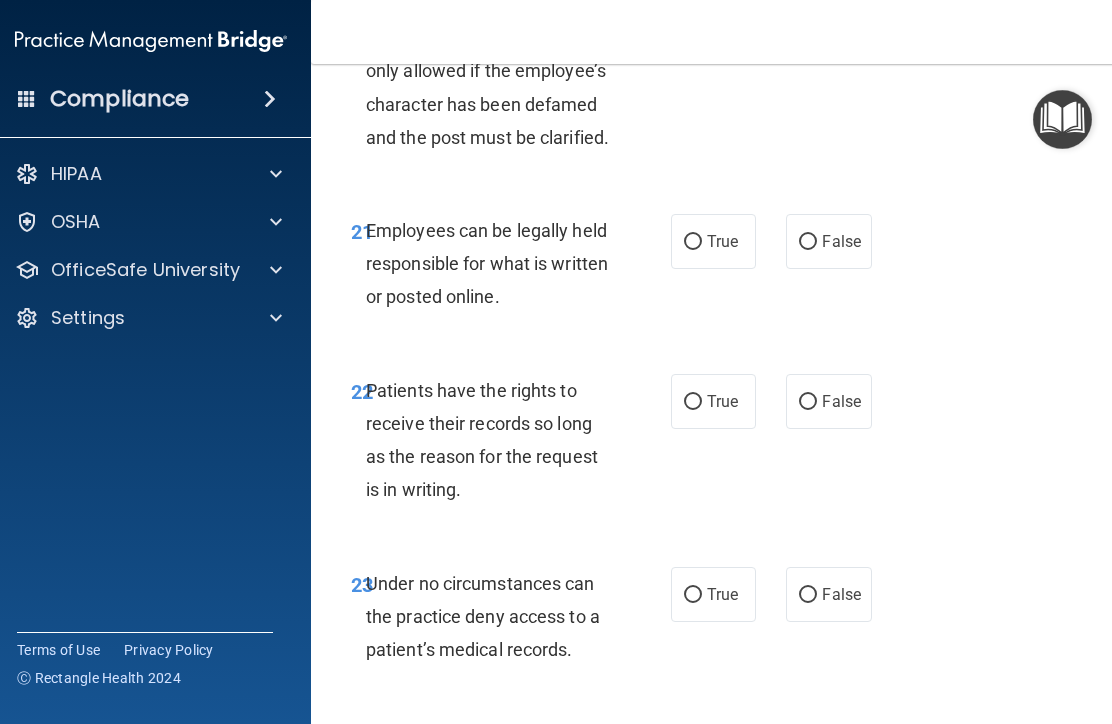 scroll, scrollTop: 5500, scrollLeft: 0, axis: vertical 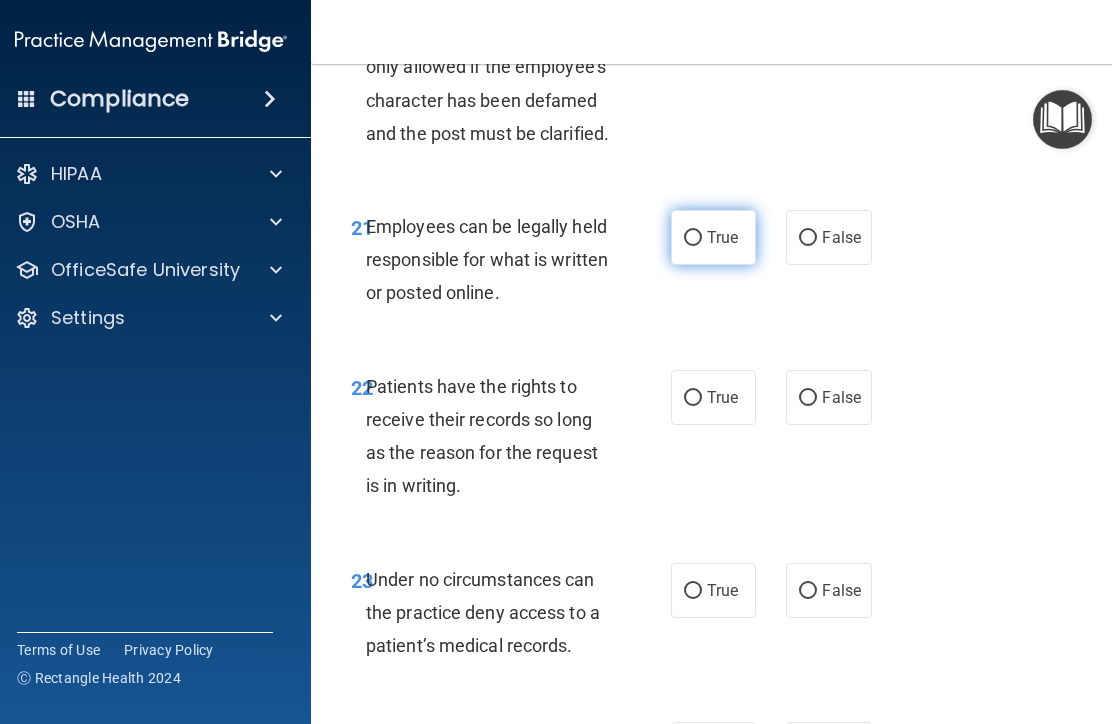 click on "True" at bounding box center (693, 238) 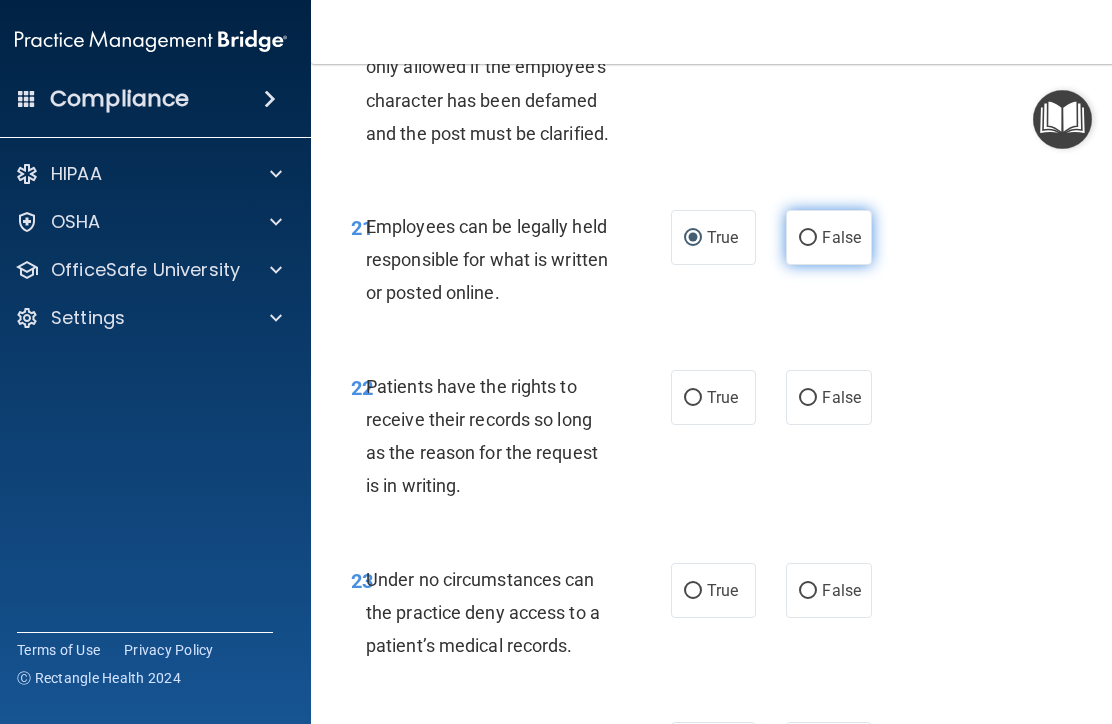 click on "False" at bounding box center [841, 237] 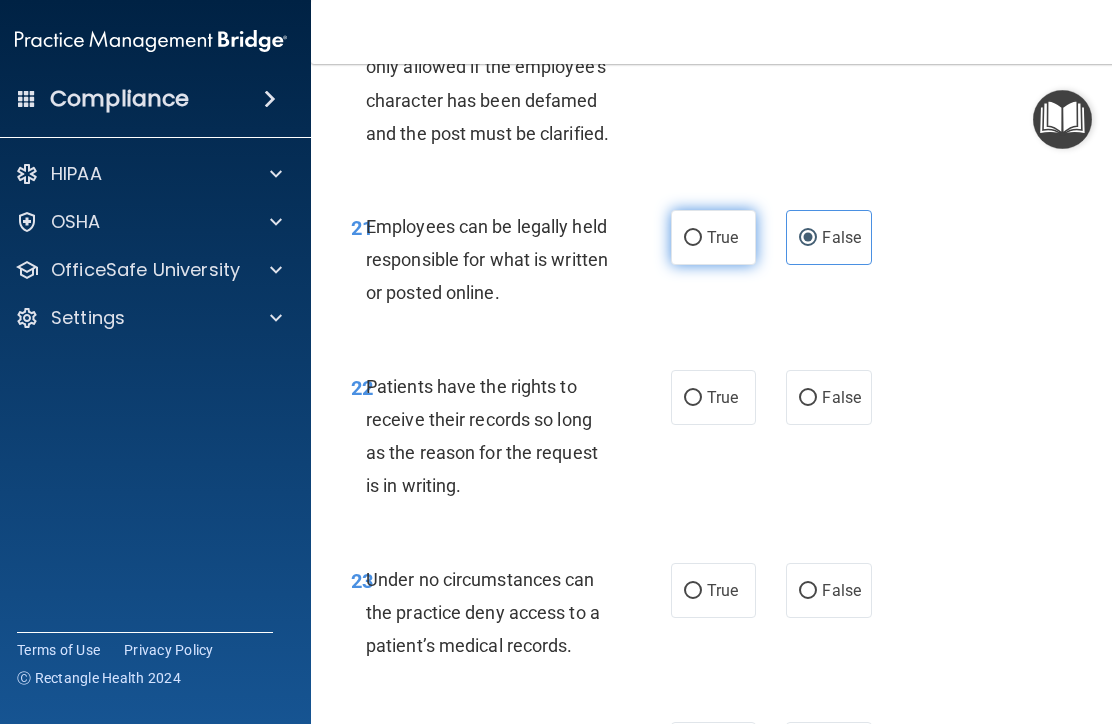 click on "True" at bounding box center [713, 237] 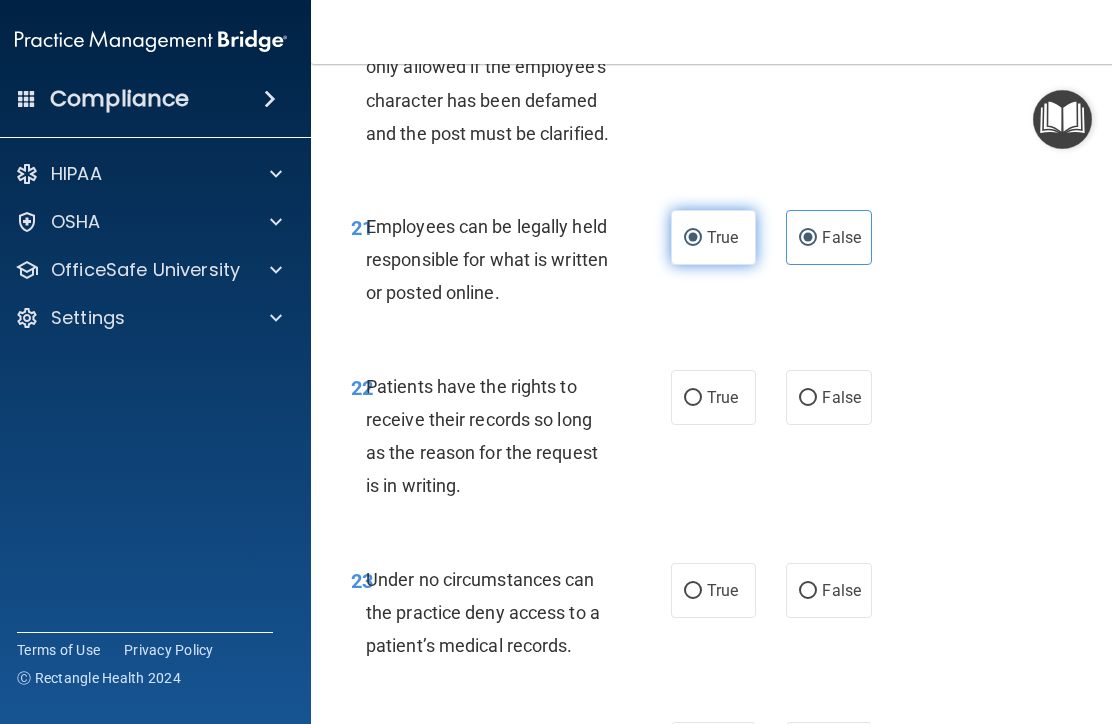radio on "false" 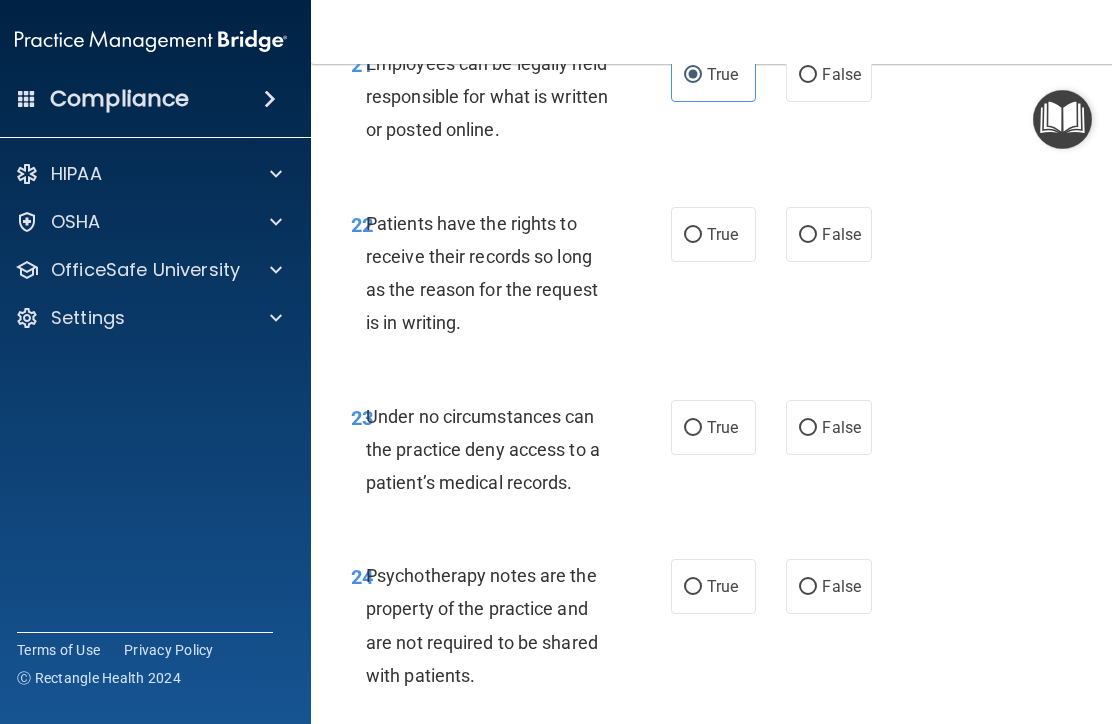 scroll, scrollTop: 5669, scrollLeft: 0, axis: vertical 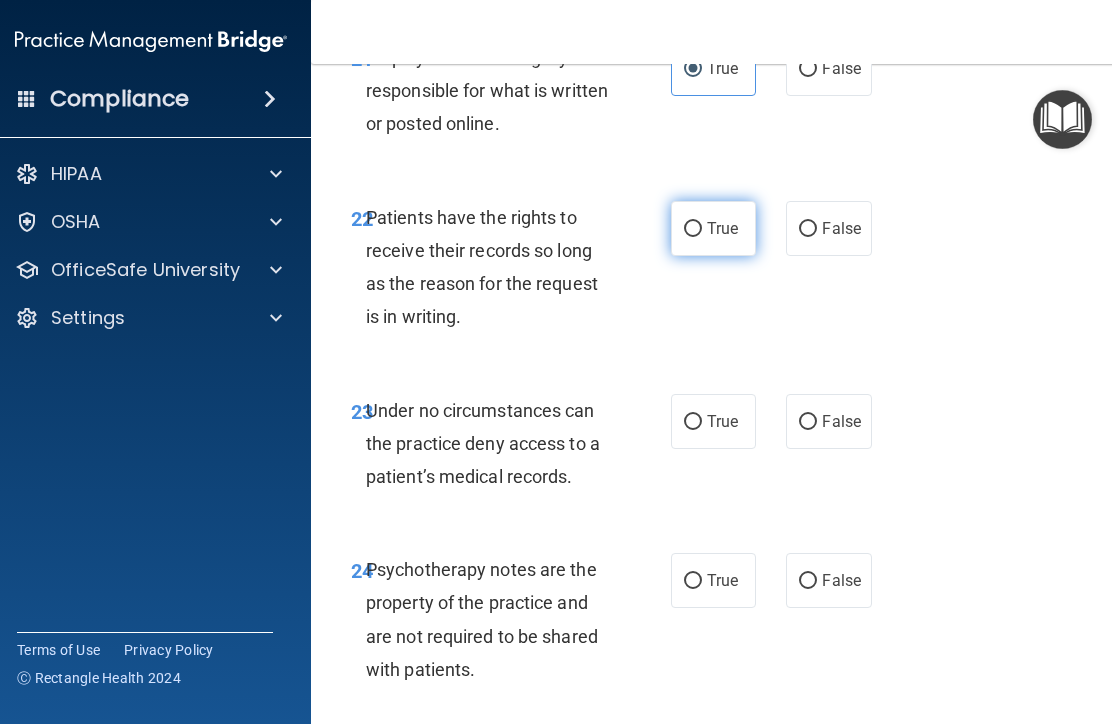 click on "True" at bounding box center (722, 228) 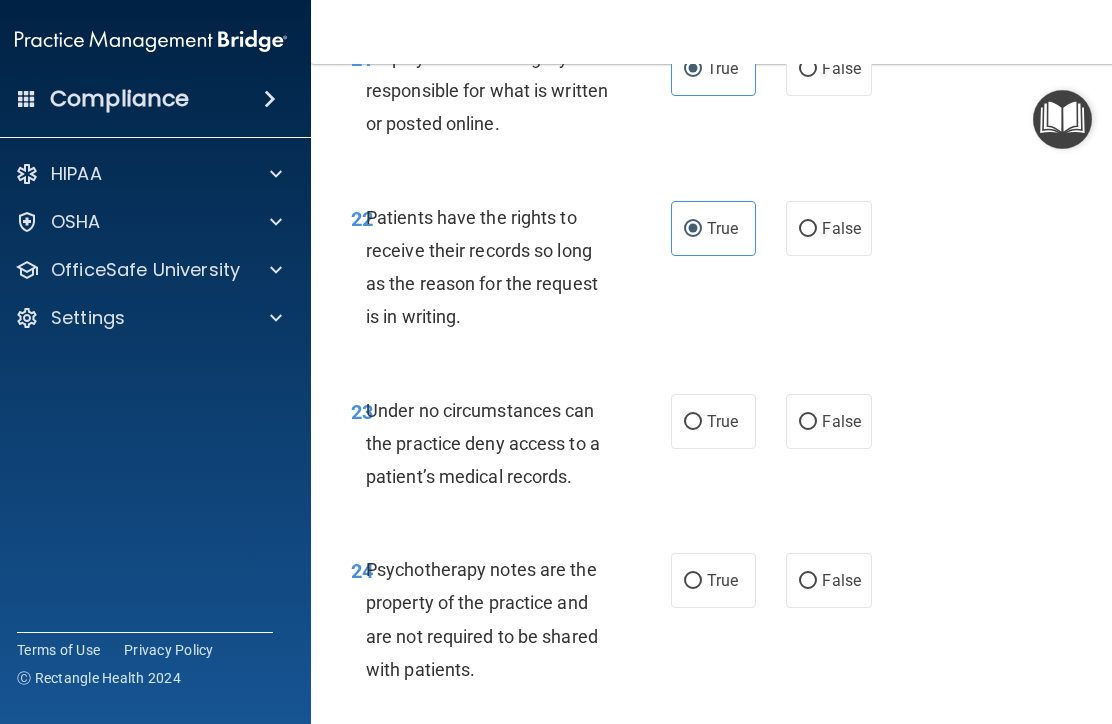 scroll, scrollTop: 5868, scrollLeft: 0, axis: vertical 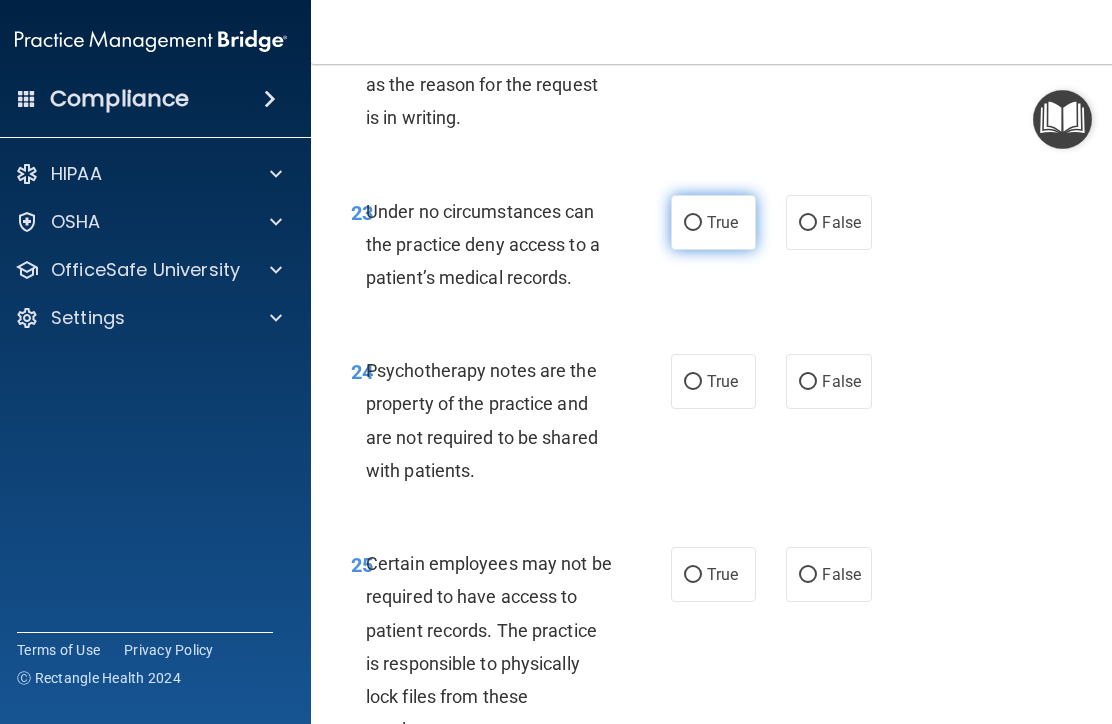 click on "True" at bounding box center [722, 222] 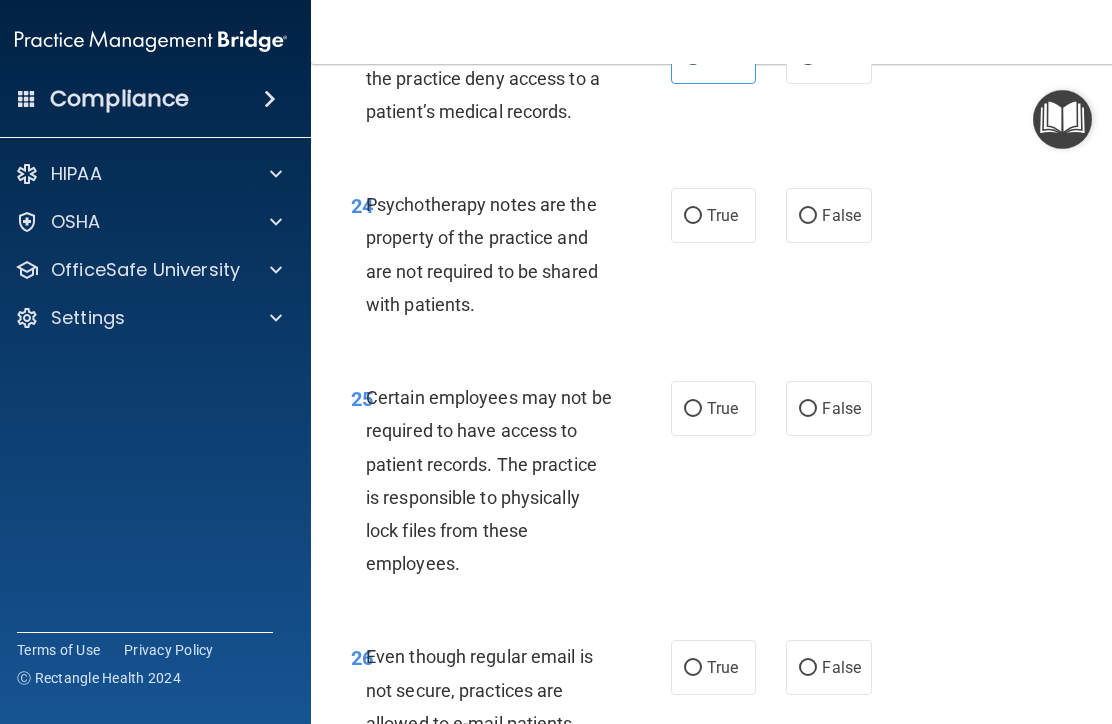 scroll, scrollTop: 6036, scrollLeft: 0, axis: vertical 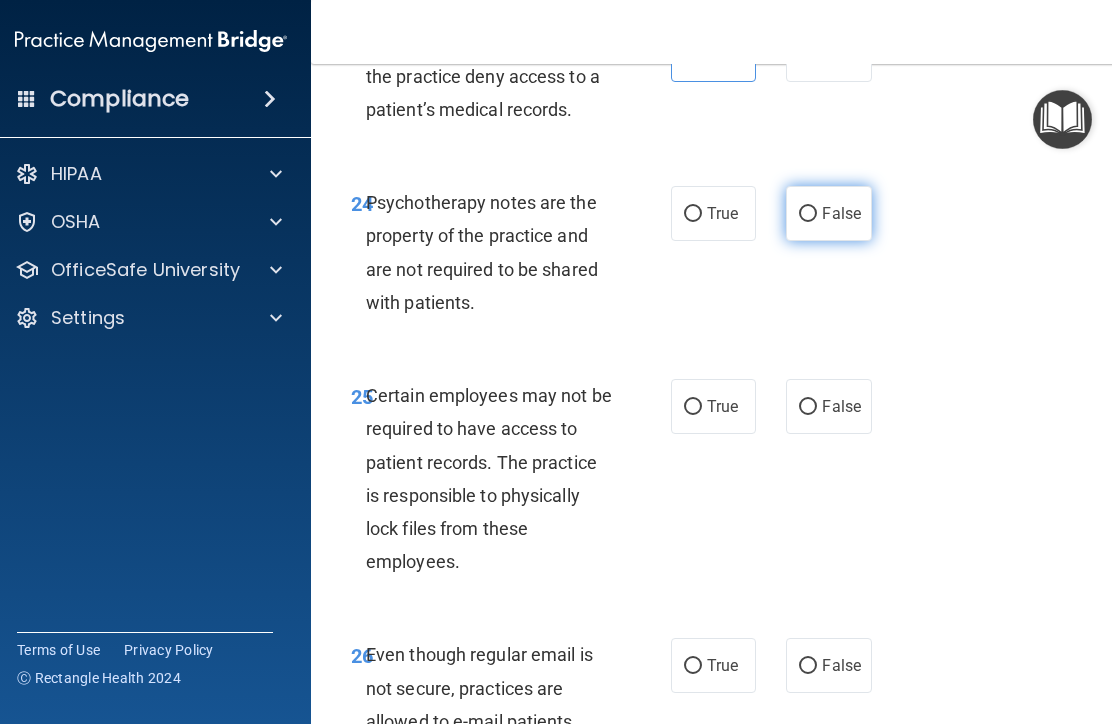 click on "False" at bounding box center [828, 213] 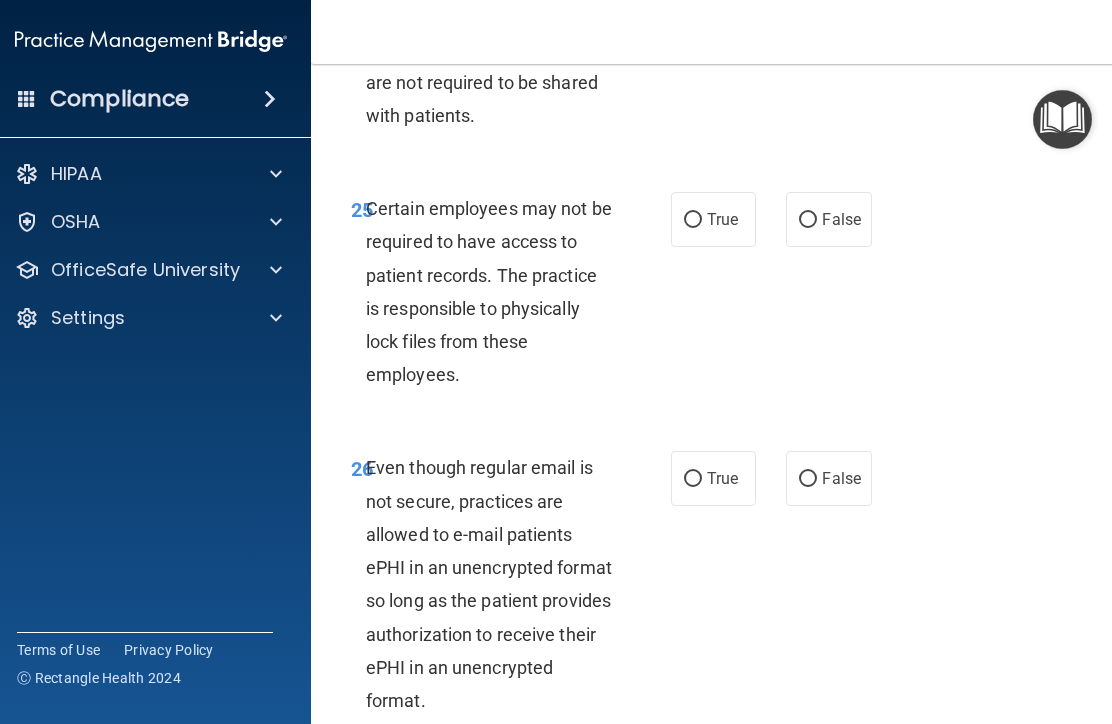 scroll, scrollTop: 6225, scrollLeft: 0, axis: vertical 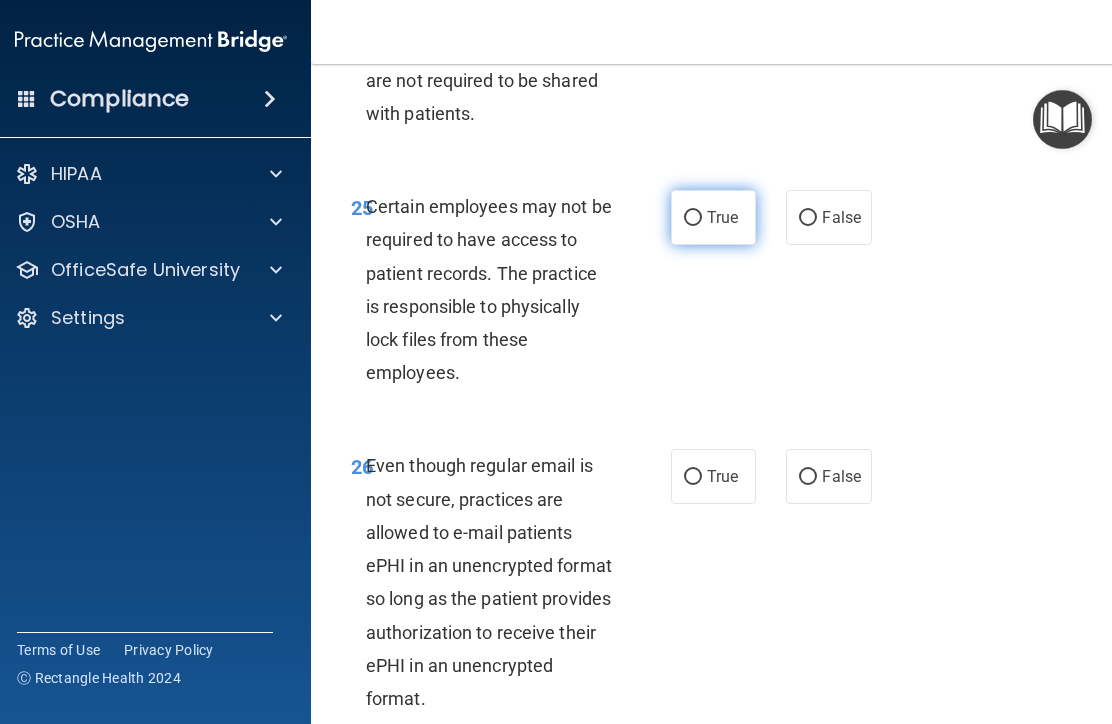 click on "True" at bounding box center [713, 217] 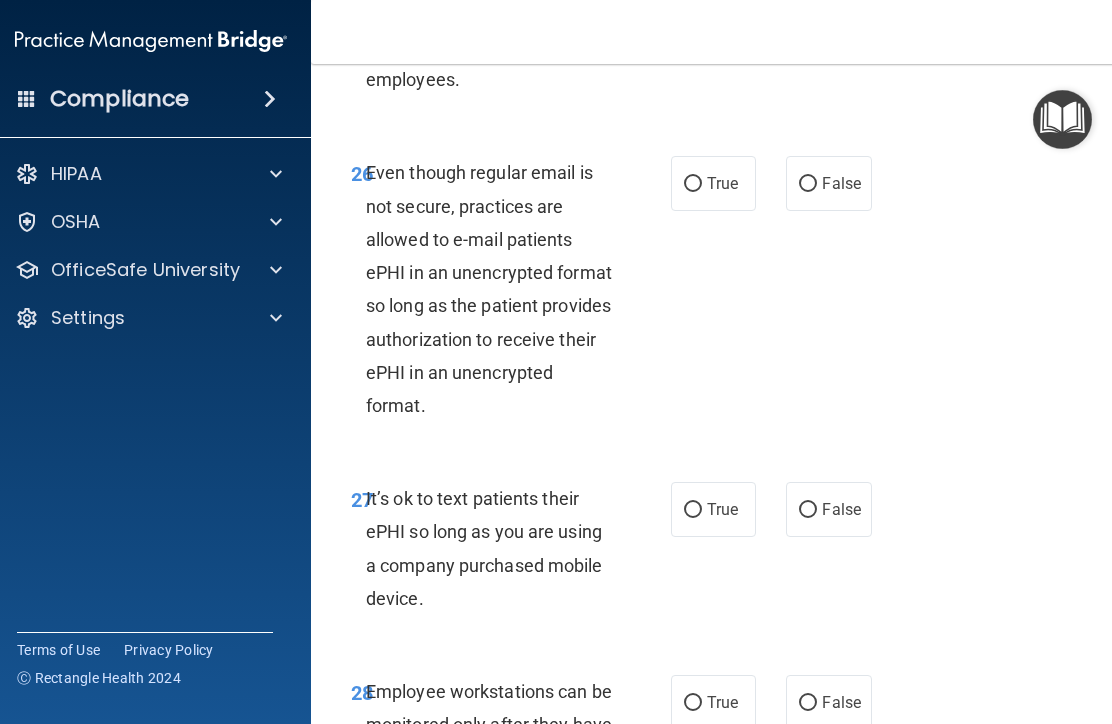 scroll, scrollTop: 6584, scrollLeft: 0, axis: vertical 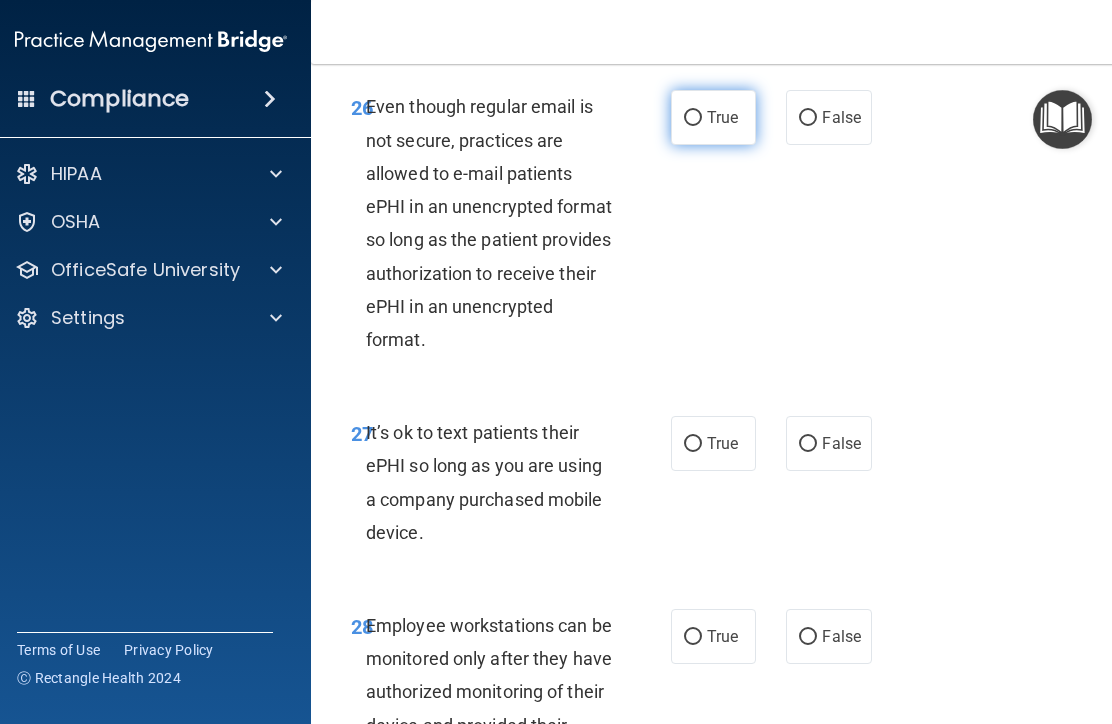 click on "True" at bounding box center (693, 118) 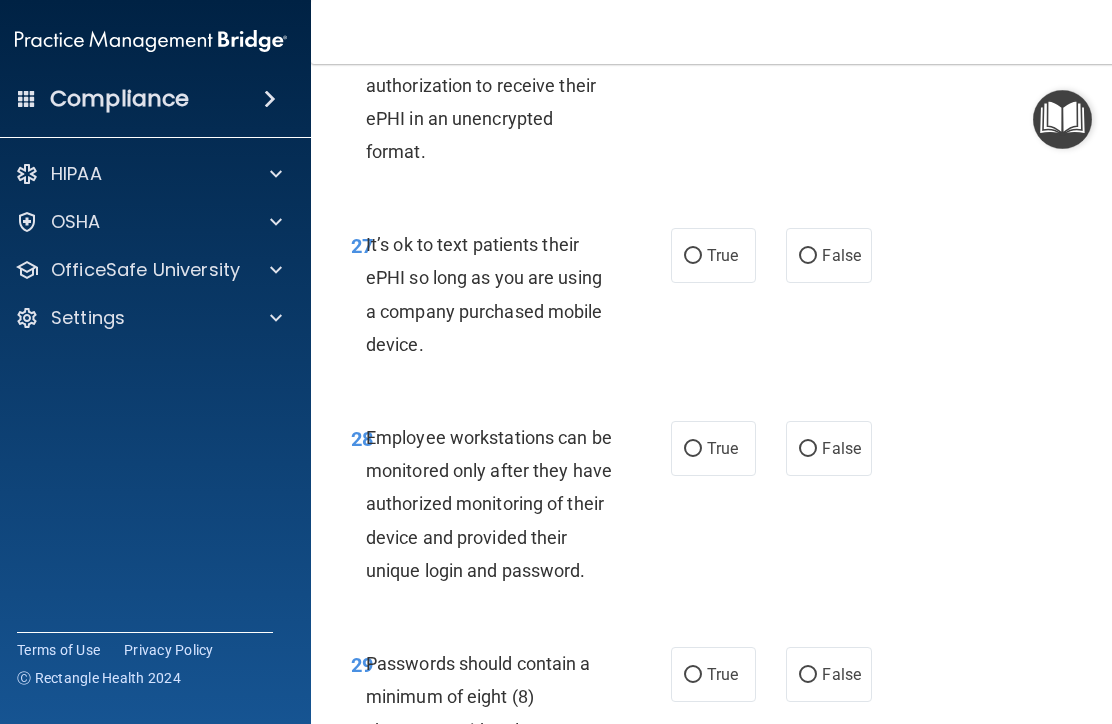 scroll, scrollTop: 6783, scrollLeft: 0, axis: vertical 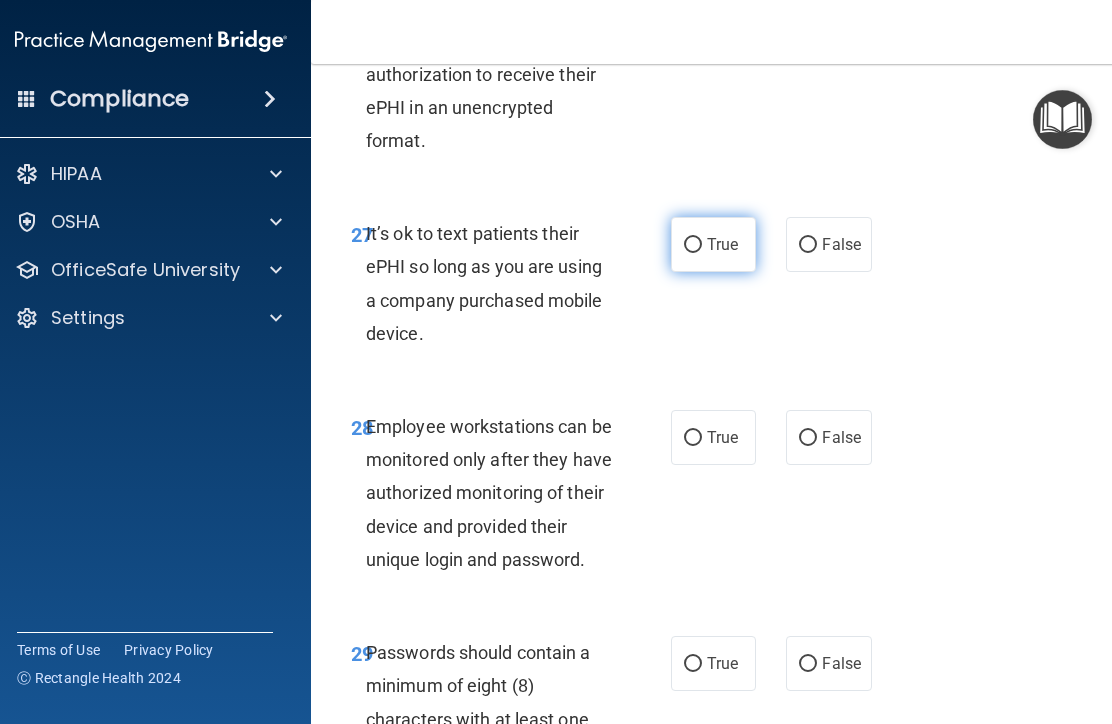 click on "True" at bounding box center [722, 244] 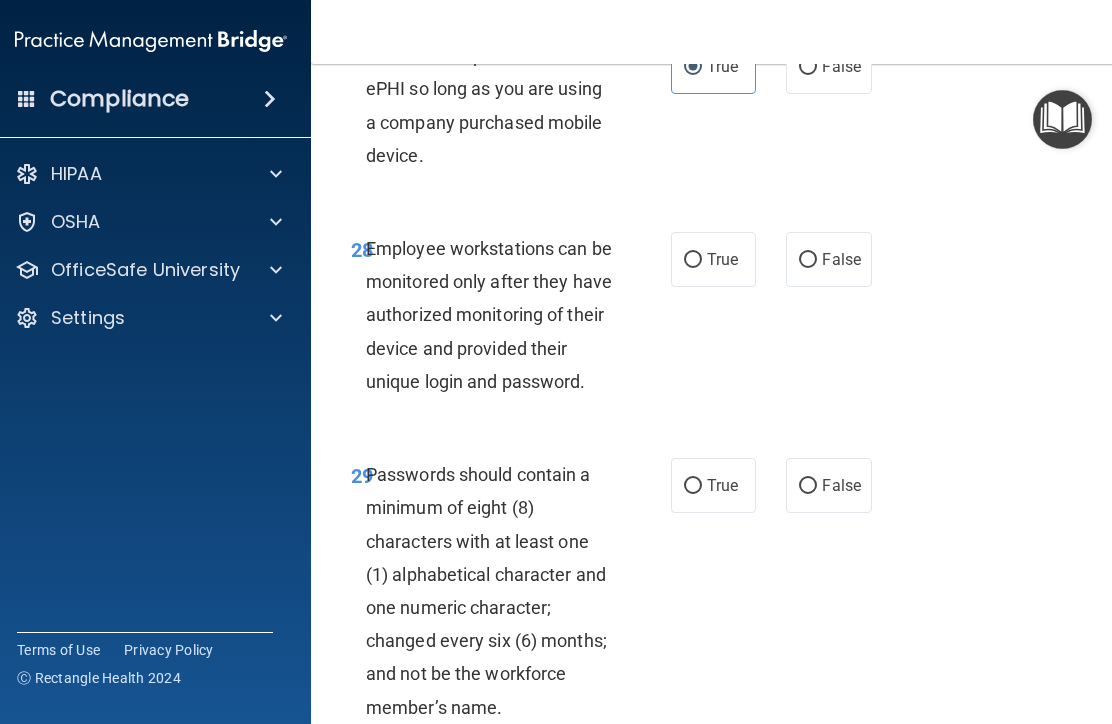 scroll, scrollTop: 6969, scrollLeft: 0, axis: vertical 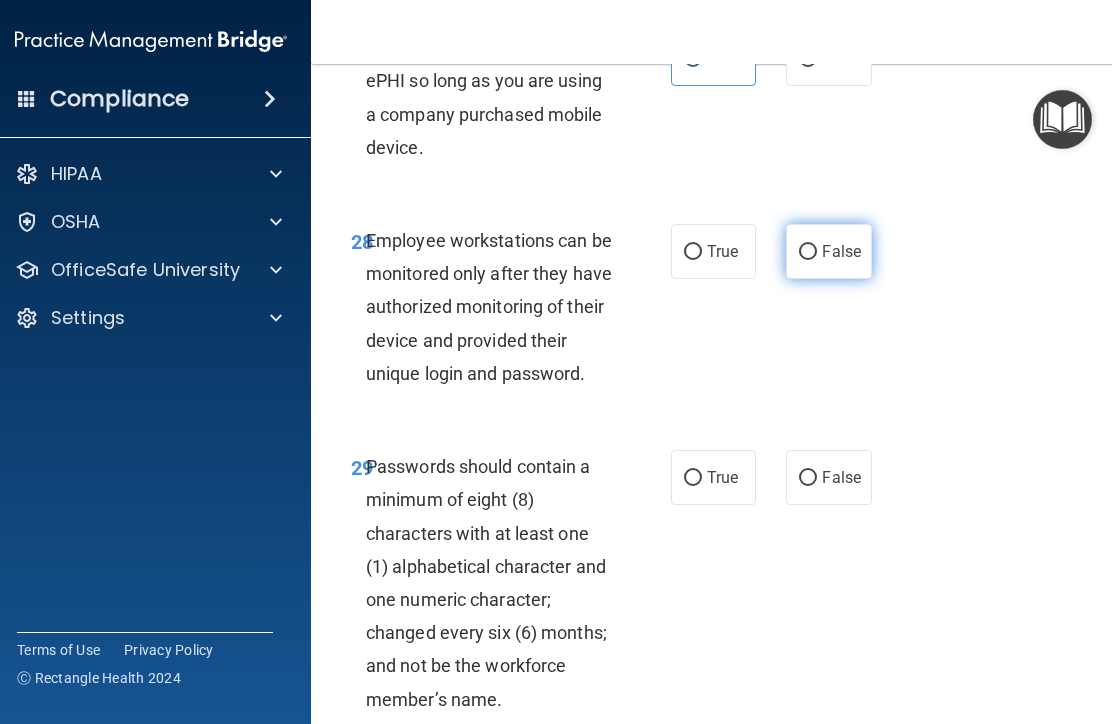 click on "False" at bounding box center (841, 251) 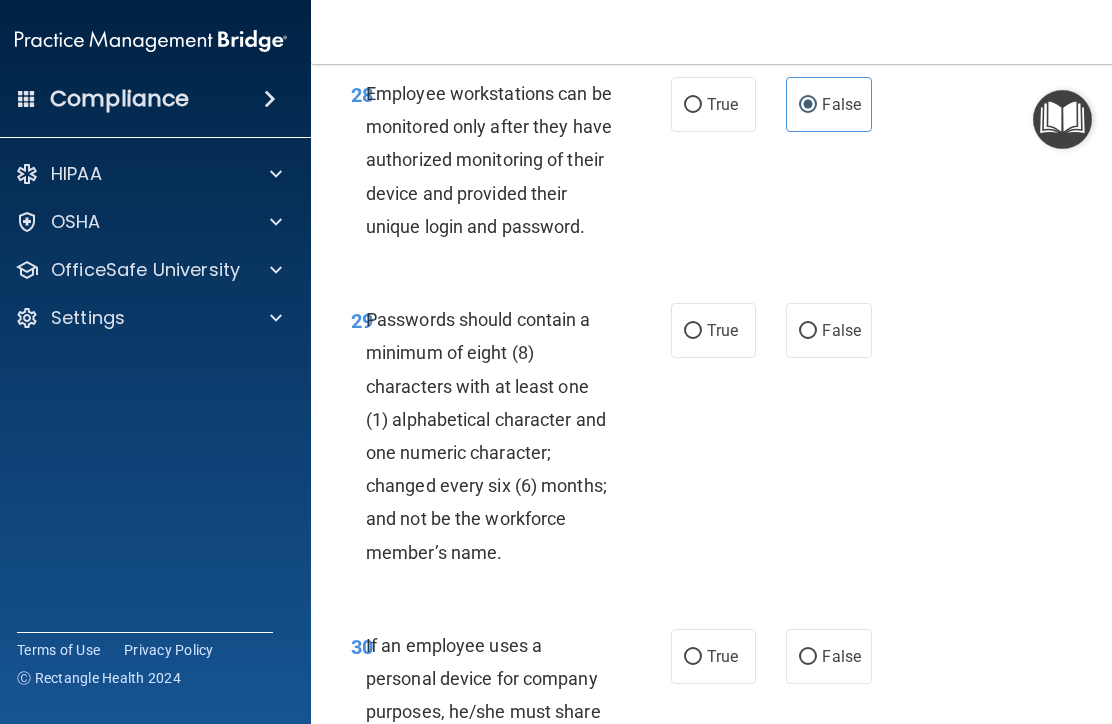 scroll, scrollTop: 7125, scrollLeft: 0, axis: vertical 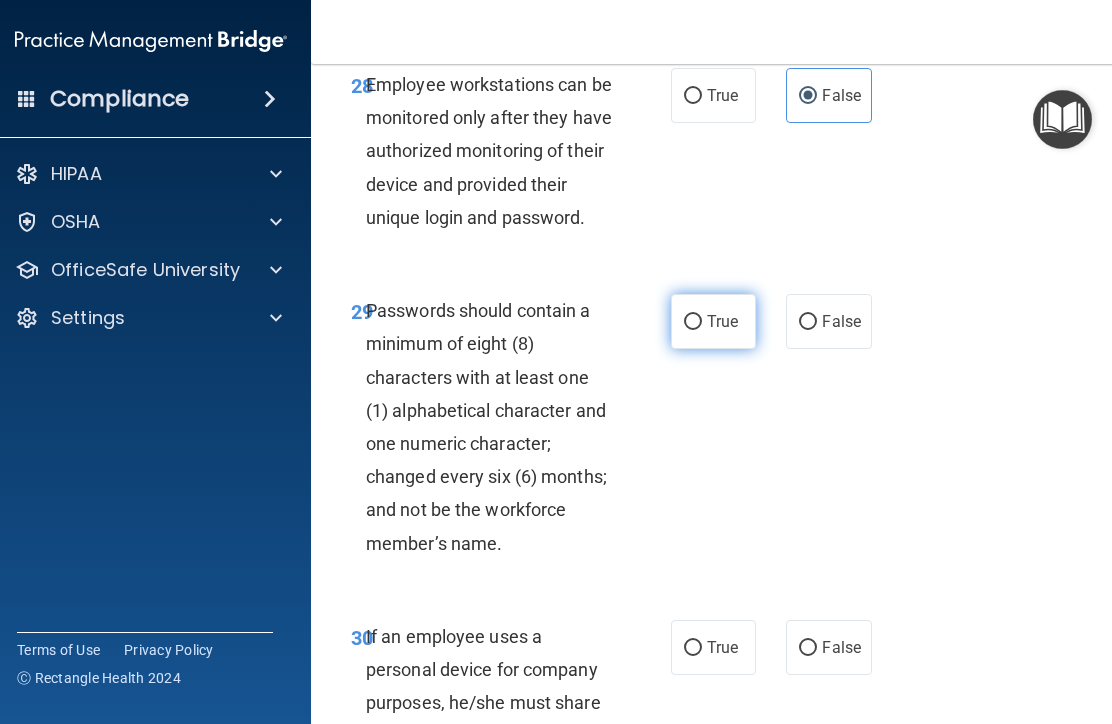 click on "True" at bounding box center [713, 321] 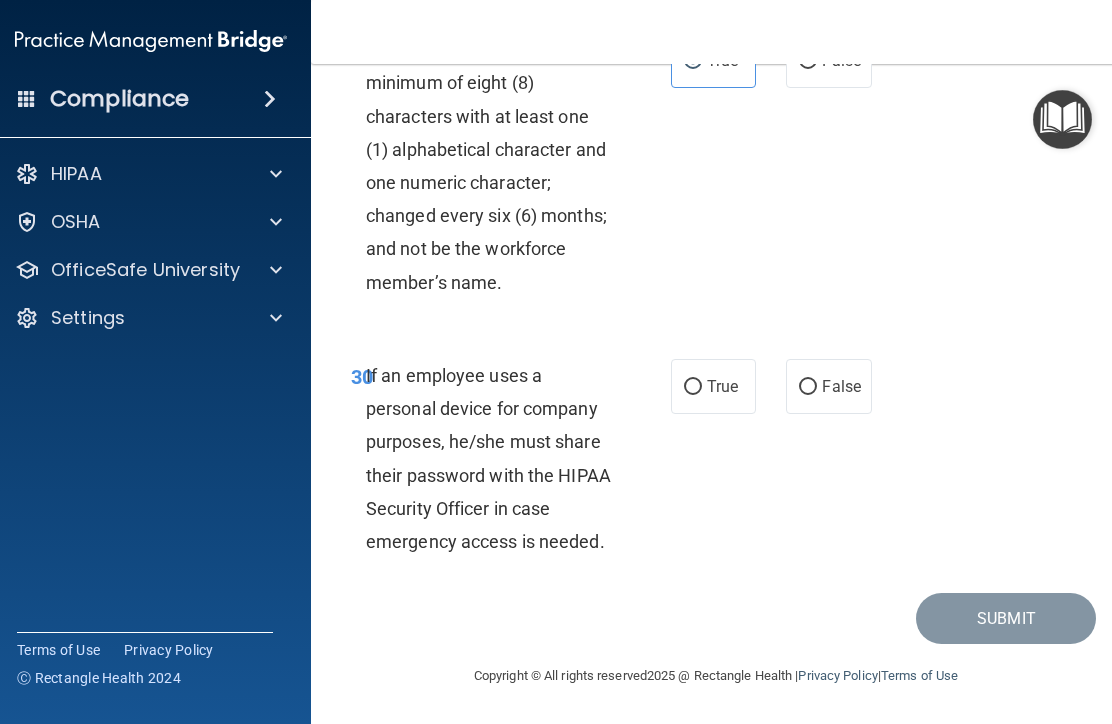 scroll, scrollTop: 7453, scrollLeft: 0, axis: vertical 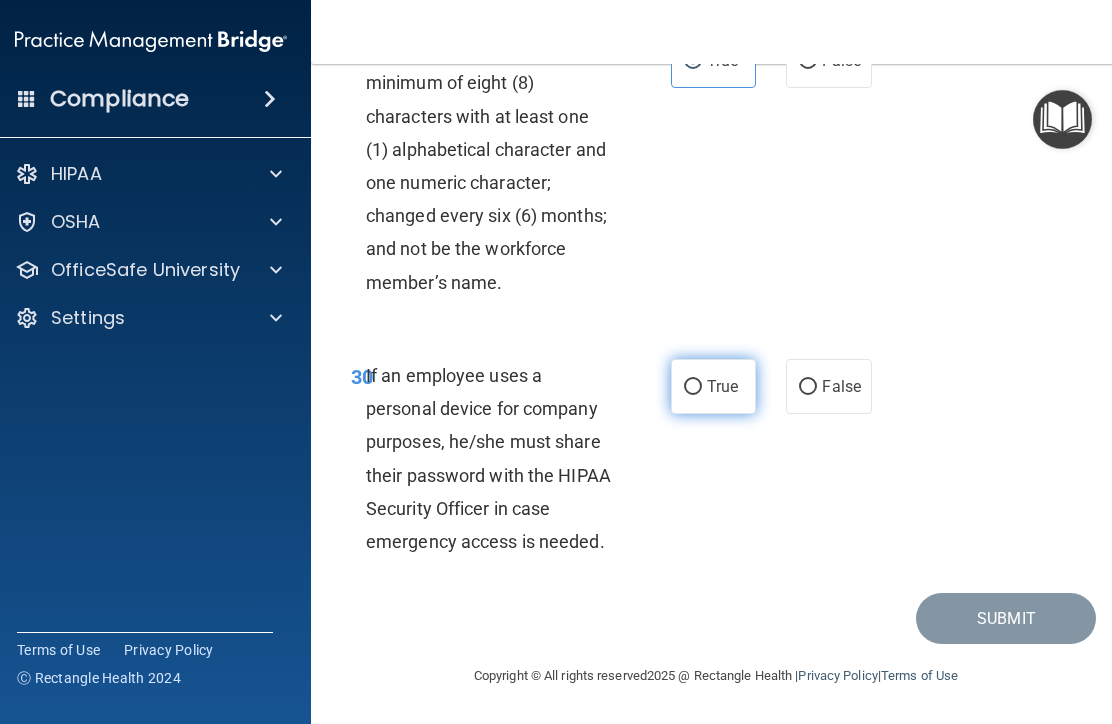 click on "True" at bounding box center [693, 387] 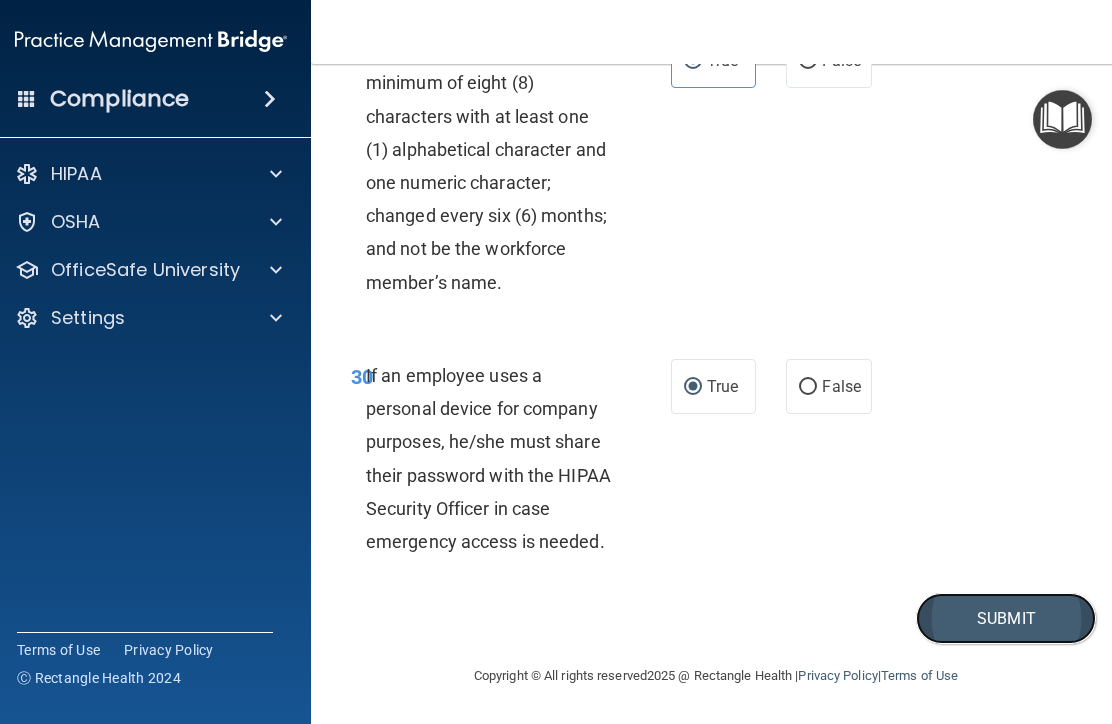 click on "Submit" at bounding box center [1006, 618] 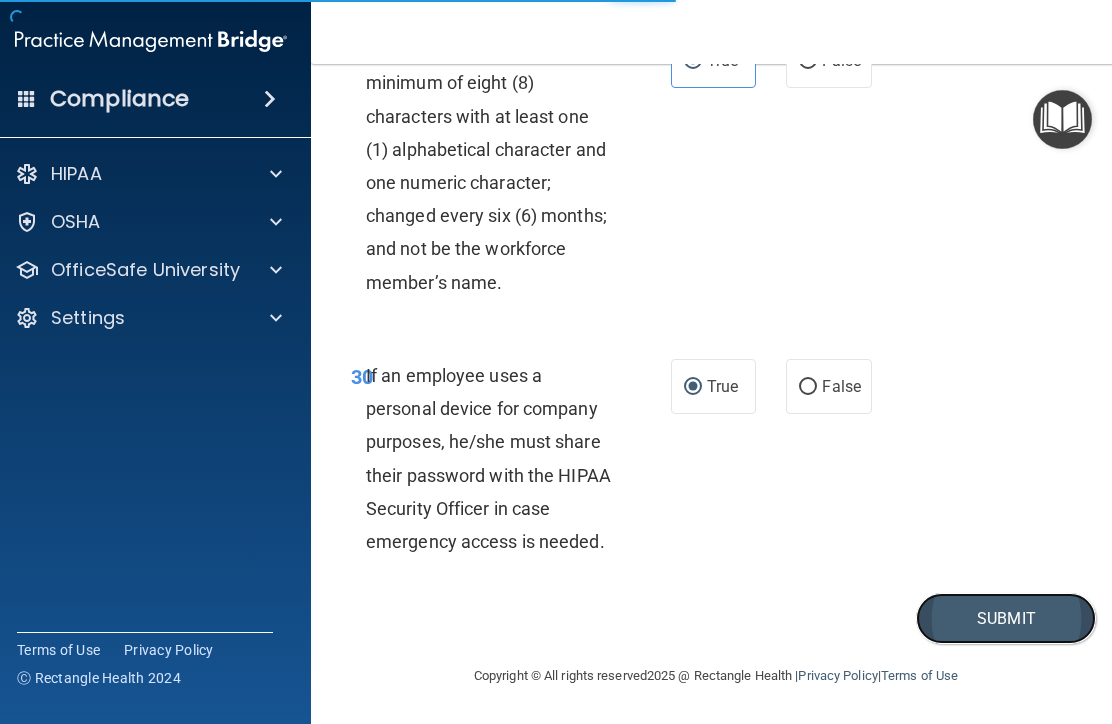 click on "Submit" at bounding box center [1006, 618] 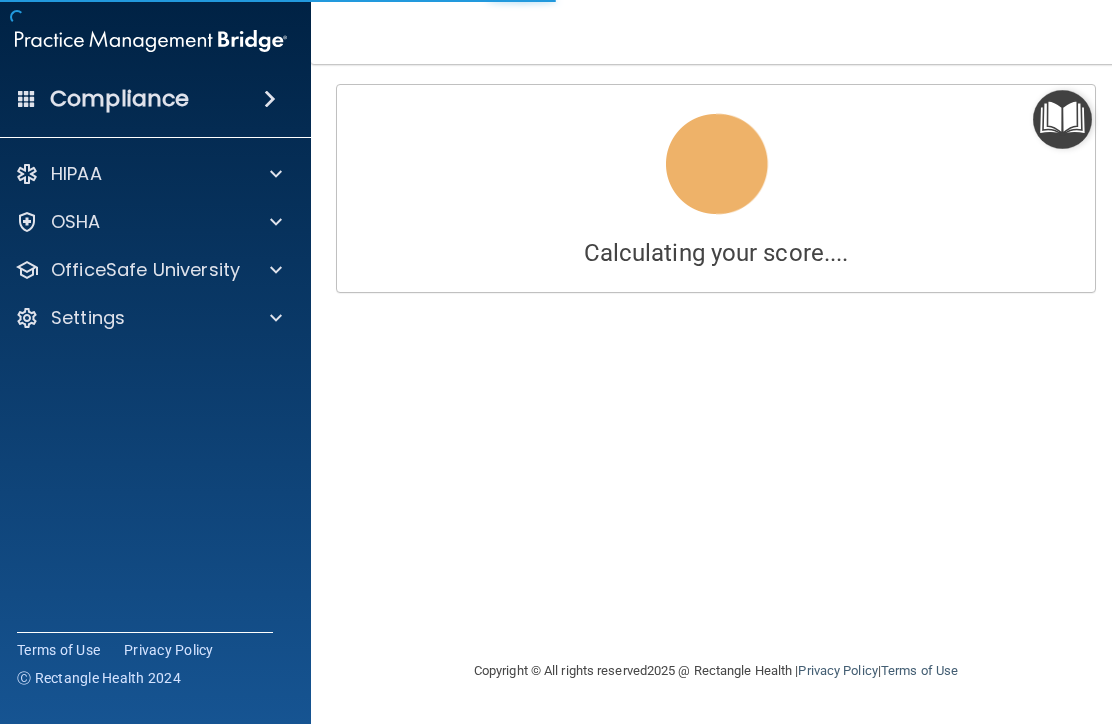 scroll, scrollTop: 0, scrollLeft: 0, axis: both 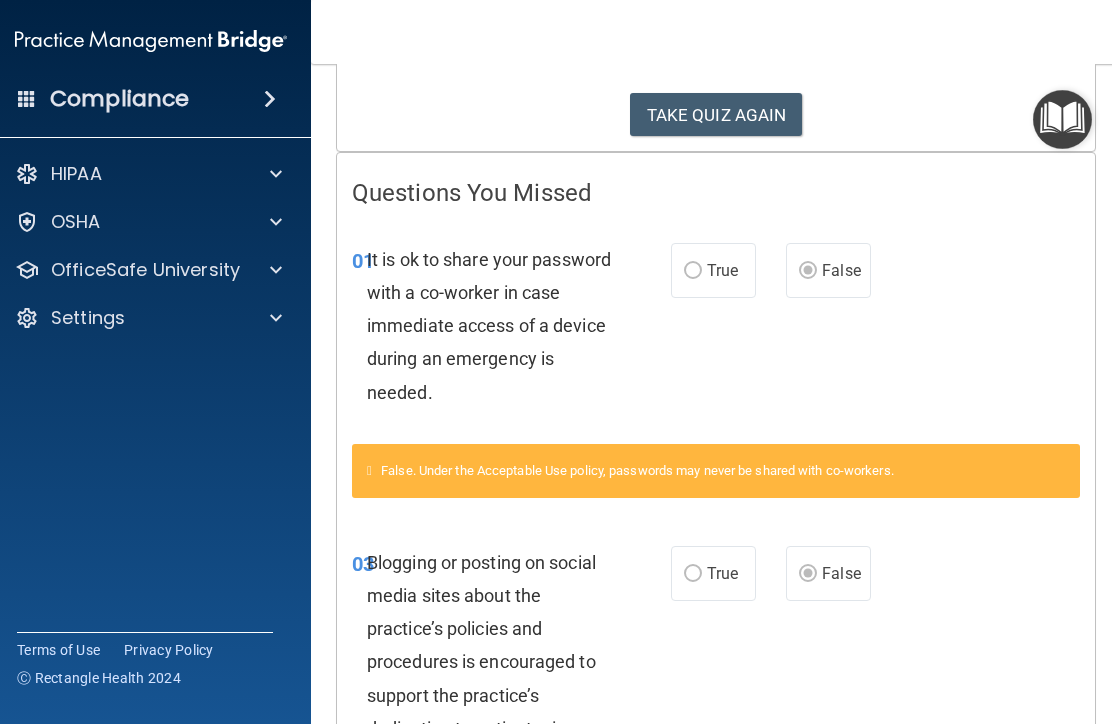 click on "True" at bounding box center [722, 270] 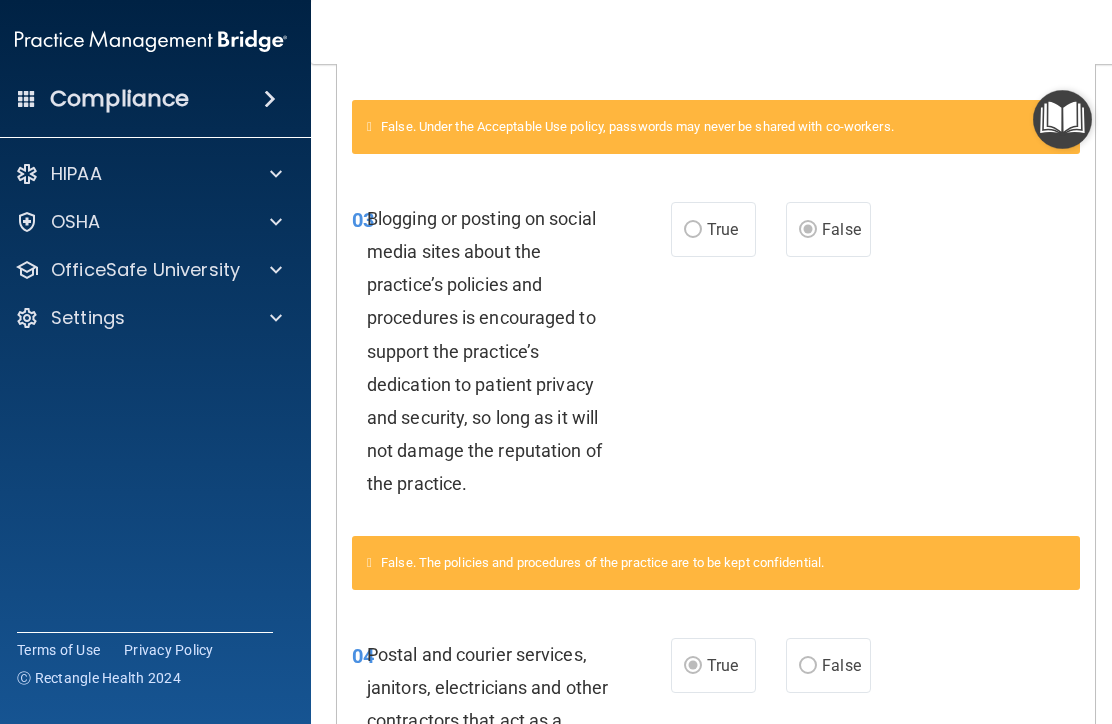 scroll, scrollTop: 699, scrollLeft: 0, axis: vertical 